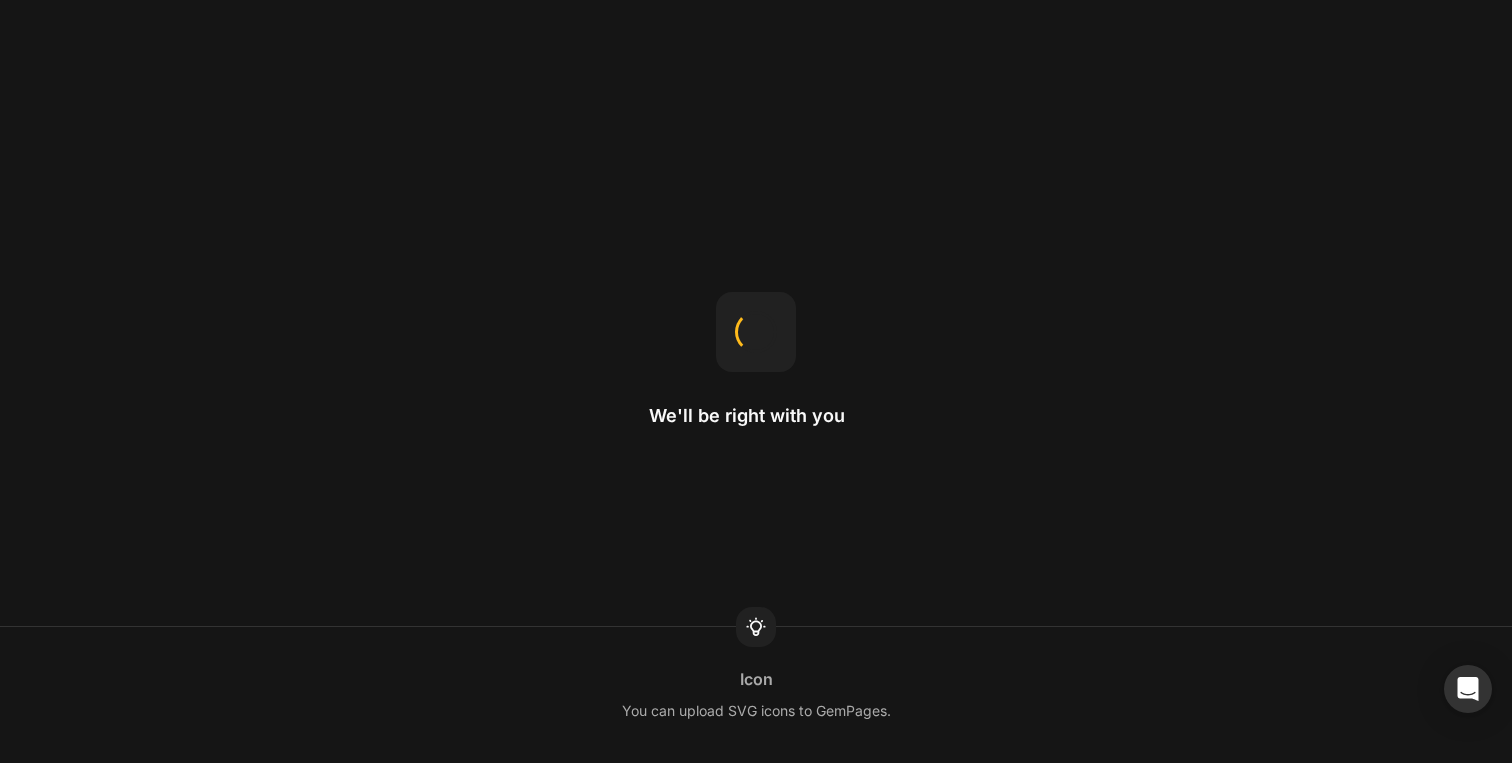 scroll, scrollTop: 0, scrollLeft: 0, axis: both 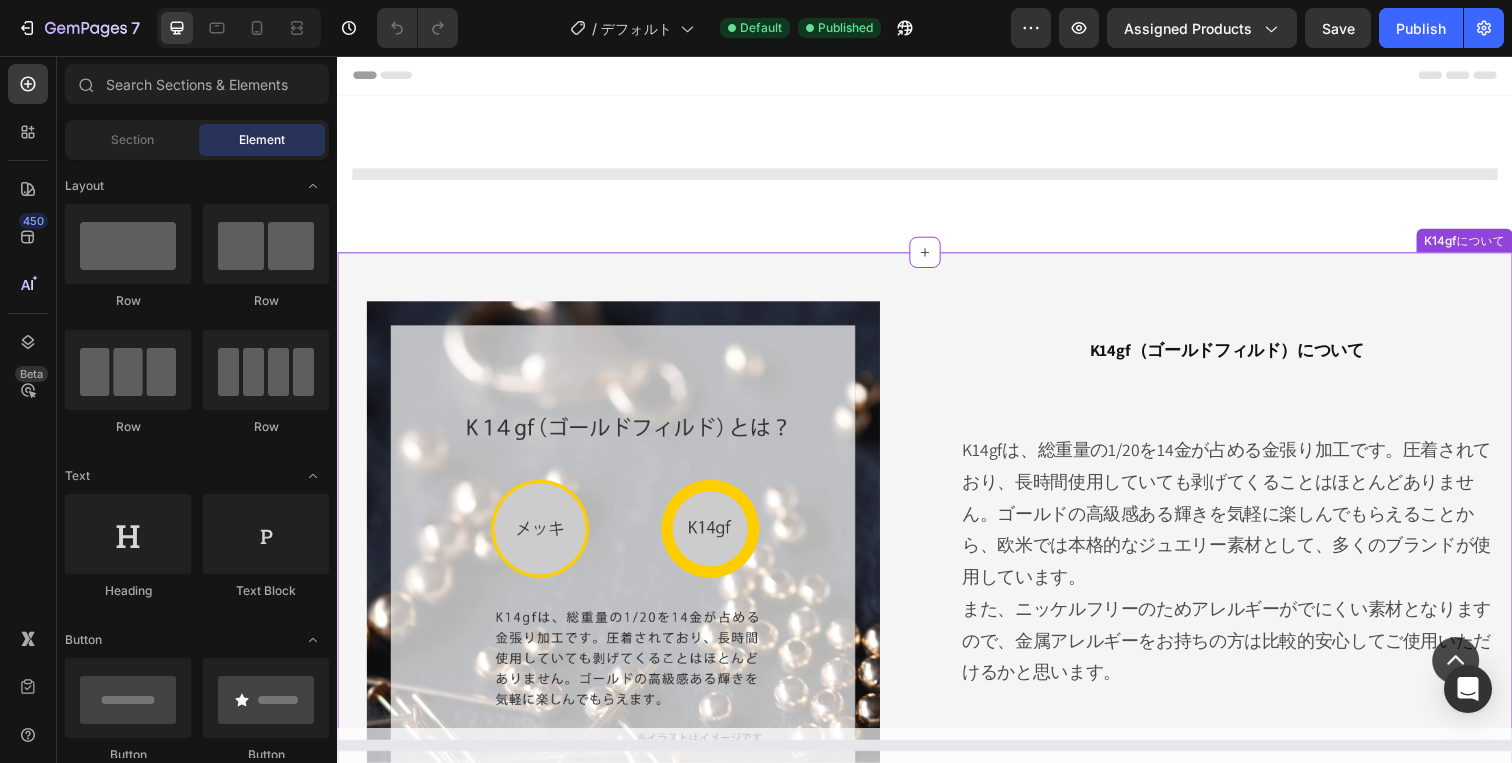 select on "552726064624043022" 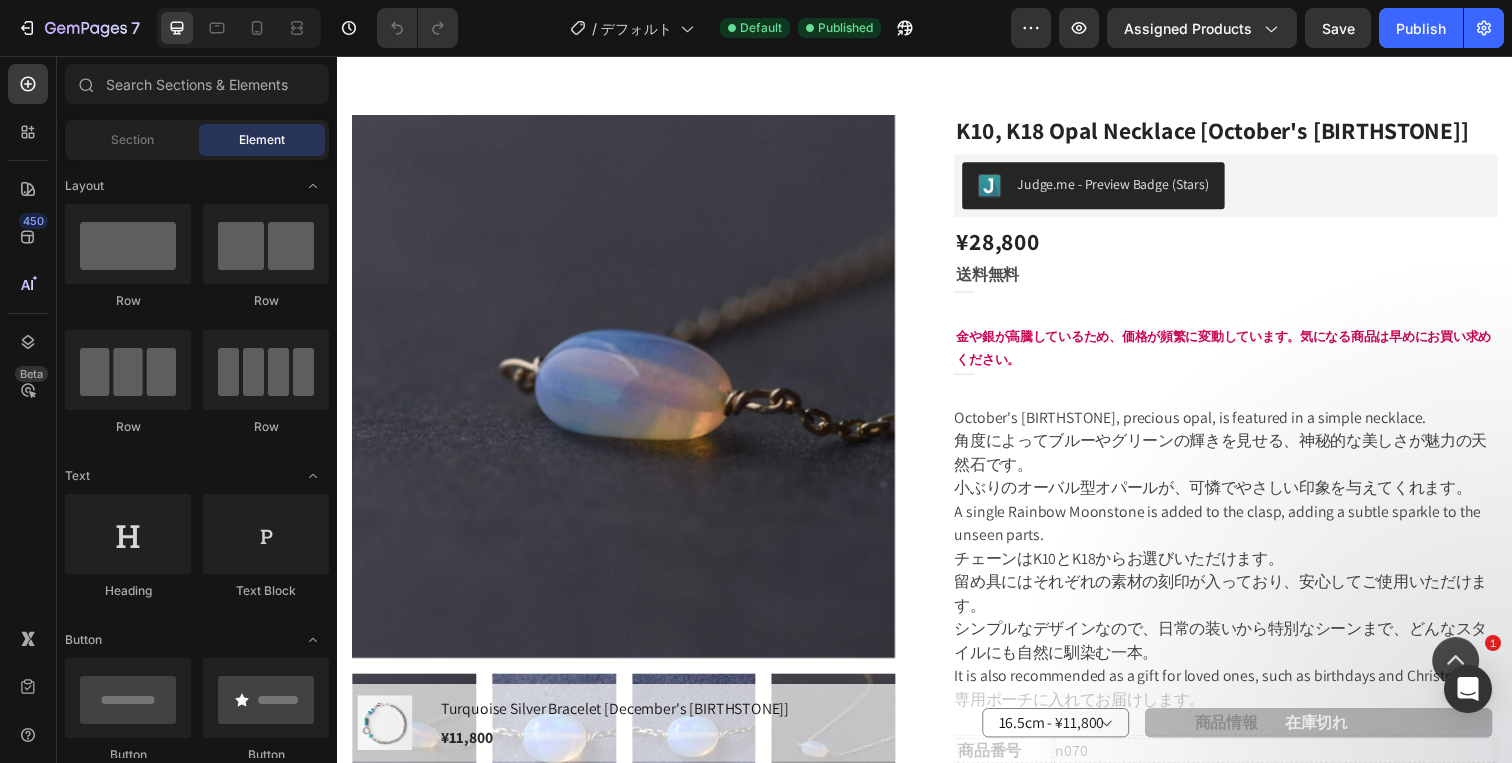 scroll, scrollTop: 154, scrollLeft: 0, axis: vertical 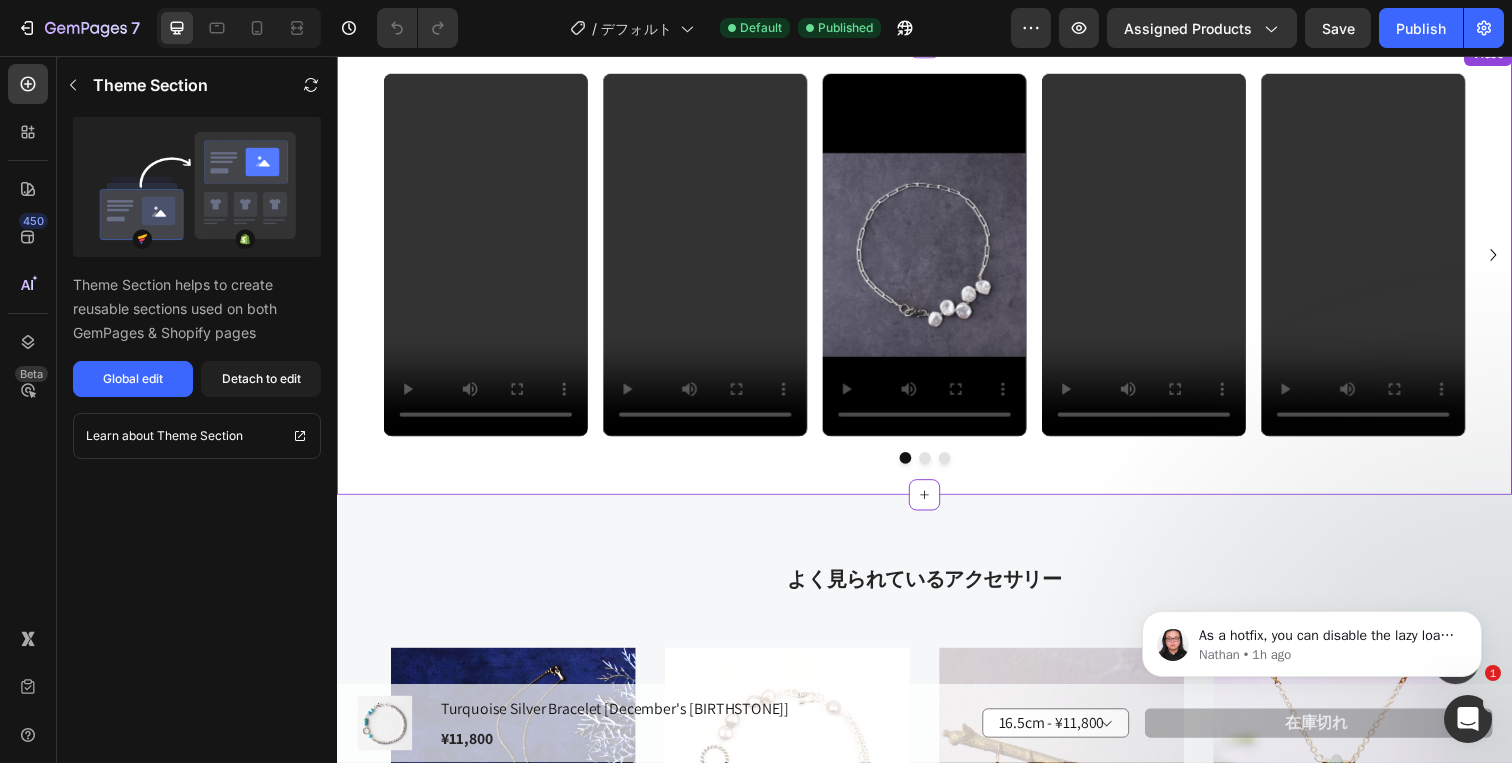 click at bounding box center [937, 467] 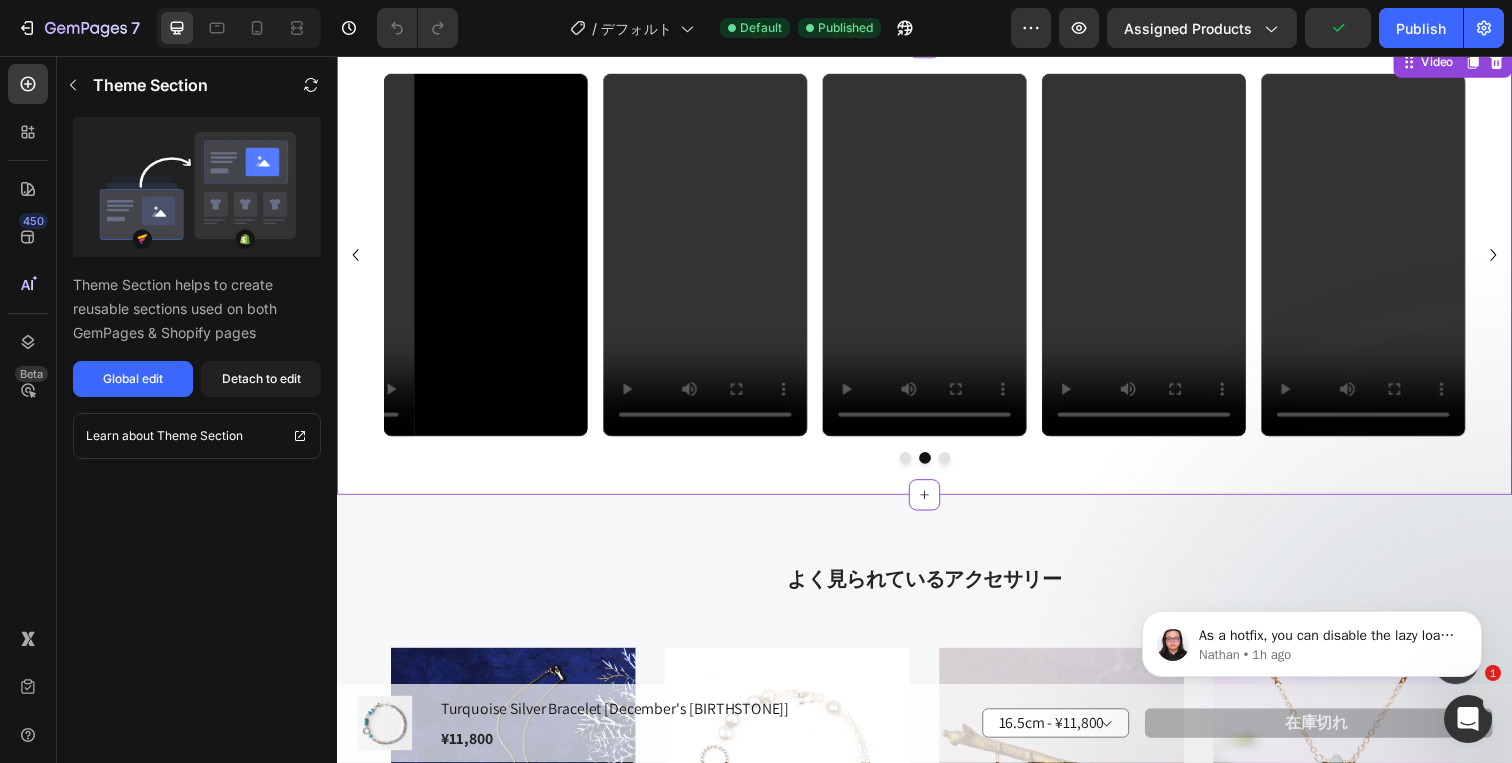 click at bounding box center [957, 467] 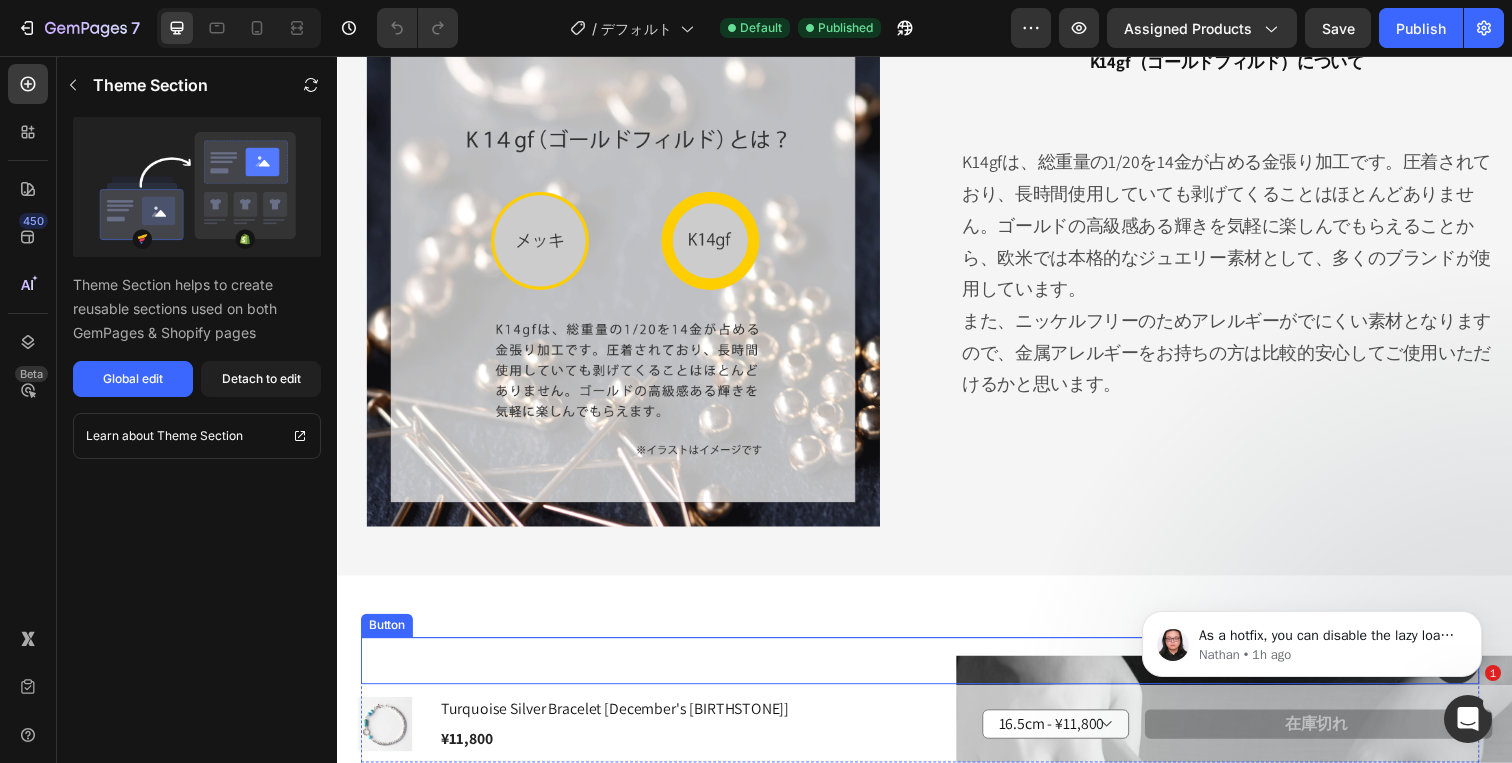 scroll, scrollTop: 0, scrollLeft: 0, axis: both 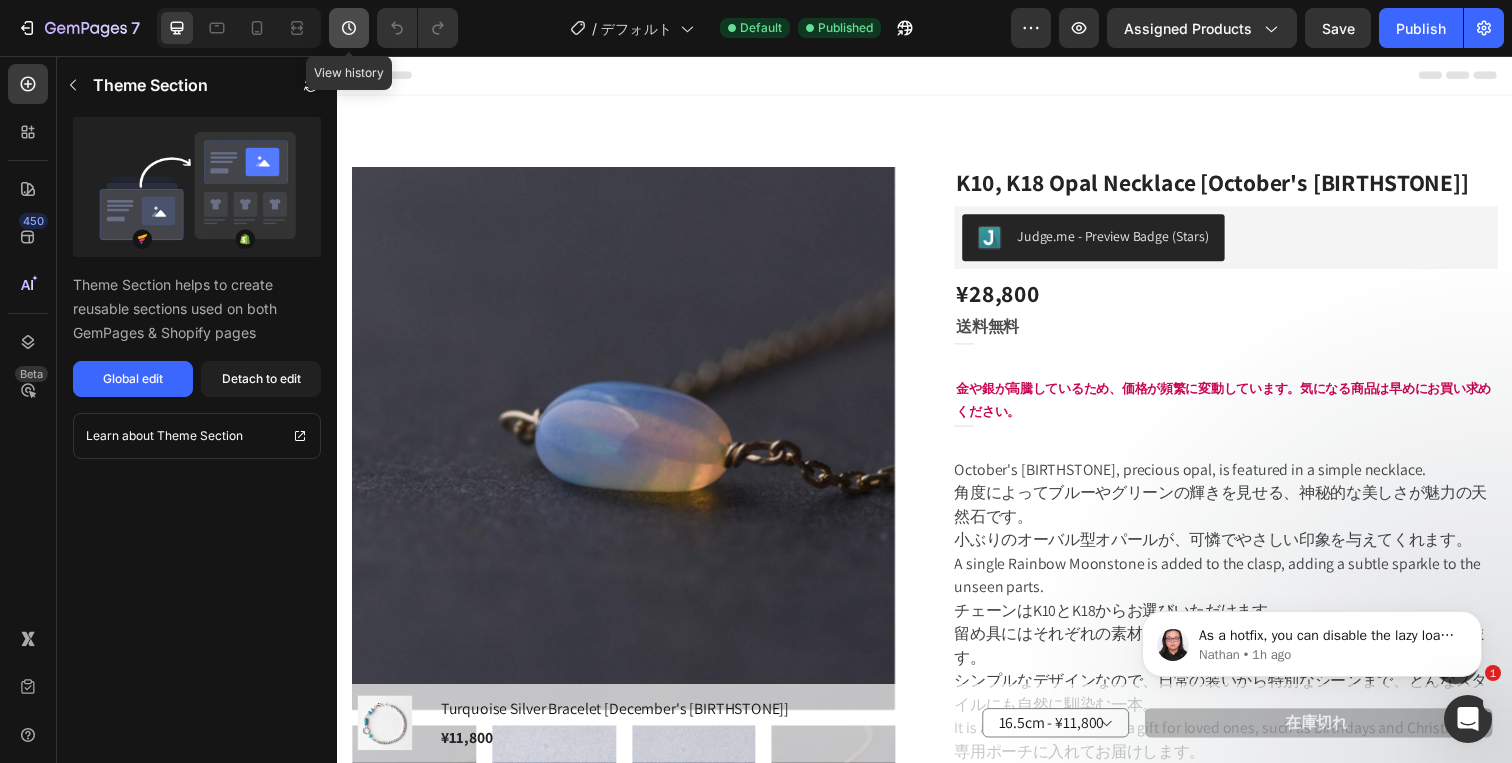 click 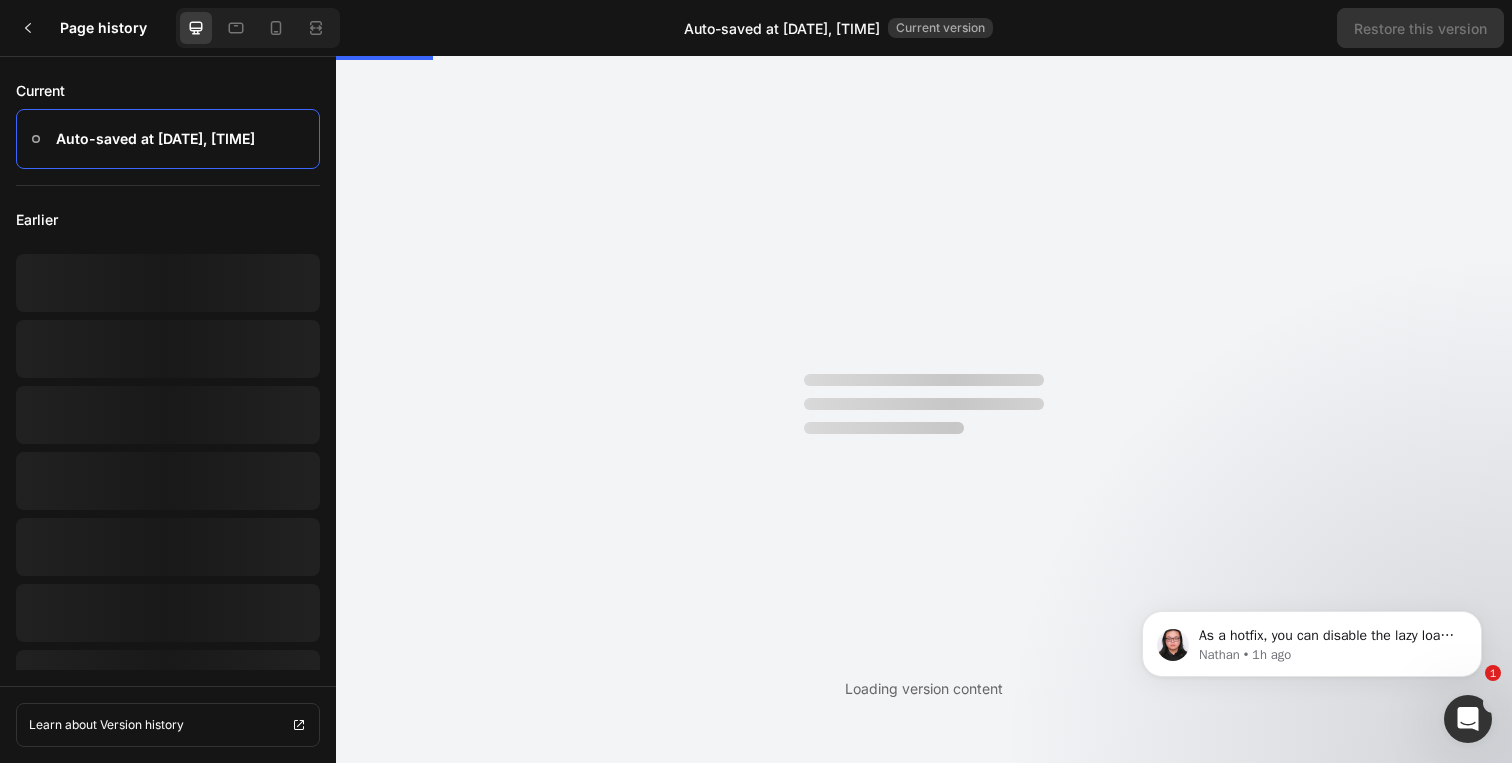 scroll, scrollTop: 0, scrollLeft: 0, axis: both 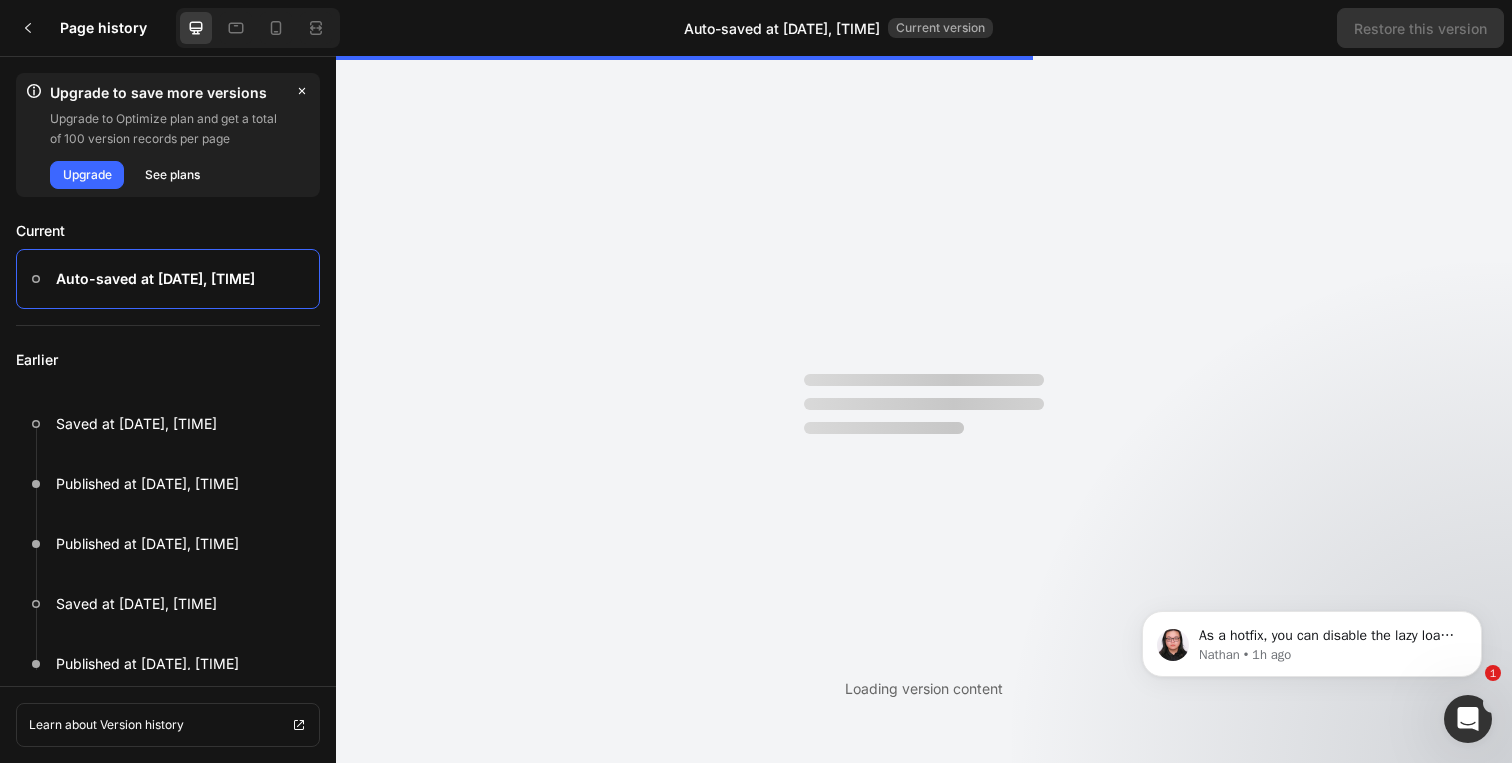 select on "[NUMBER]" 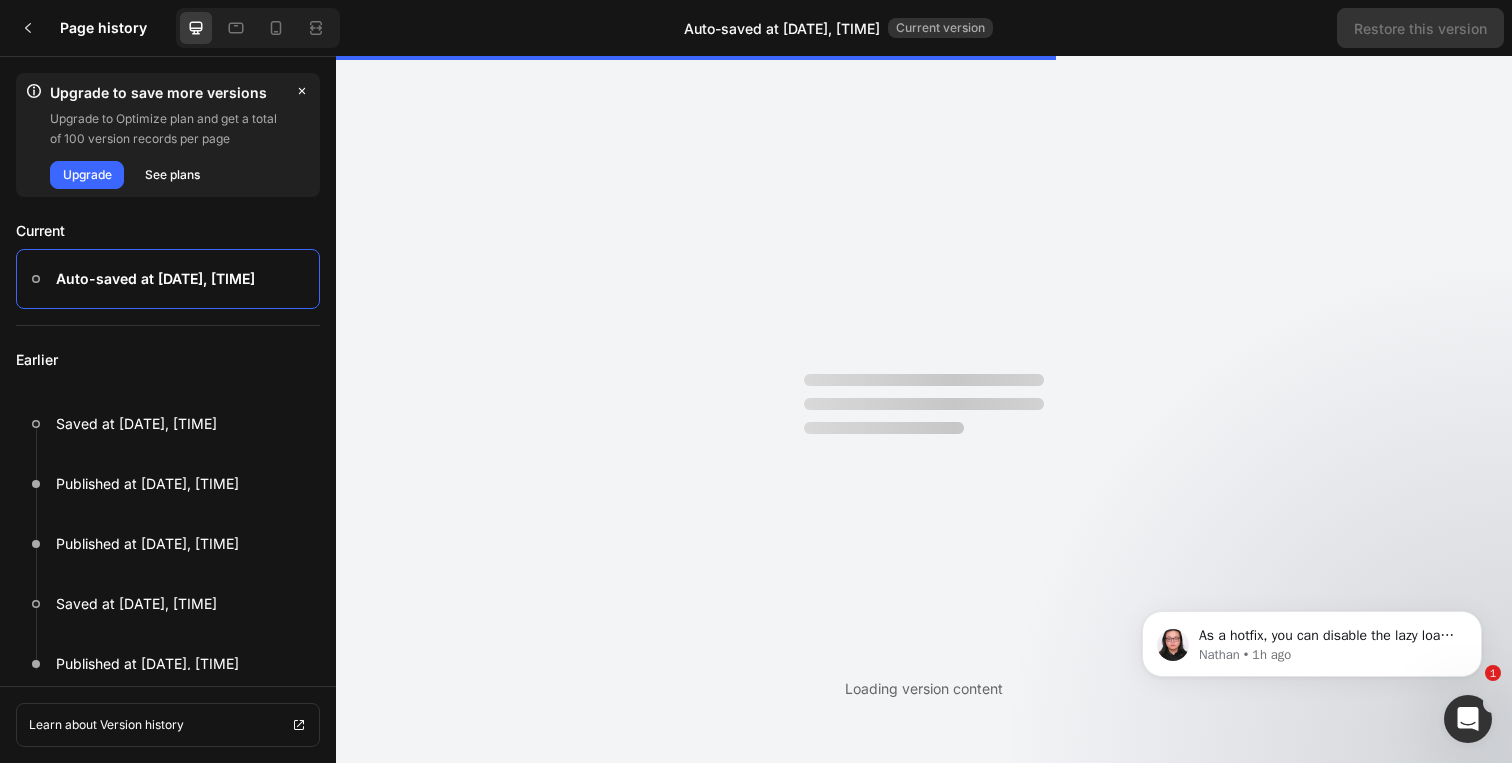 select on "[NUMBER]" 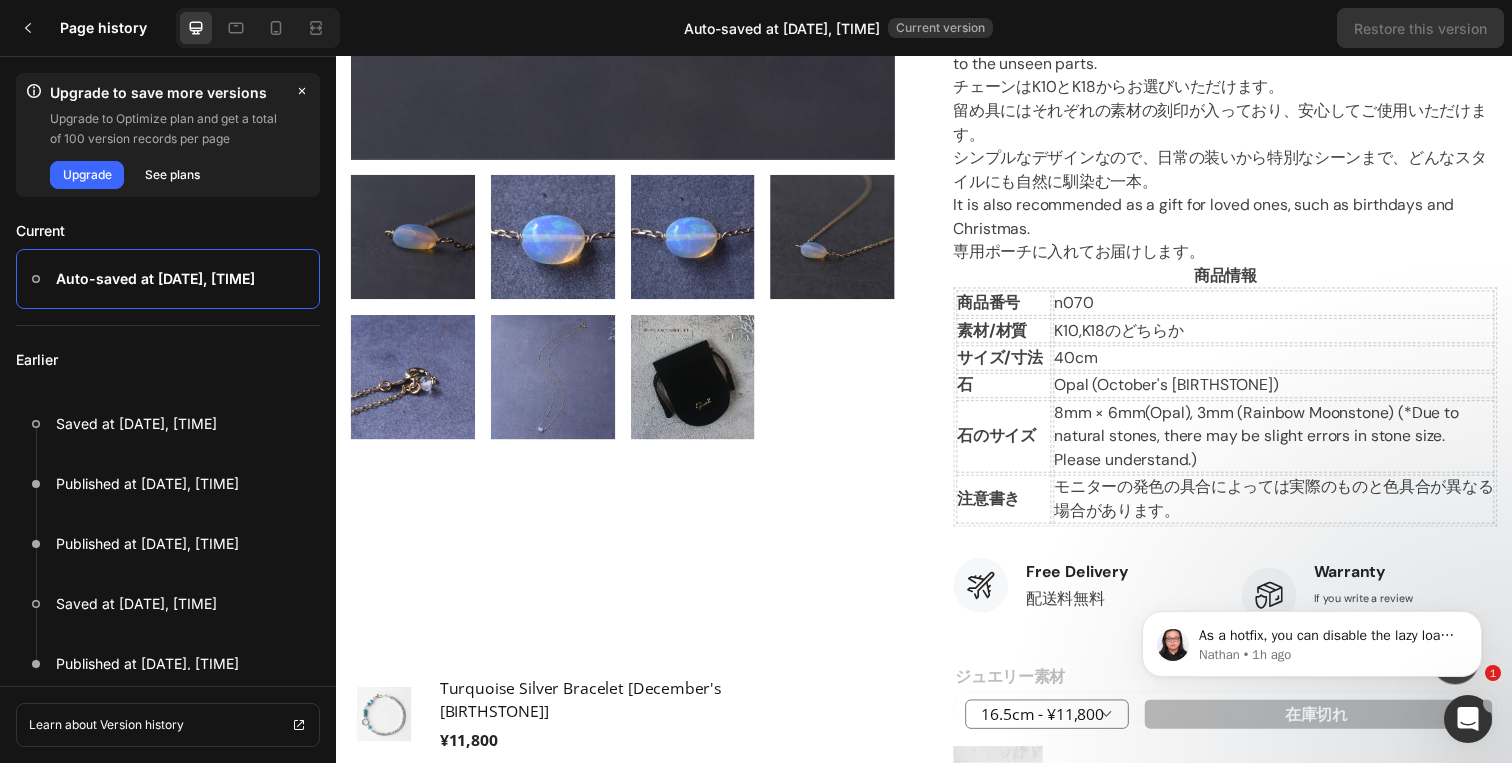 scroll, scrollTop: 525, scrollLeft: 0, axis: vertical 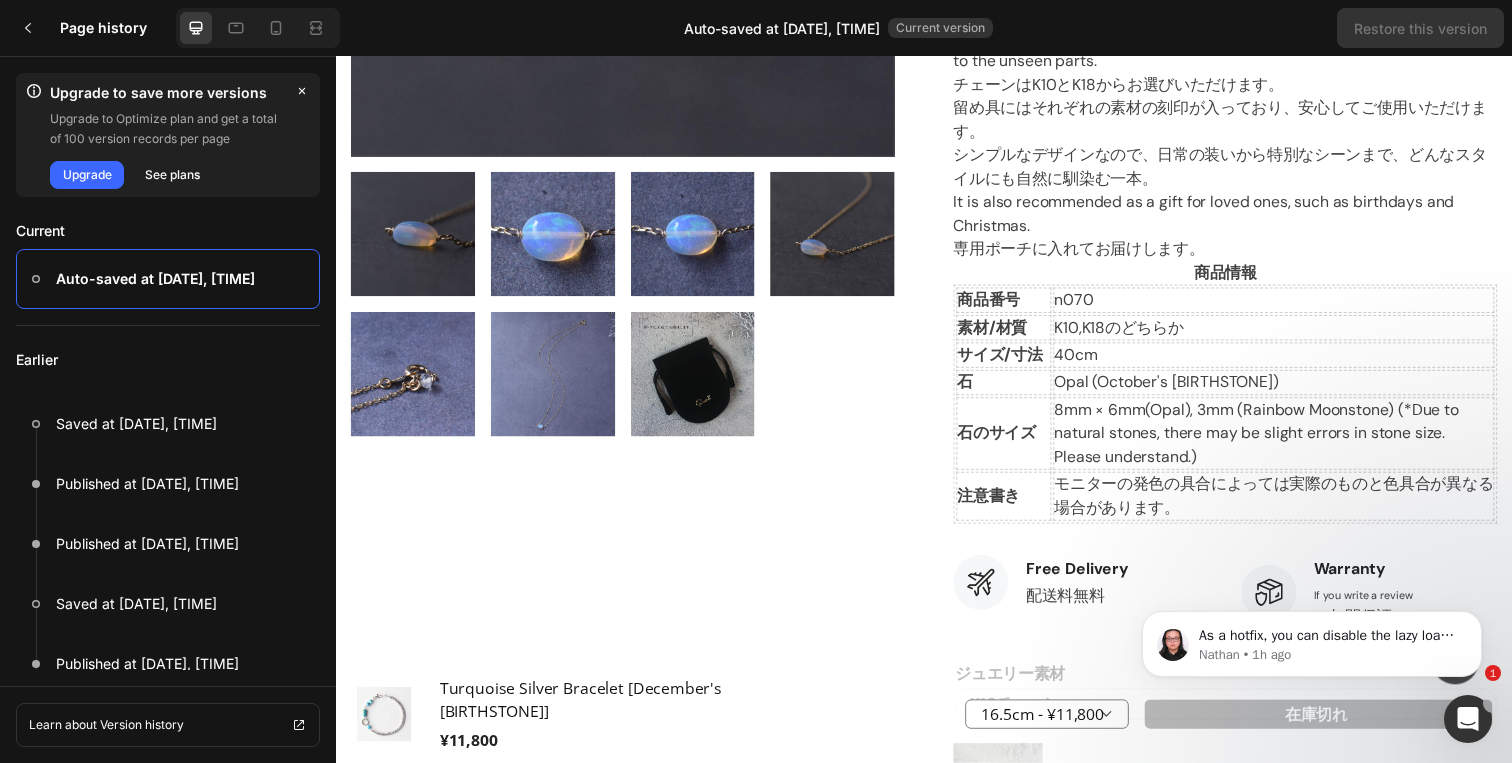 click at bounding box center (700, 380) 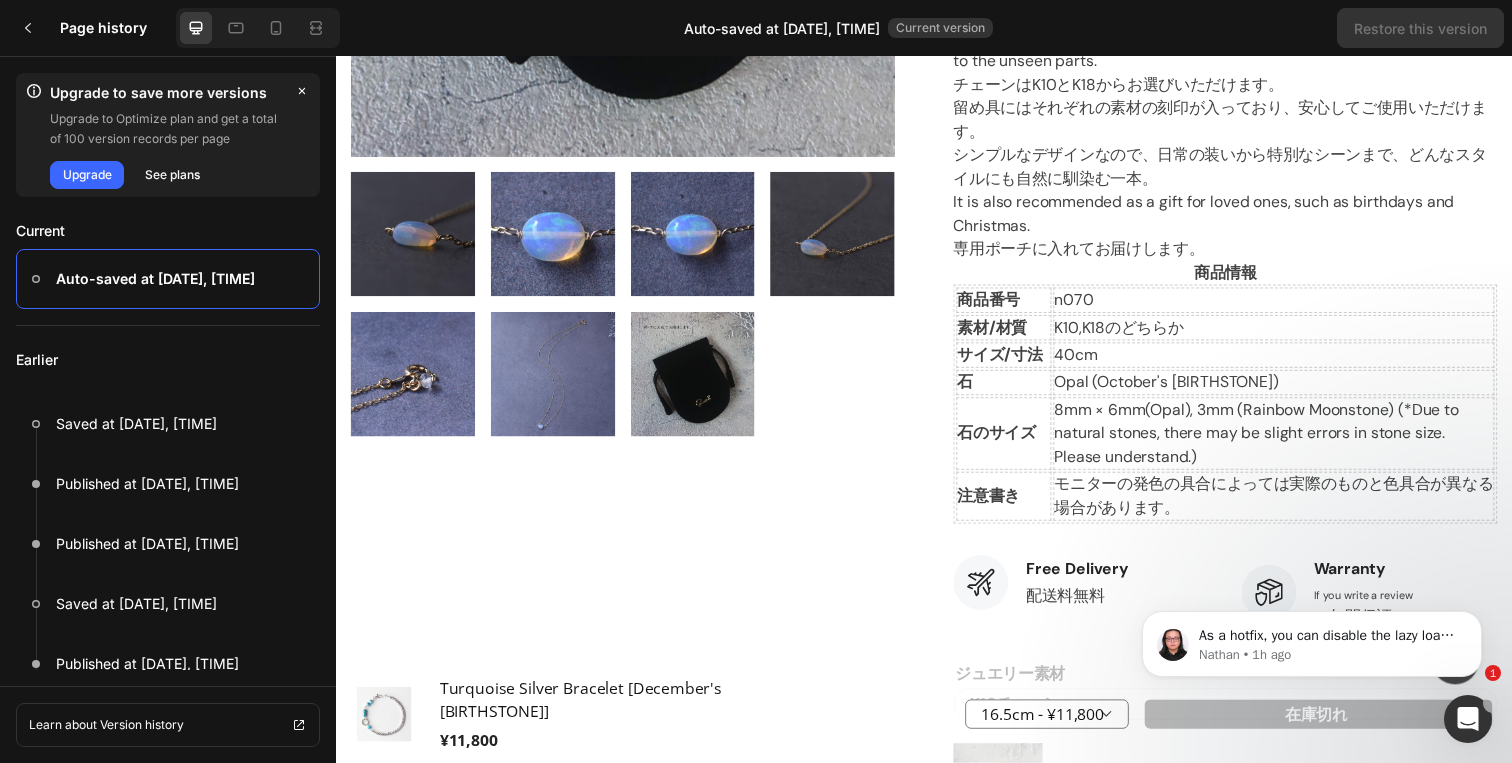 click at bounding box center [842, 237] 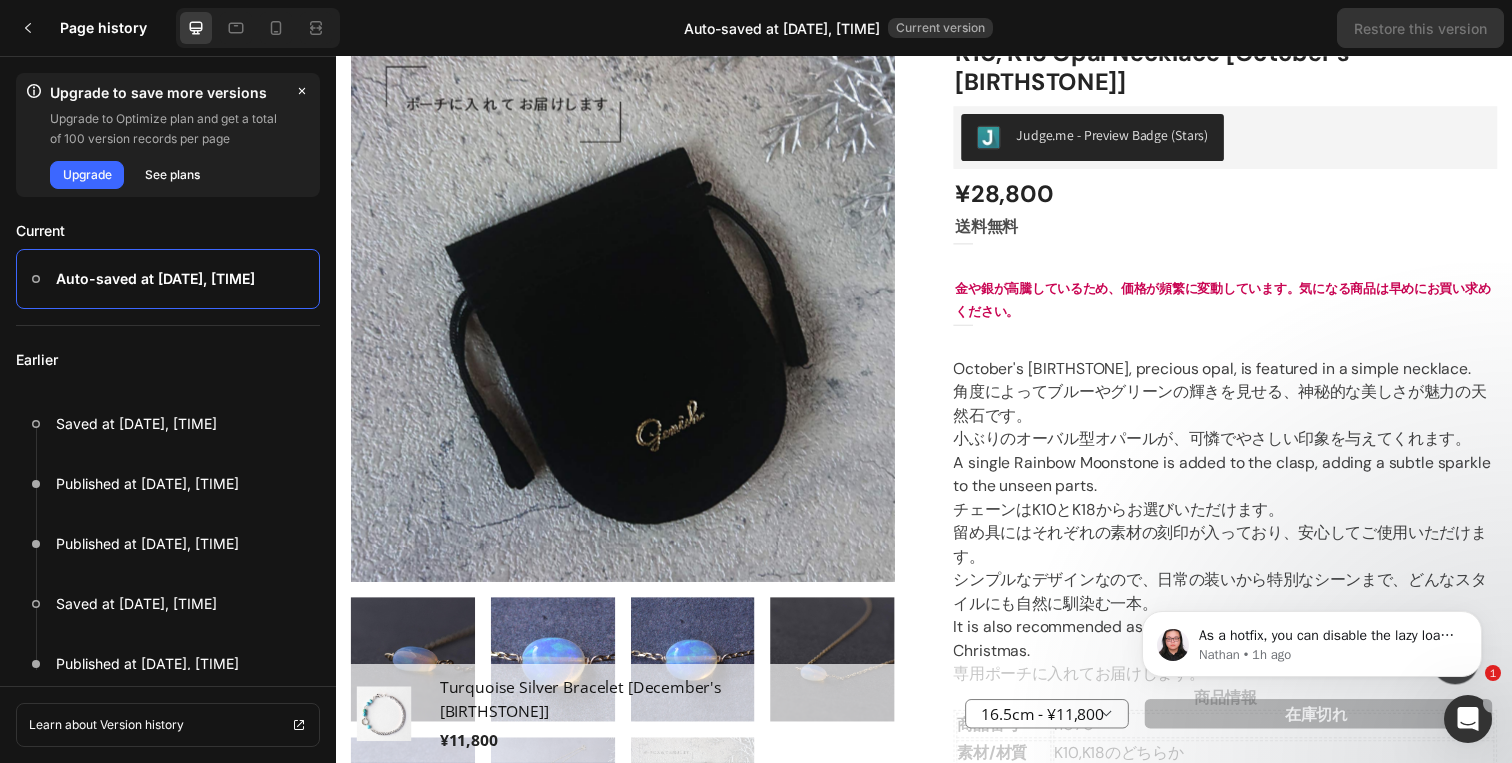 scroll, scrollTop: 0, scrollLeft: 0, axis: both 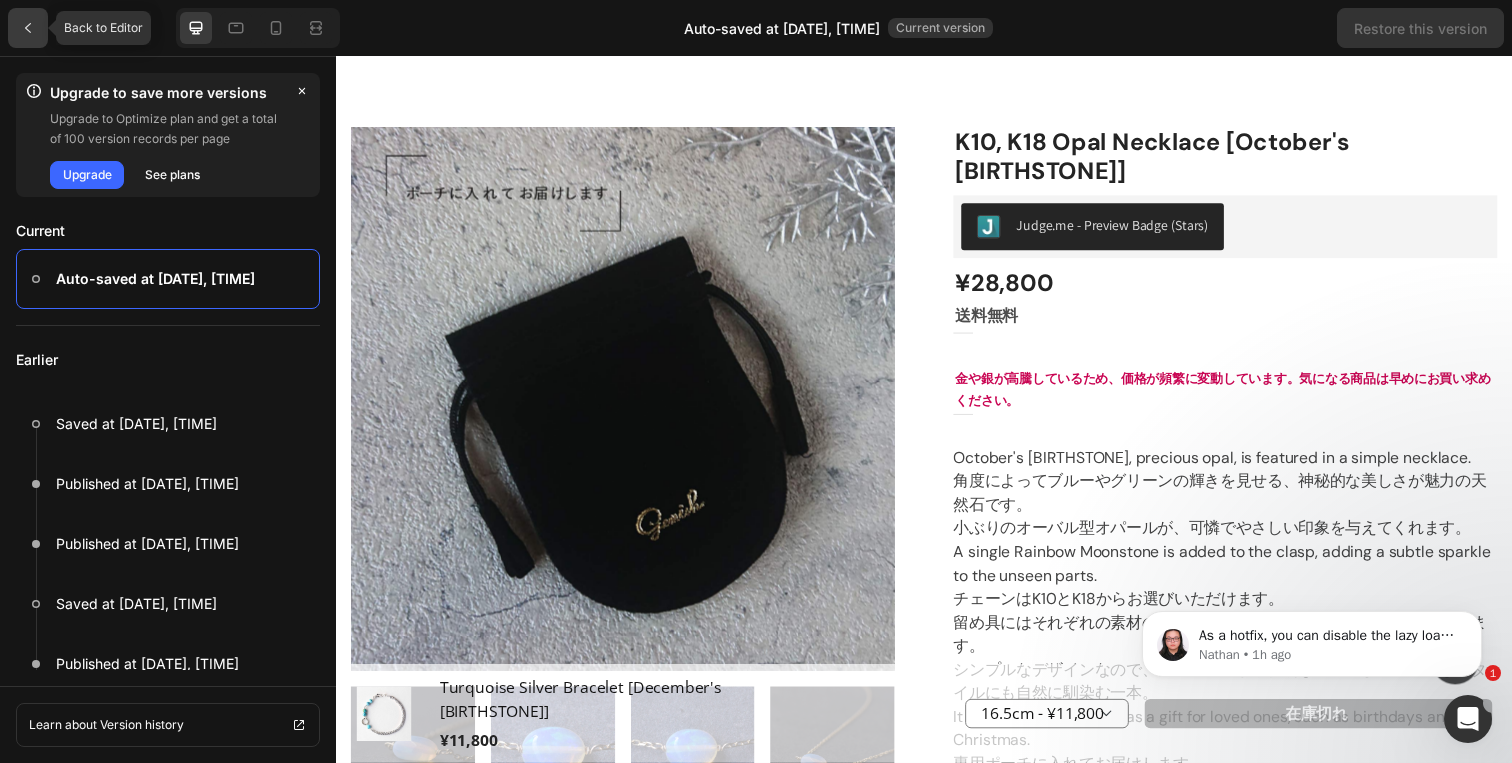 click 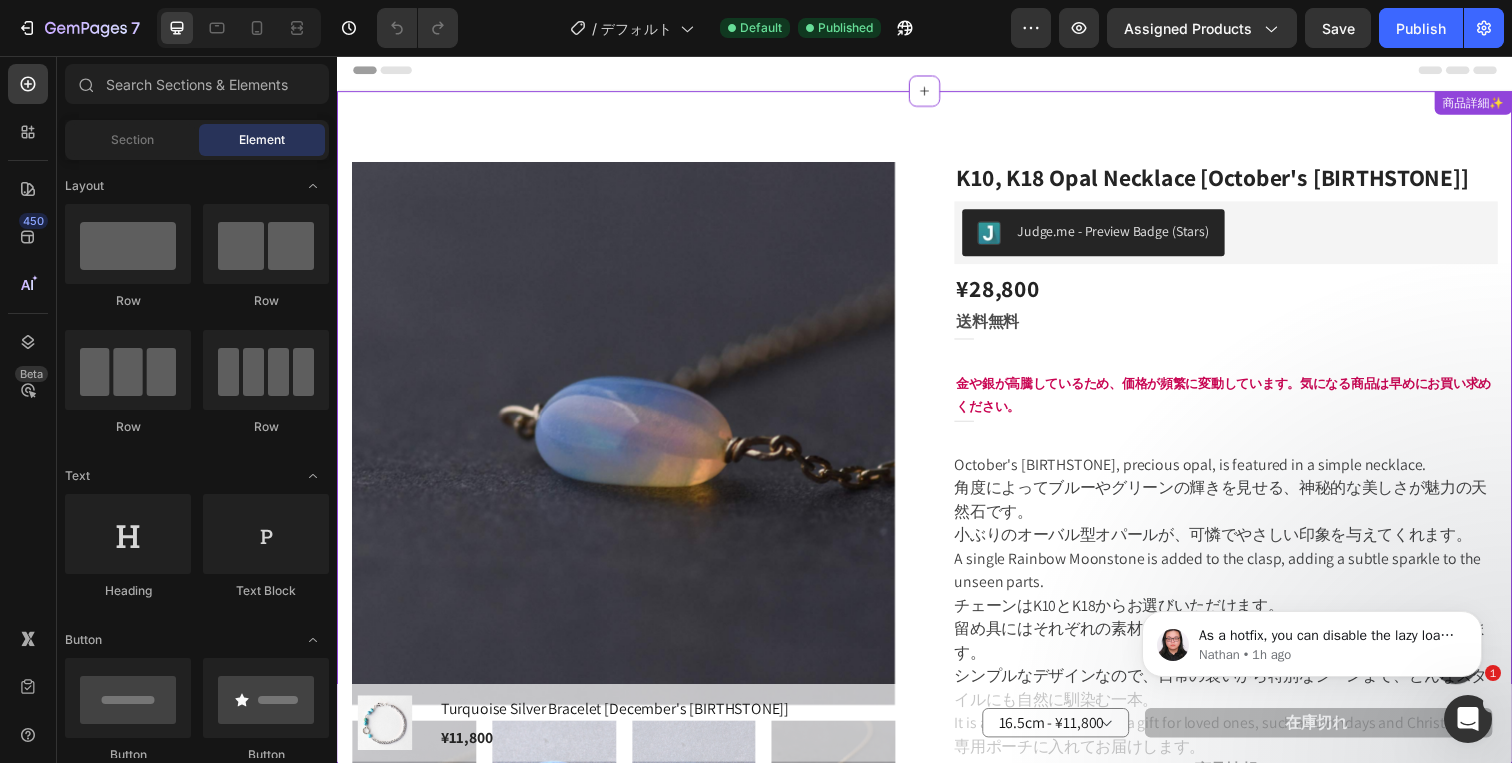 scroll, scrollTop: 0, scrollLeft: 0, axis: both 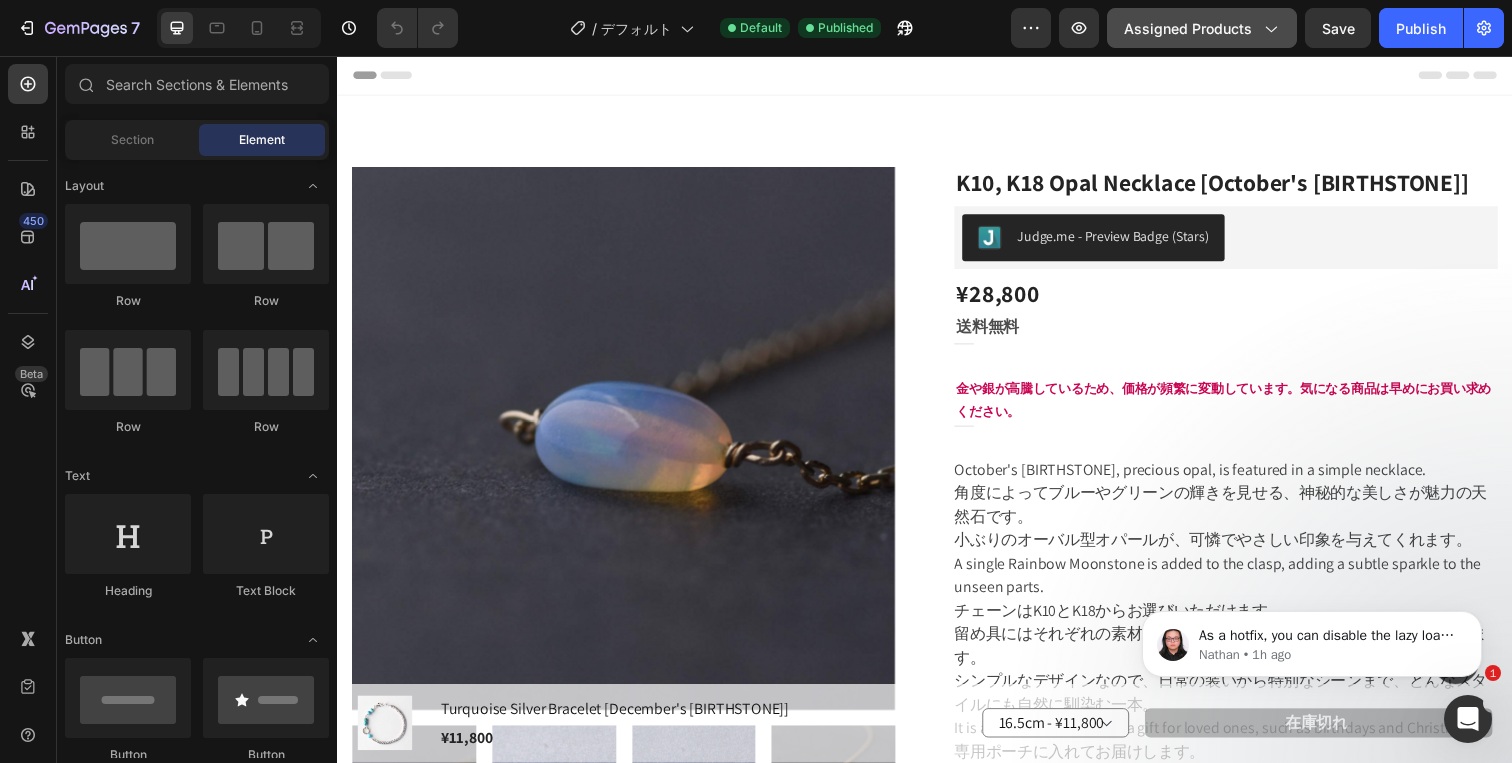 click on "Assigned Products" 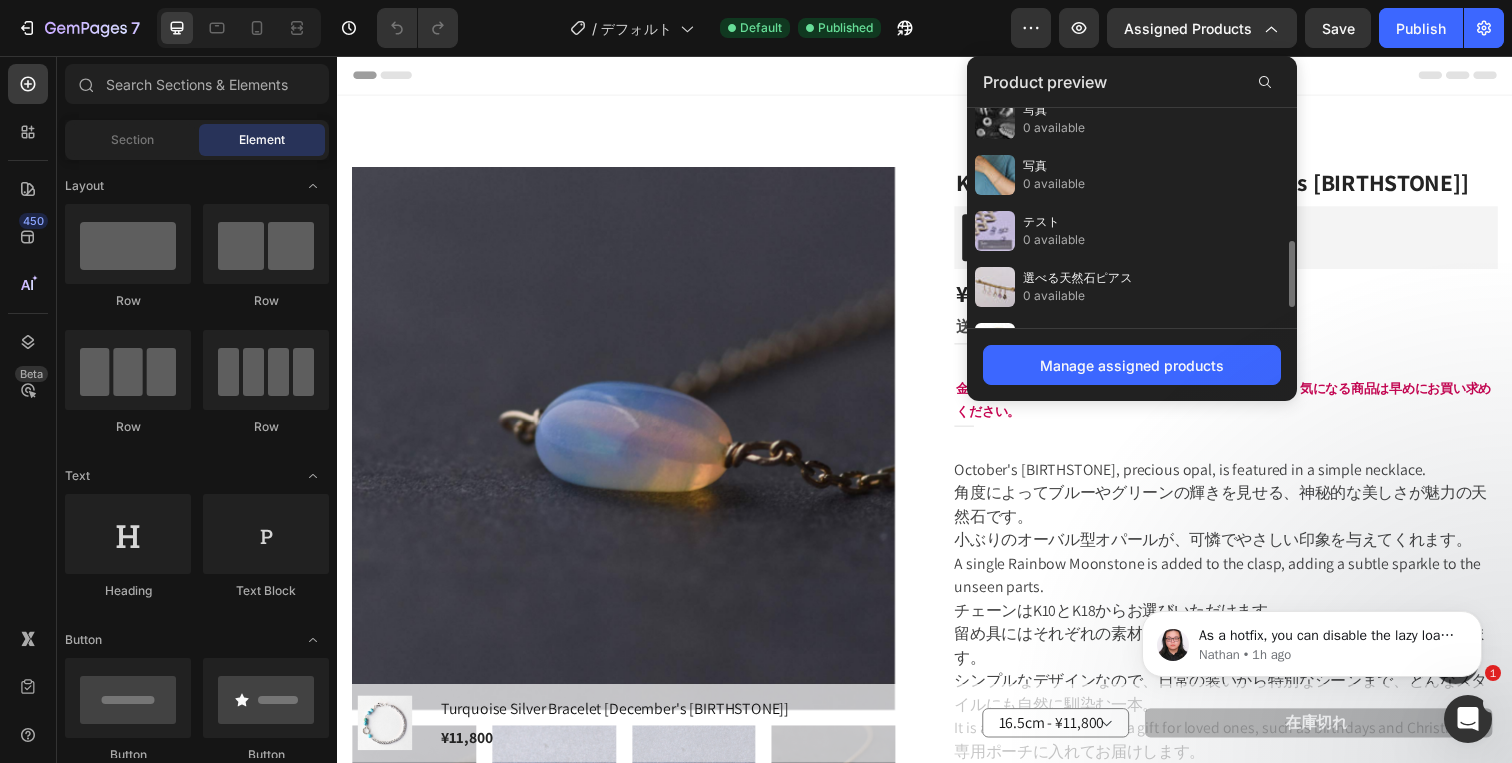 scroll, scrollTop: 416, scrollLeft: 0, axis: vertical 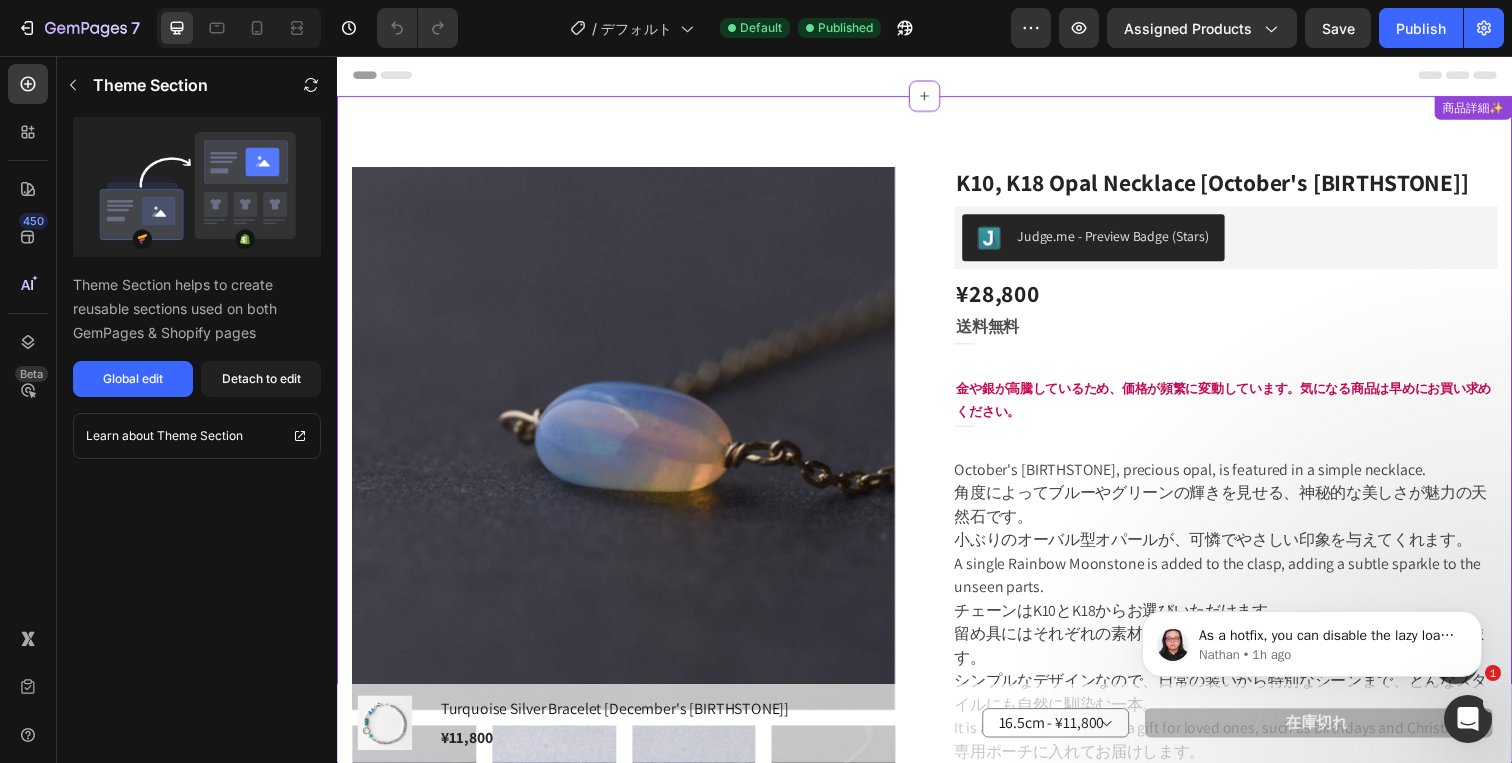 click on "Product Images K10・ K18 オパールネックレス【[MONTH]の[GEM]石】 (P) Title Judge.me - Preview Badge (Stars) Judge.me ¥28,800 (P) Price (P) Price 送料無料 Text Block Title Line Row 金や銀が高騰しているため、価格が頻繁に変動しています。気になる商品は早めにお買い求めください。 Text Block Title Line Row [MONTH]の[GEM]石、プレシャスオパールをセンターにあしらったシンプルなネックレス。 角度によってブルーやグリーンの輝きを見せる、神秘的な美しさが魅力の天然石です。 小ぶりのオーバル型オパールが、可憐でやさしい印象を与えてくれます。 後ろの留め具部分には、ひと粒のレインボームーンストーンを添えて、見えないところにもさりげないきらめきを。 チェーンはK10とK18からお選びいただけます。 専用ポーチに入れてお届けします。 商品情報" at bounding box center (937, 839) 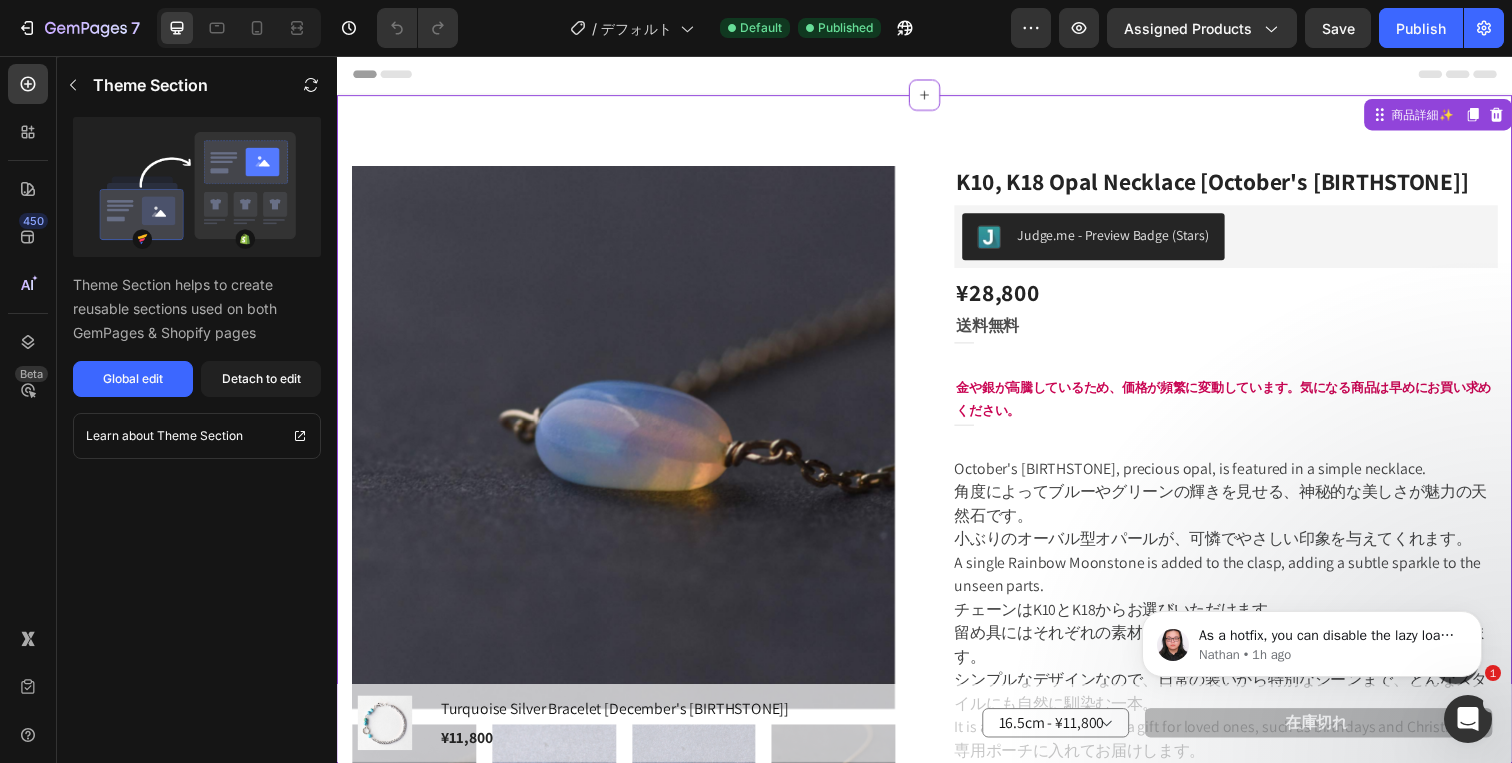 scroll, scrollTop: 0, scrollLeft: 0, axis: both 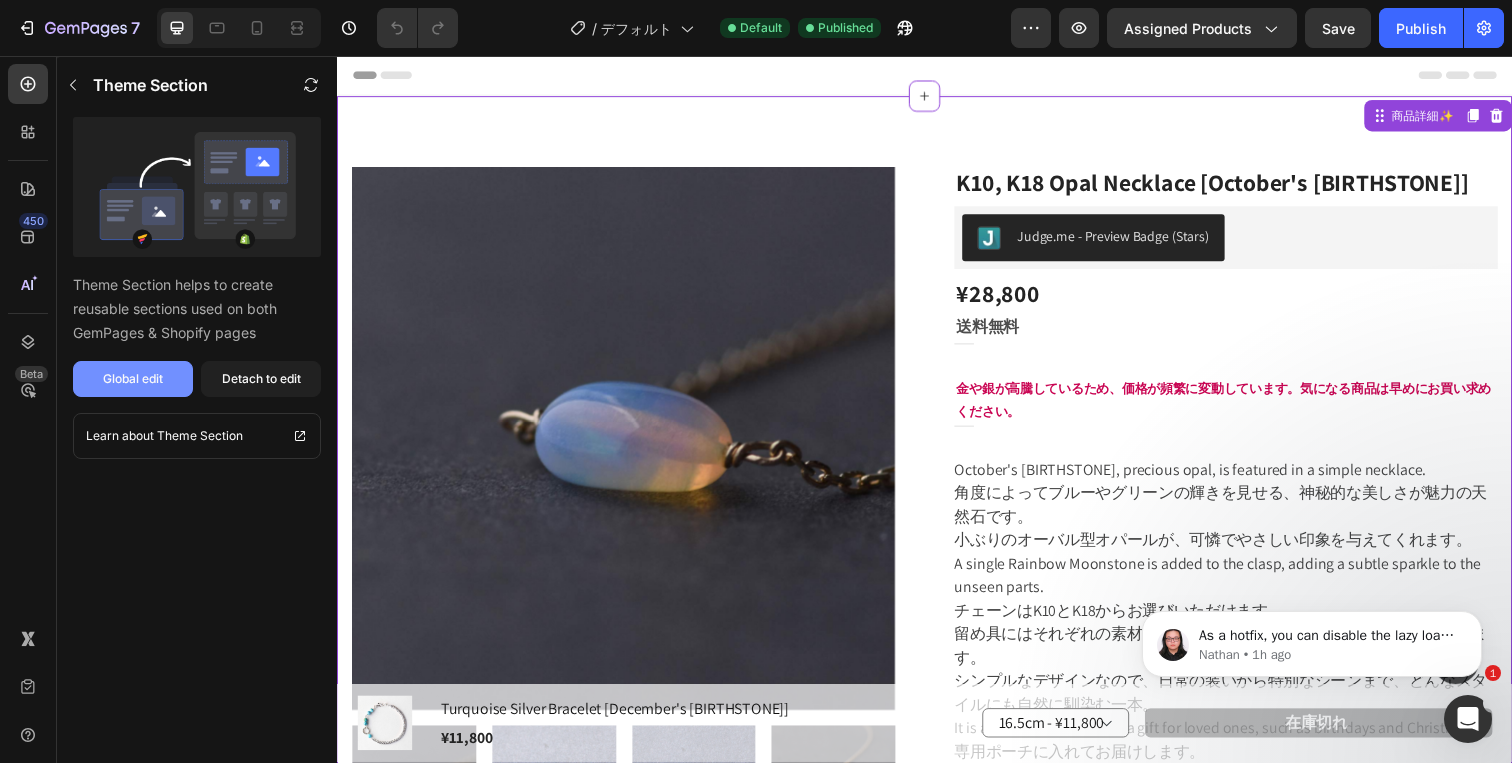 click on "Global edit" at bounding box center (133, 379) 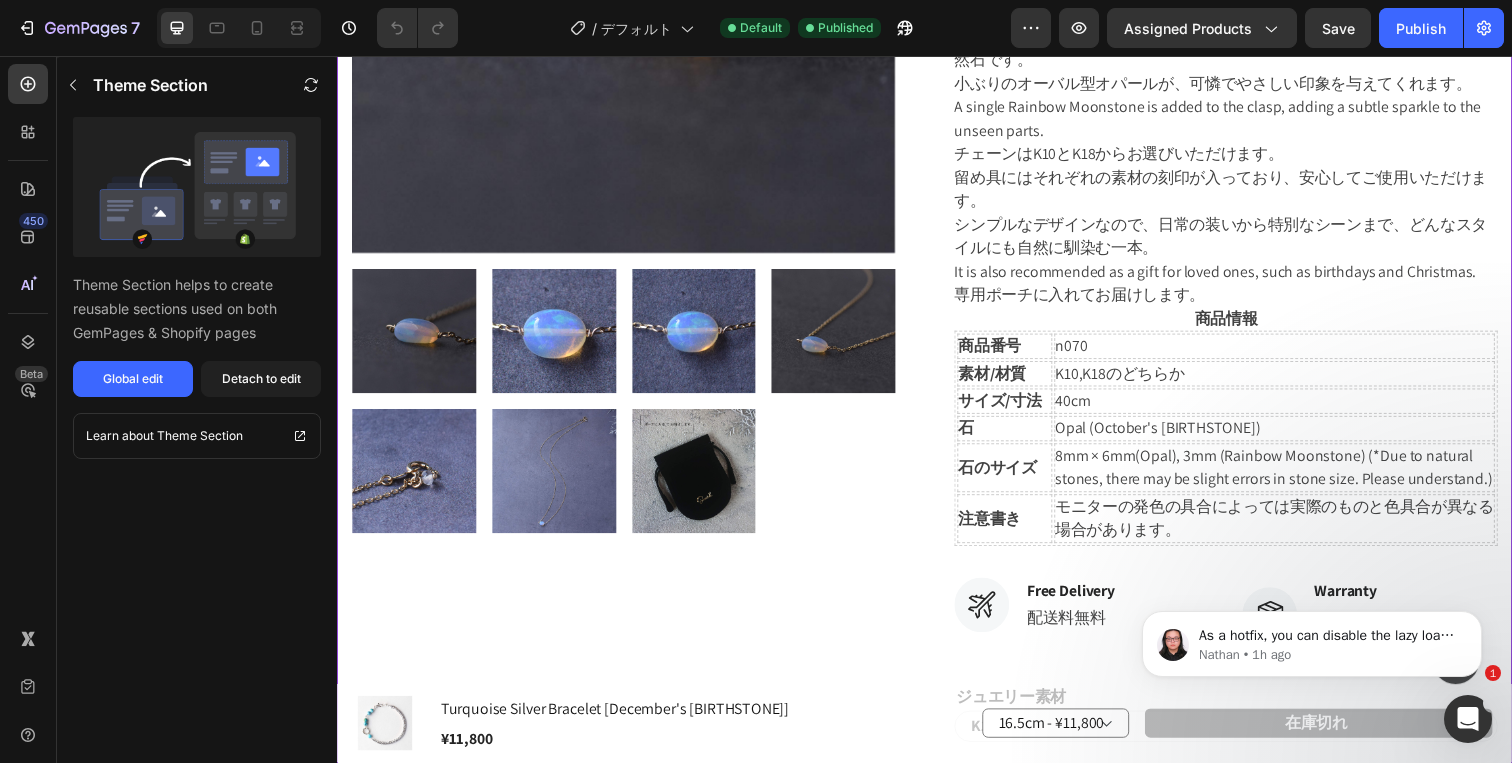 scroll, scrollTop: 467, scrollLeft: 0, axis: vertical 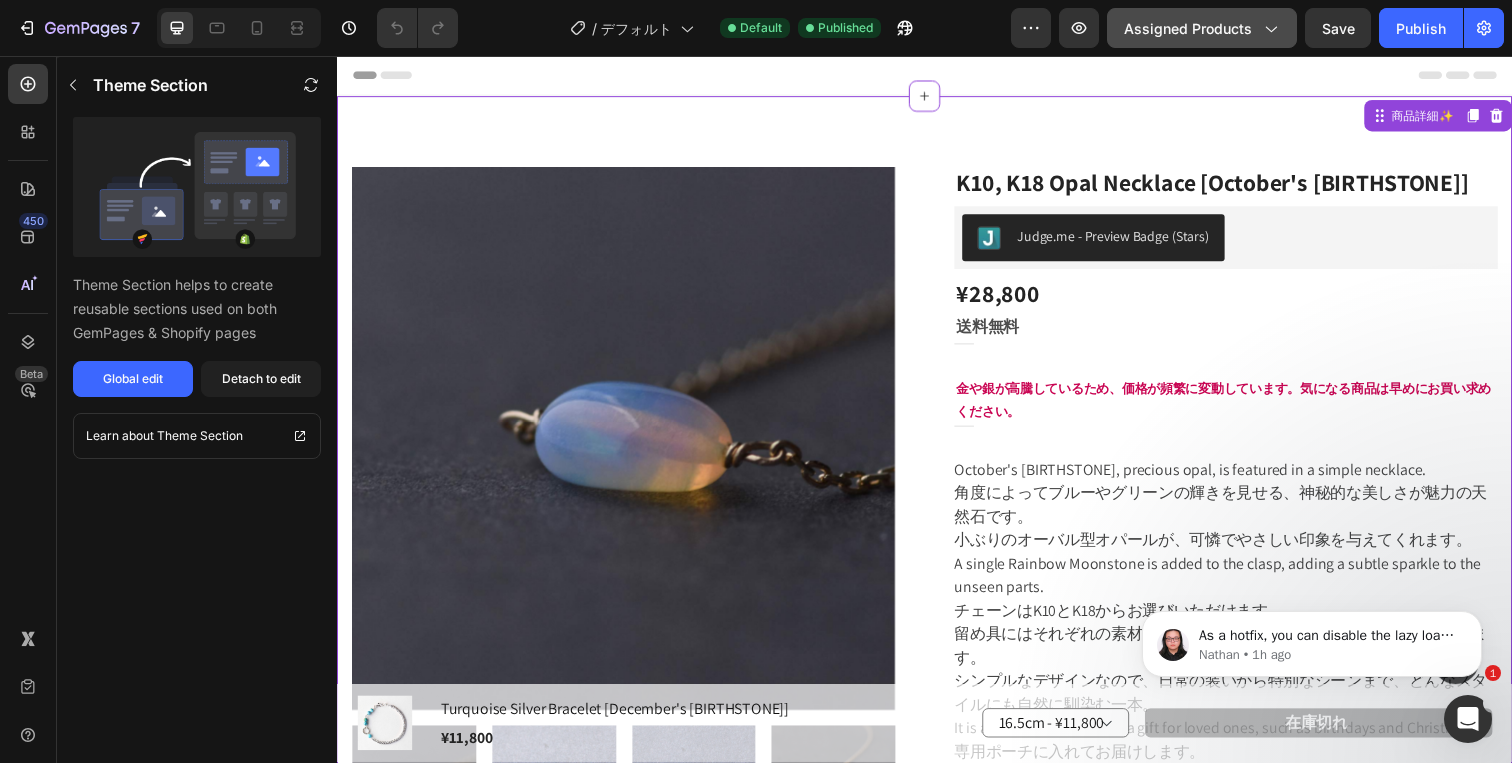 click on "Assigned Products" 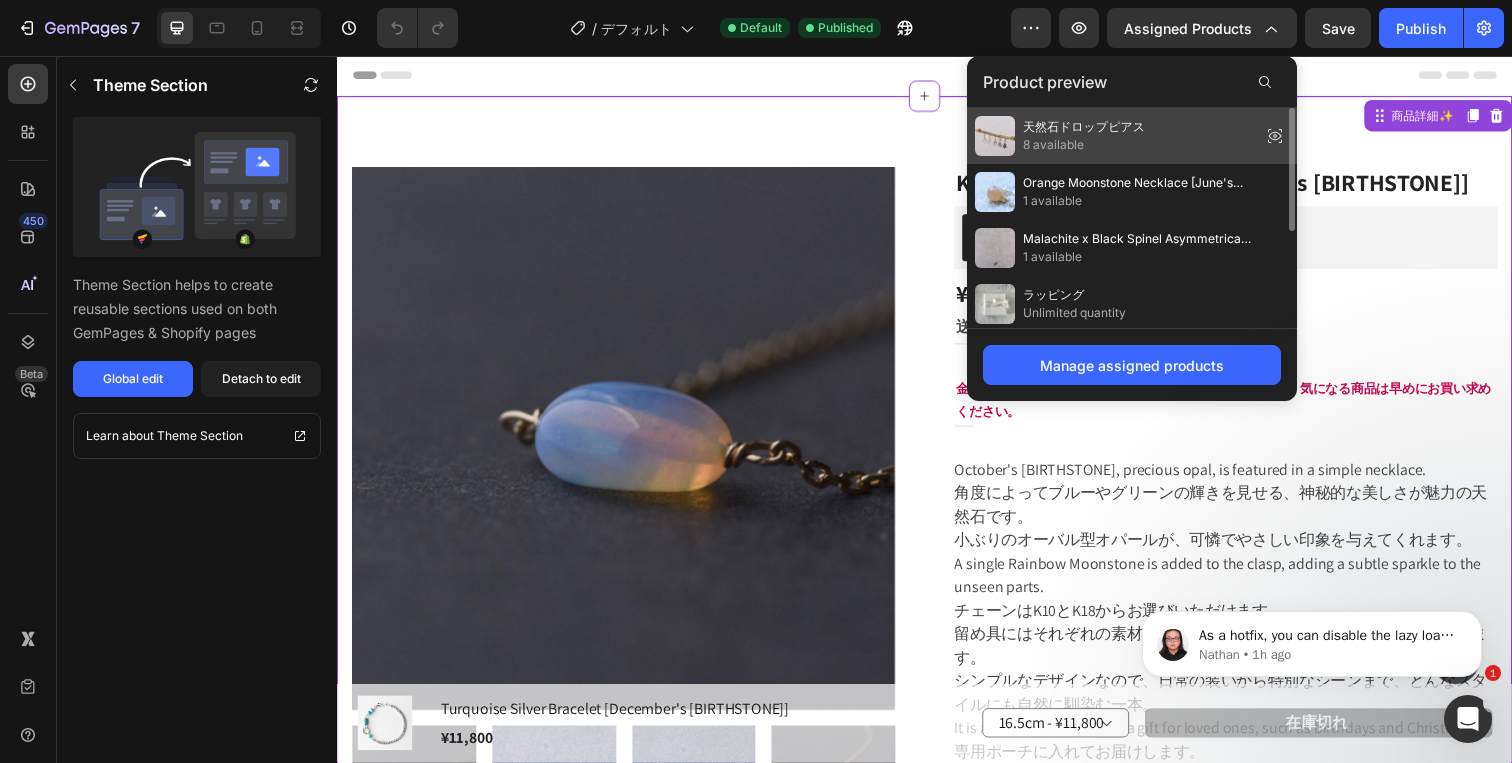 click at bounding box center [995, 136] 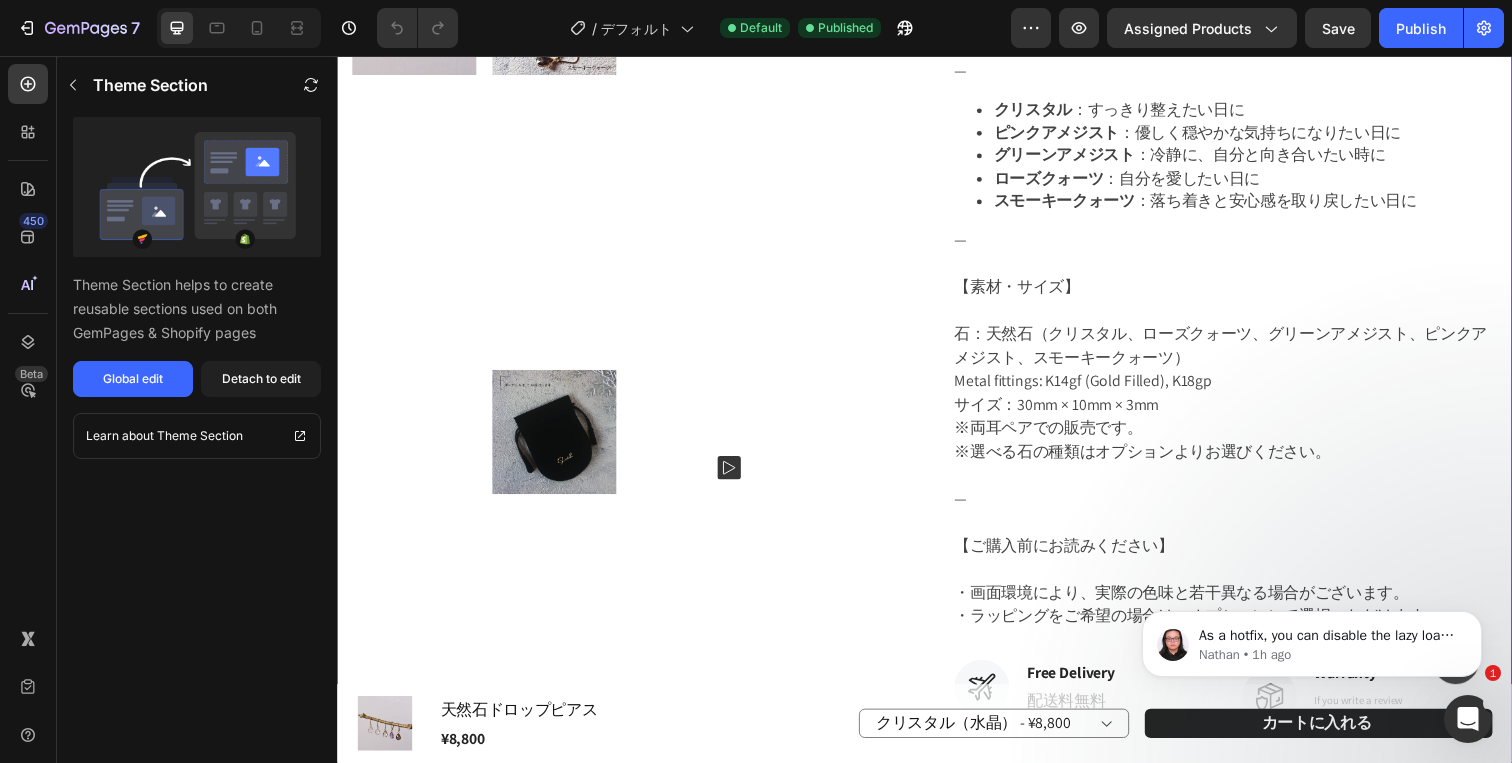 scroll, scrollTop: 831, scrollLeft: 0, axis: vertical 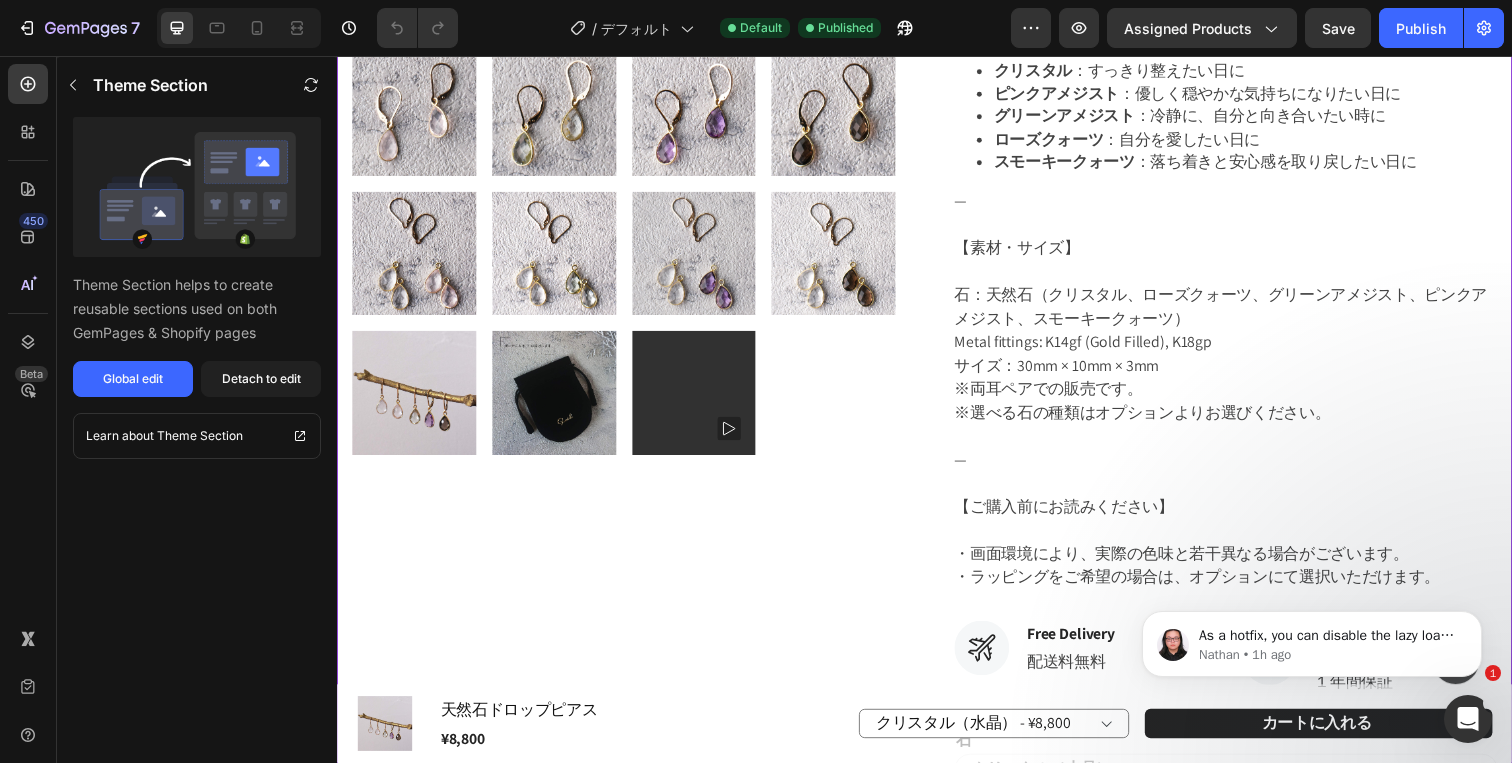 click at bounding box center [701, 400] 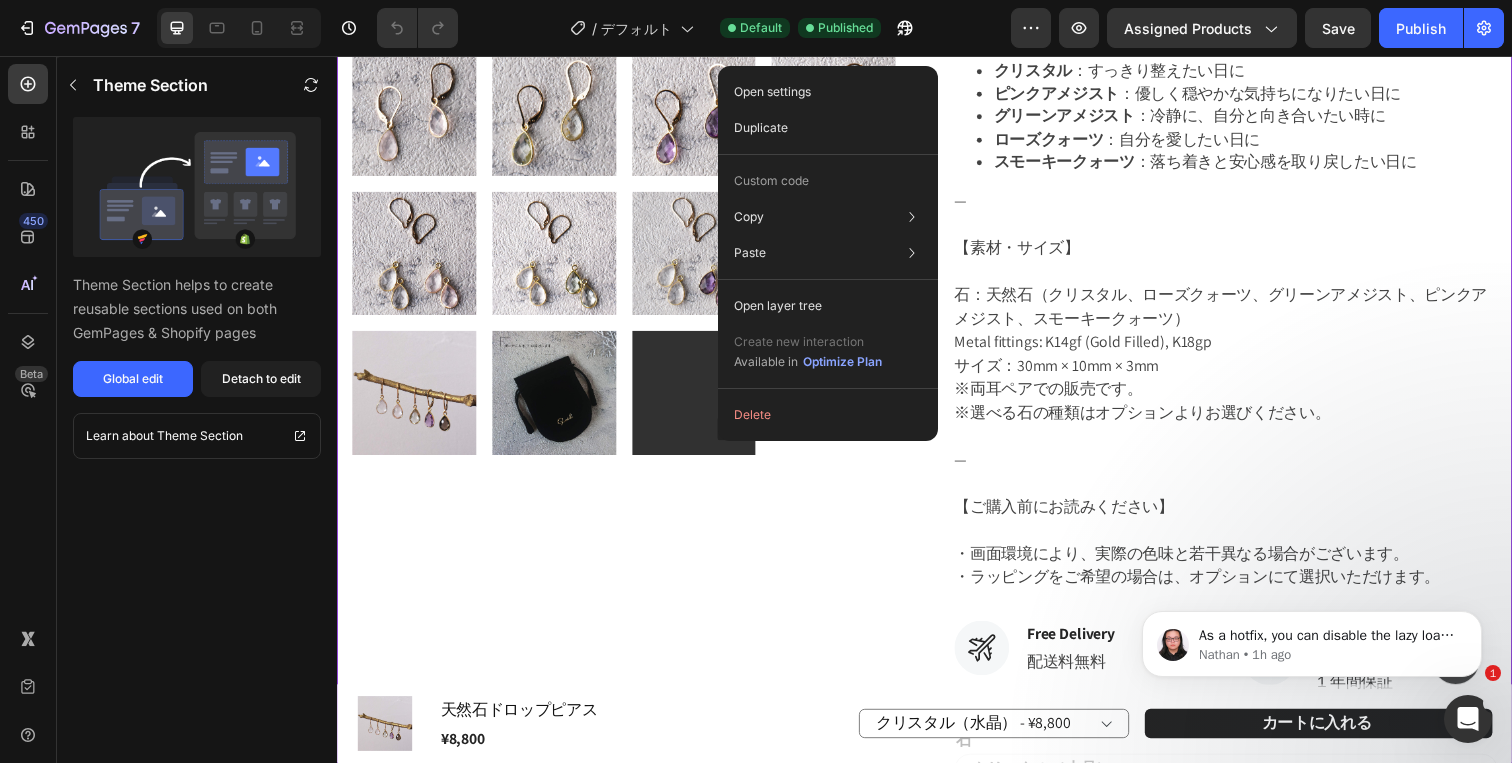 click on "/  デフォルト Default Published" 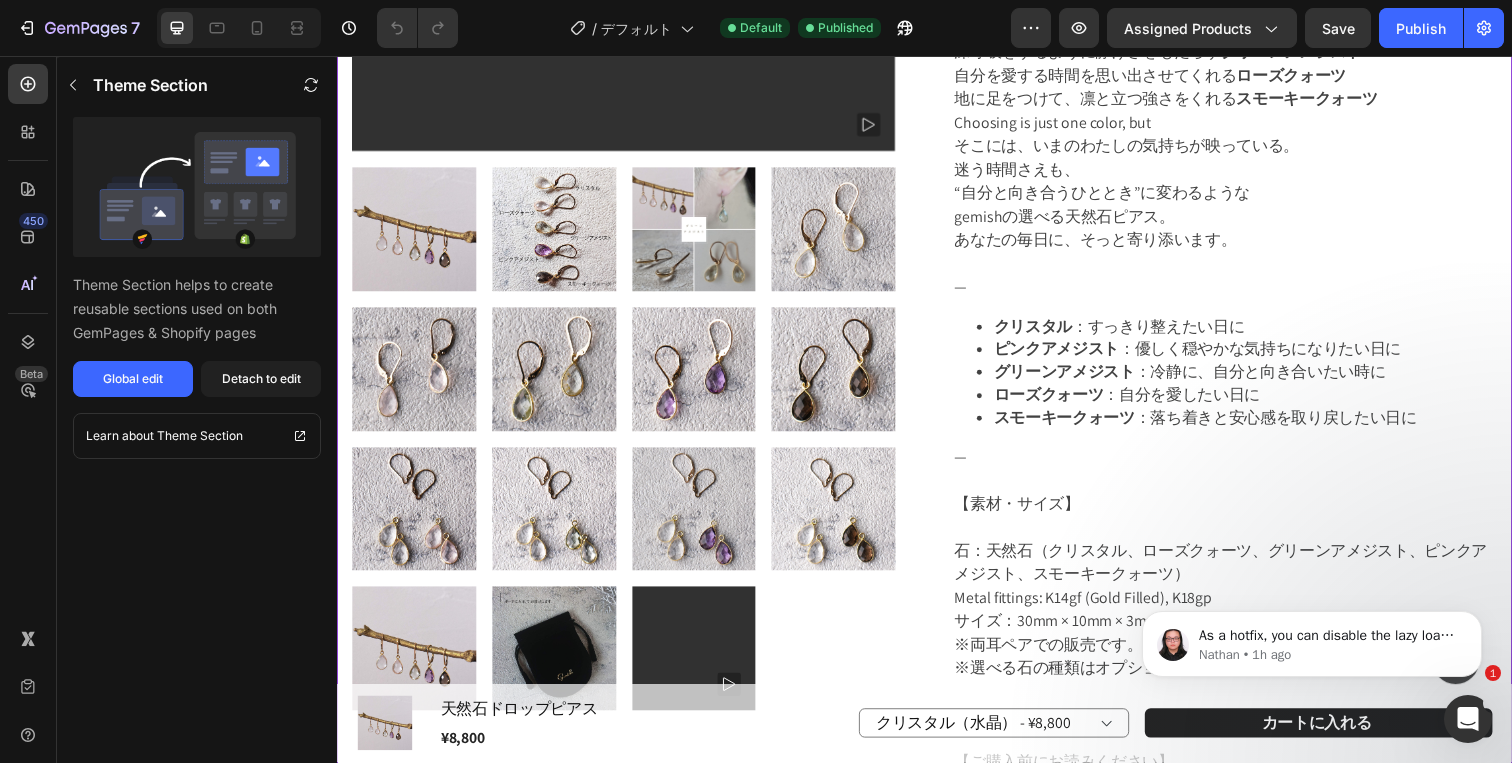 scroll, scrollTop: 579, scrollLeft: 0, axis: vertical 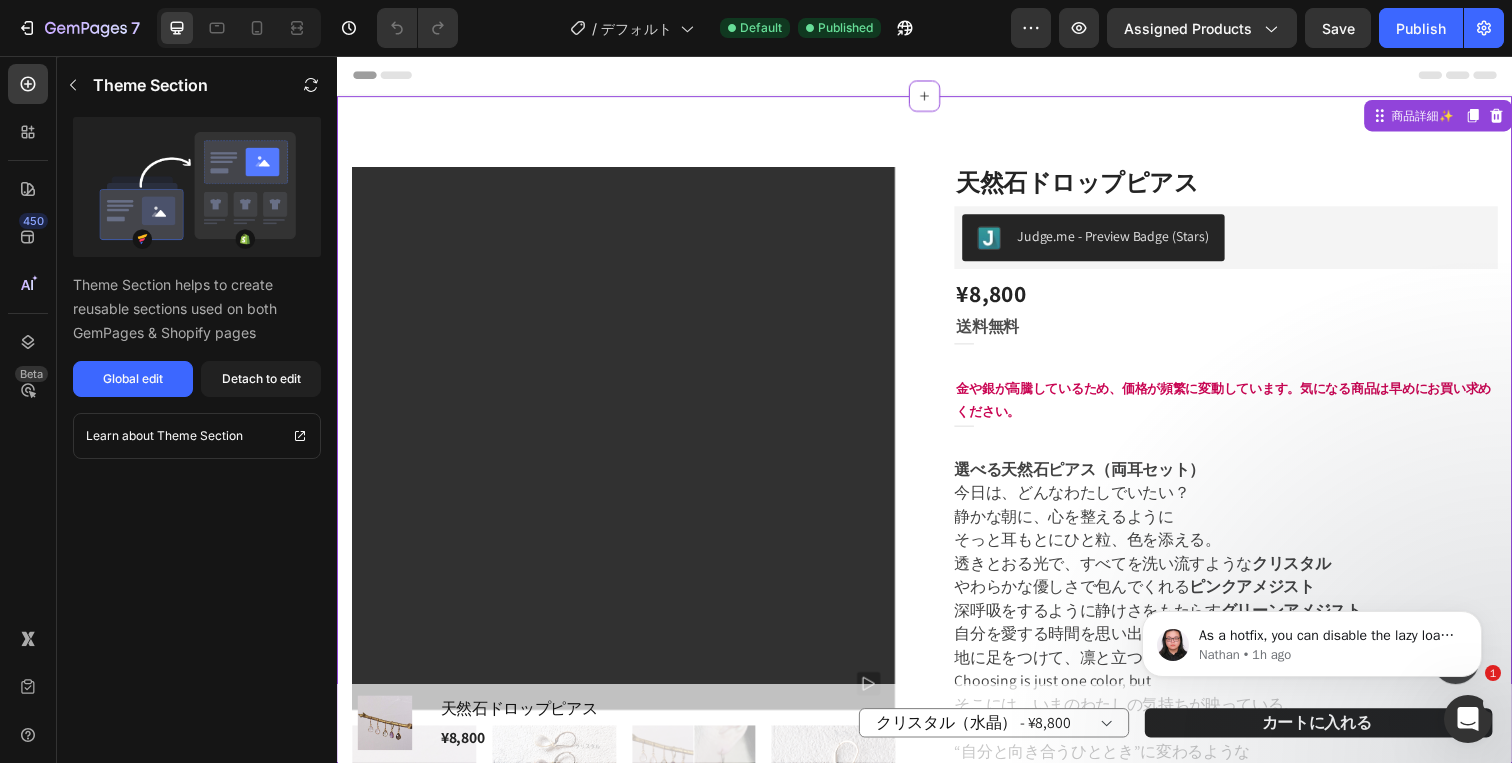 click at bounding box center [629, 446] 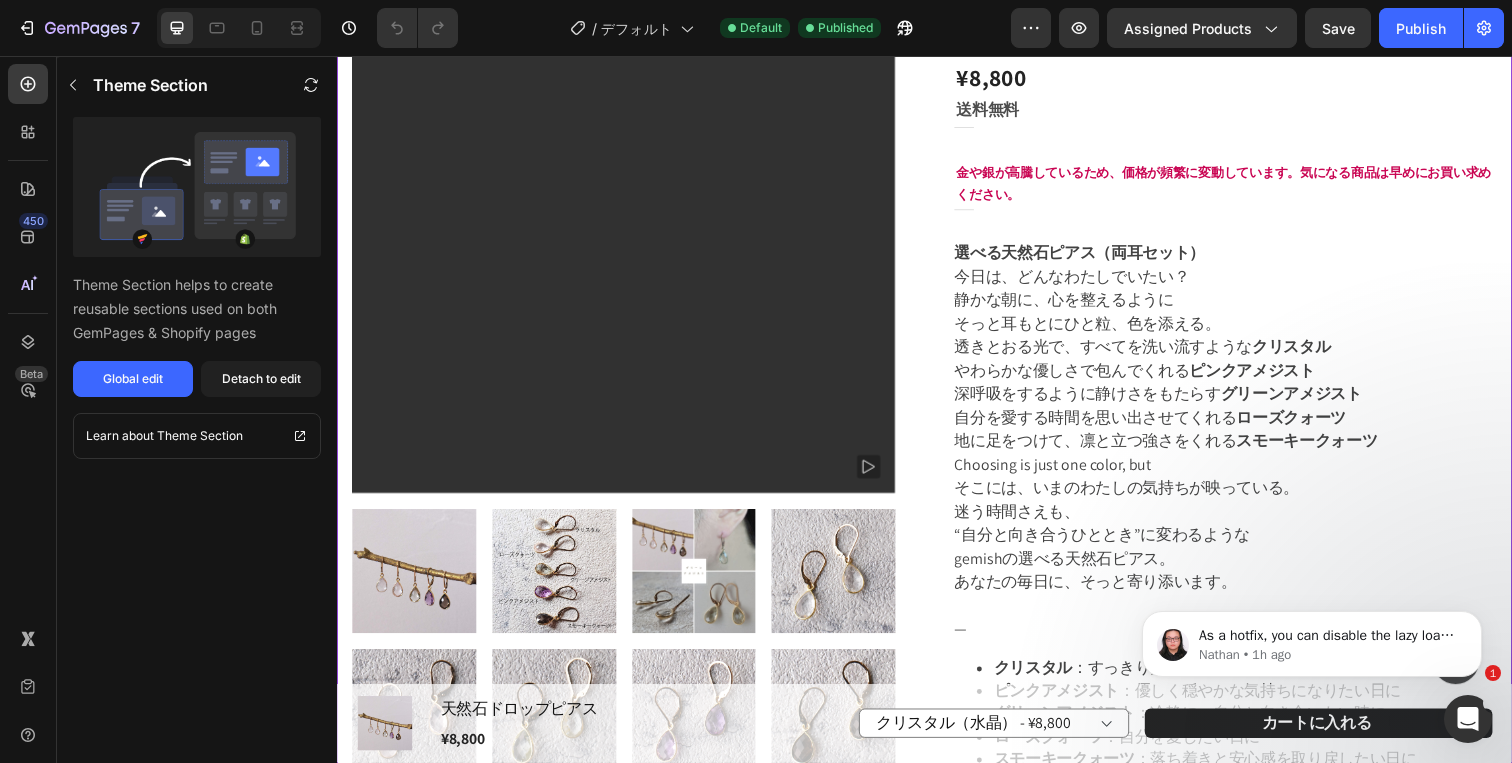 scroll, scrollTop: 237, scrollLeft: 0, axis: vertical 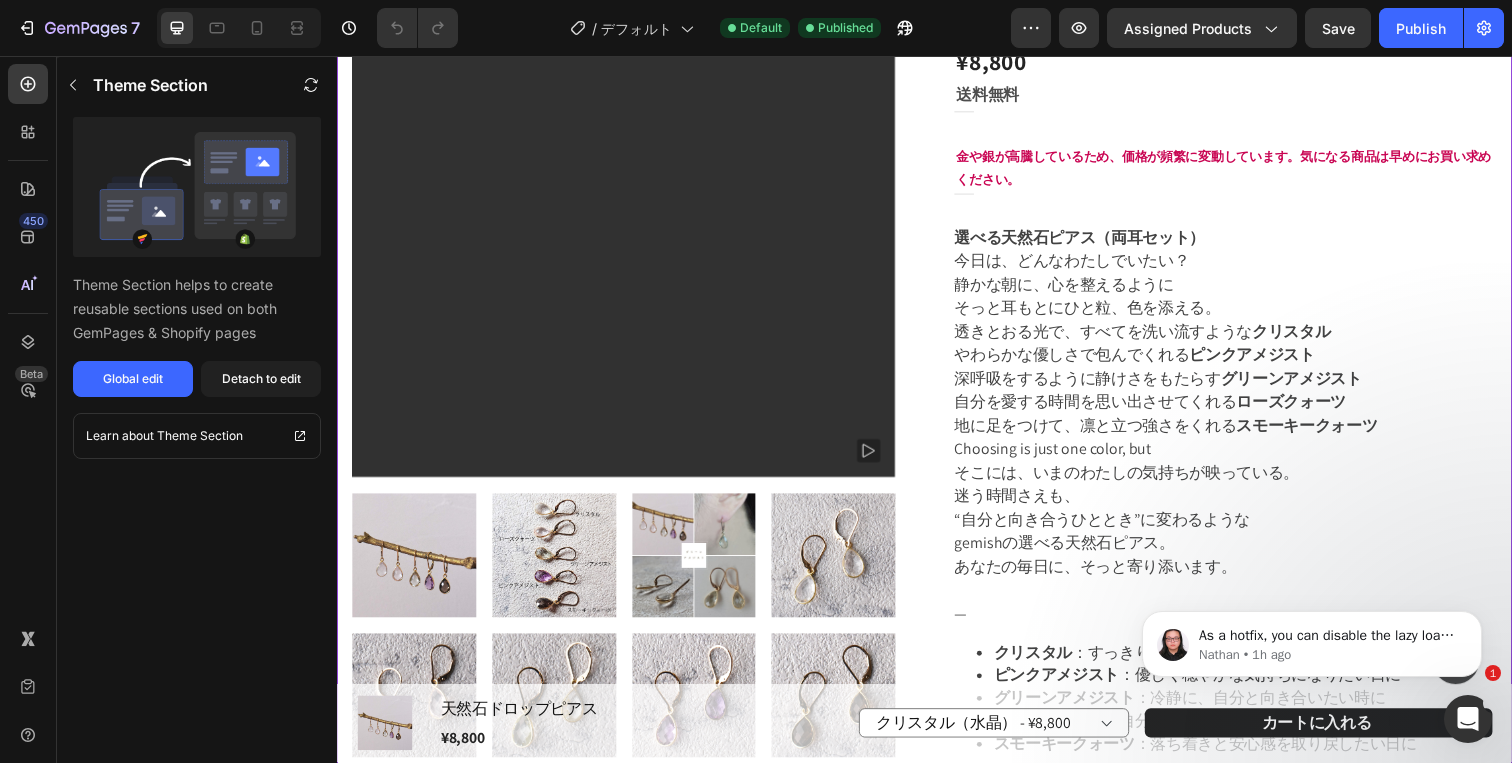 click at bounding box center [629, 780] 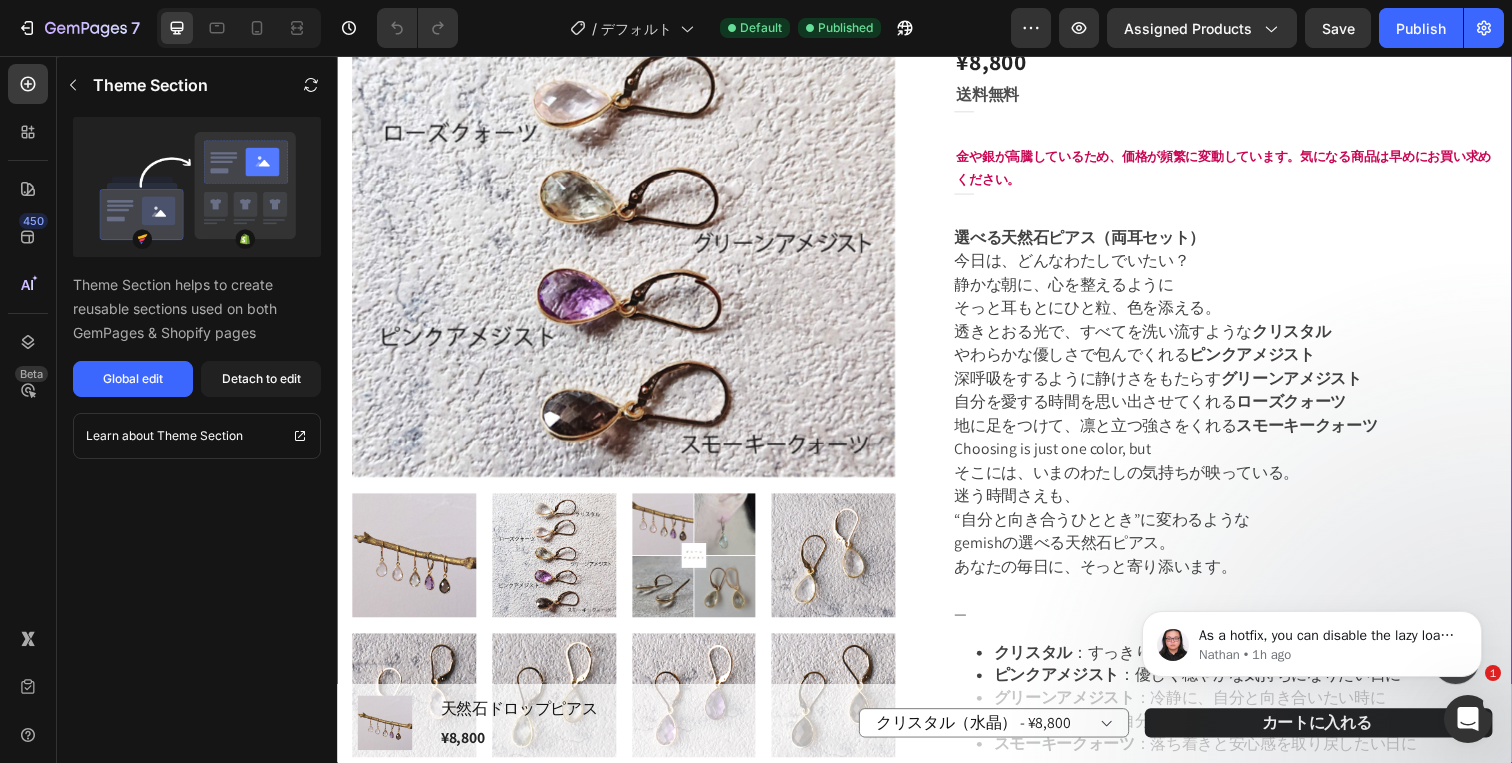 click at bounding box center (415, 566) 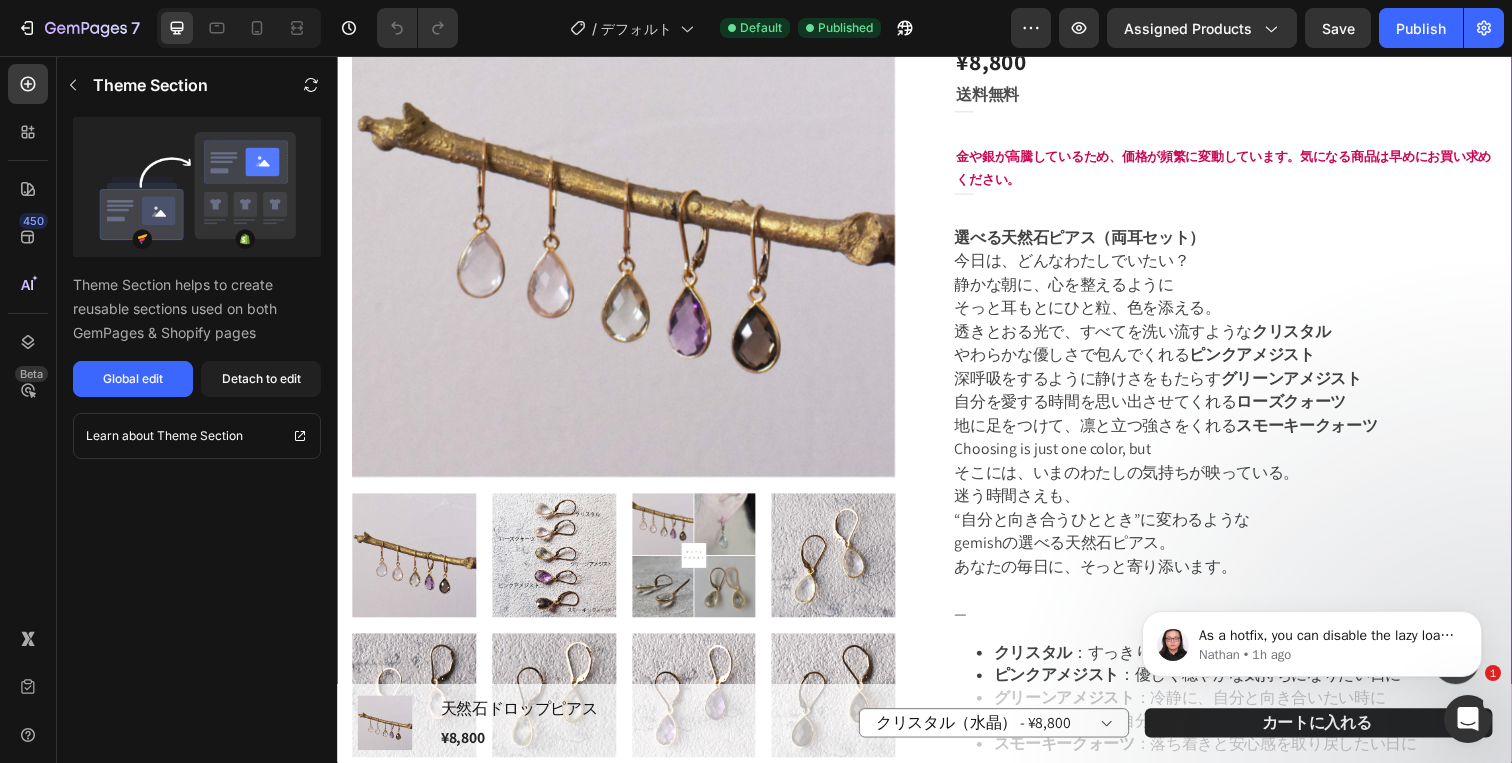 click on "Button" at bounding box center [932, 674] 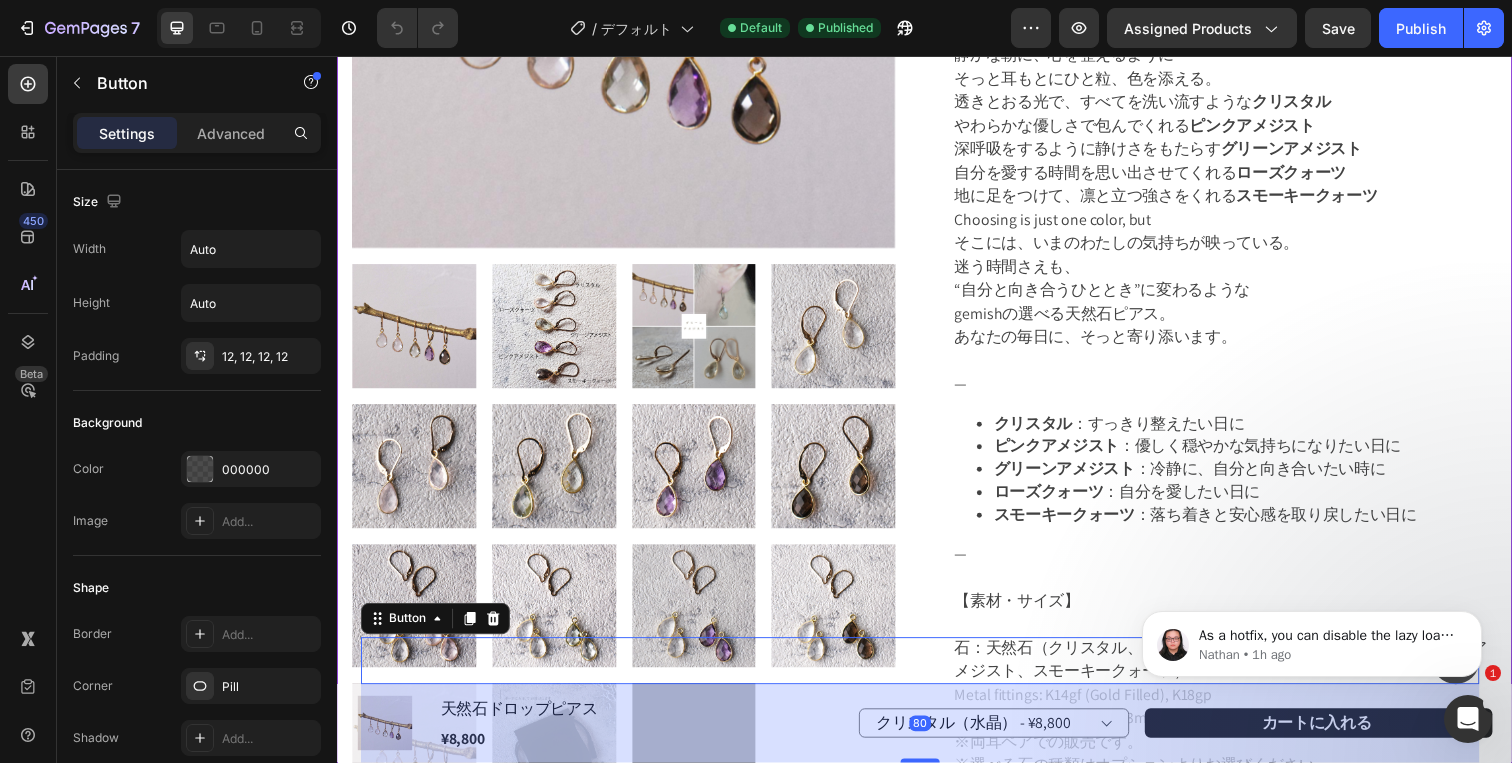 scroll, scrollTop: 504, scrollLeft: 0, axis: vertical 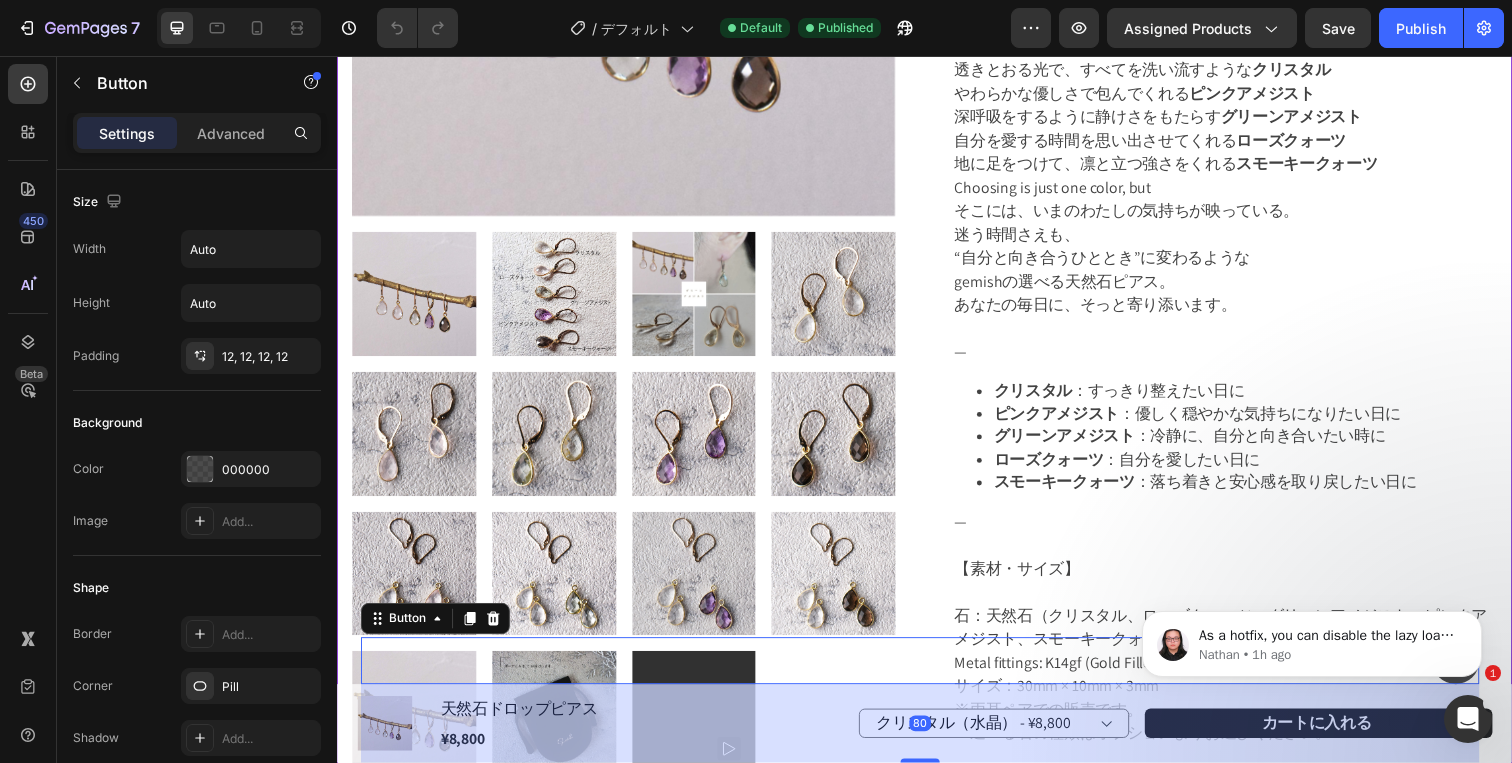 click at bounding box center (558, 442) 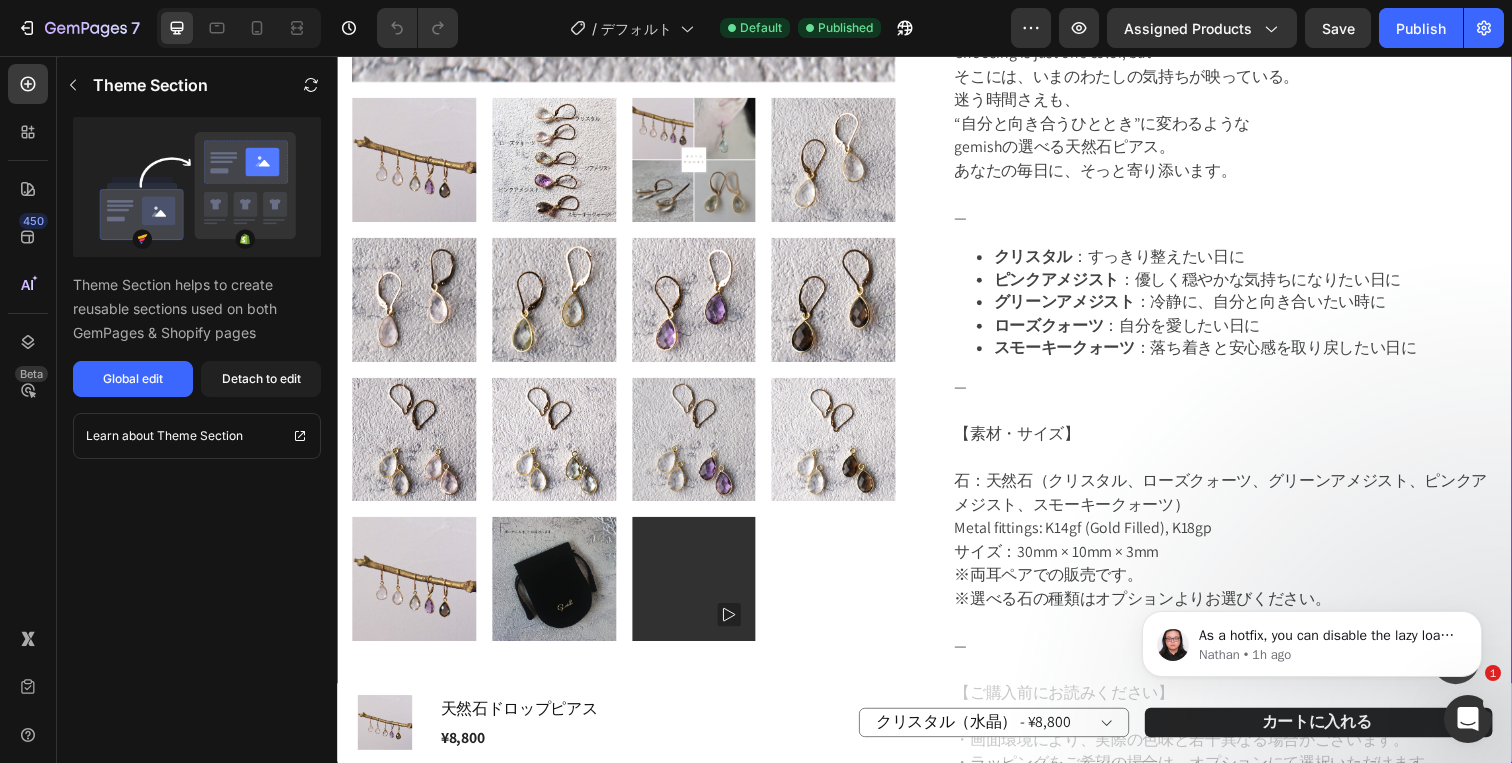 scroll, scrollTop: 652, scrollLeft: 0, axis: vertical 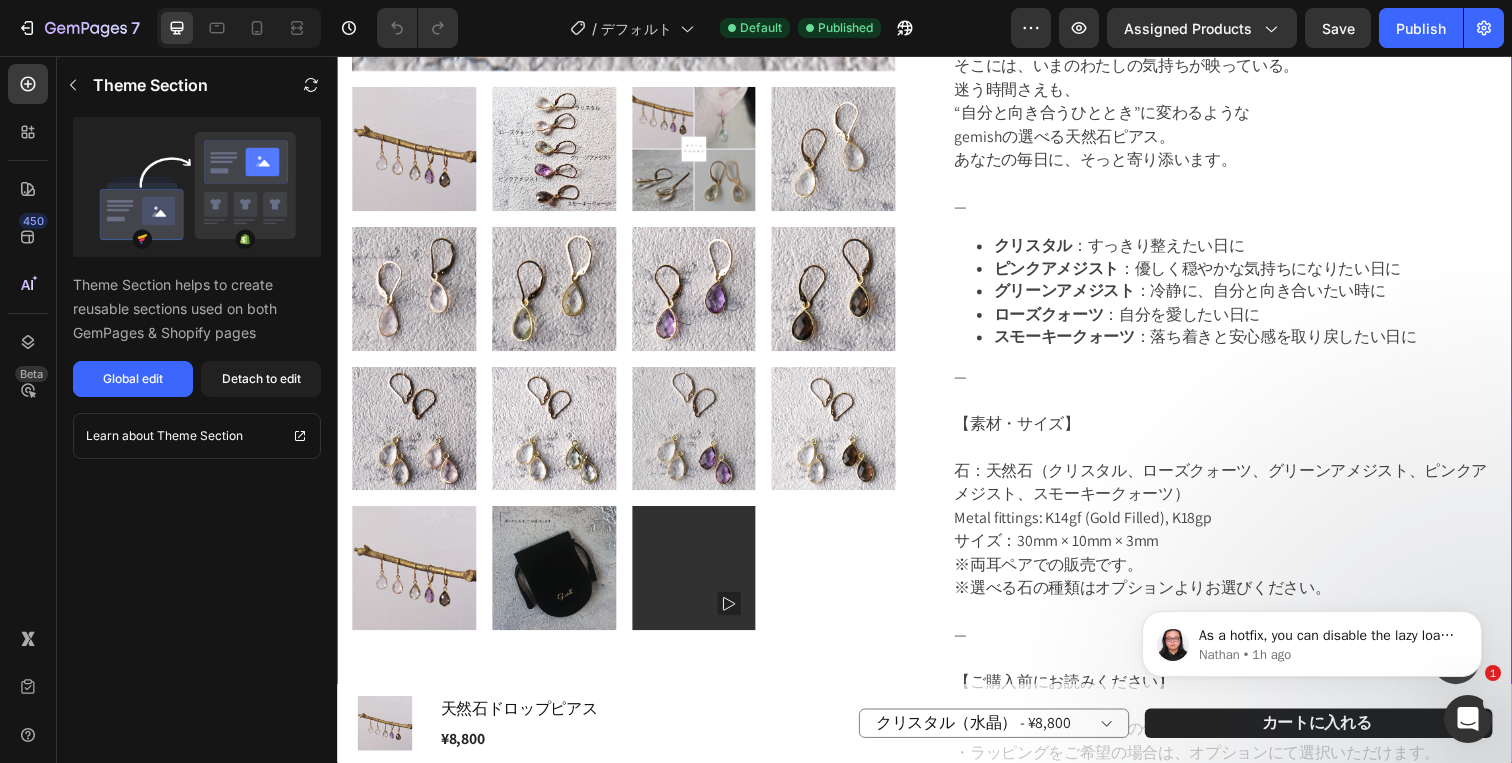 click at bounding box center (558, 437) 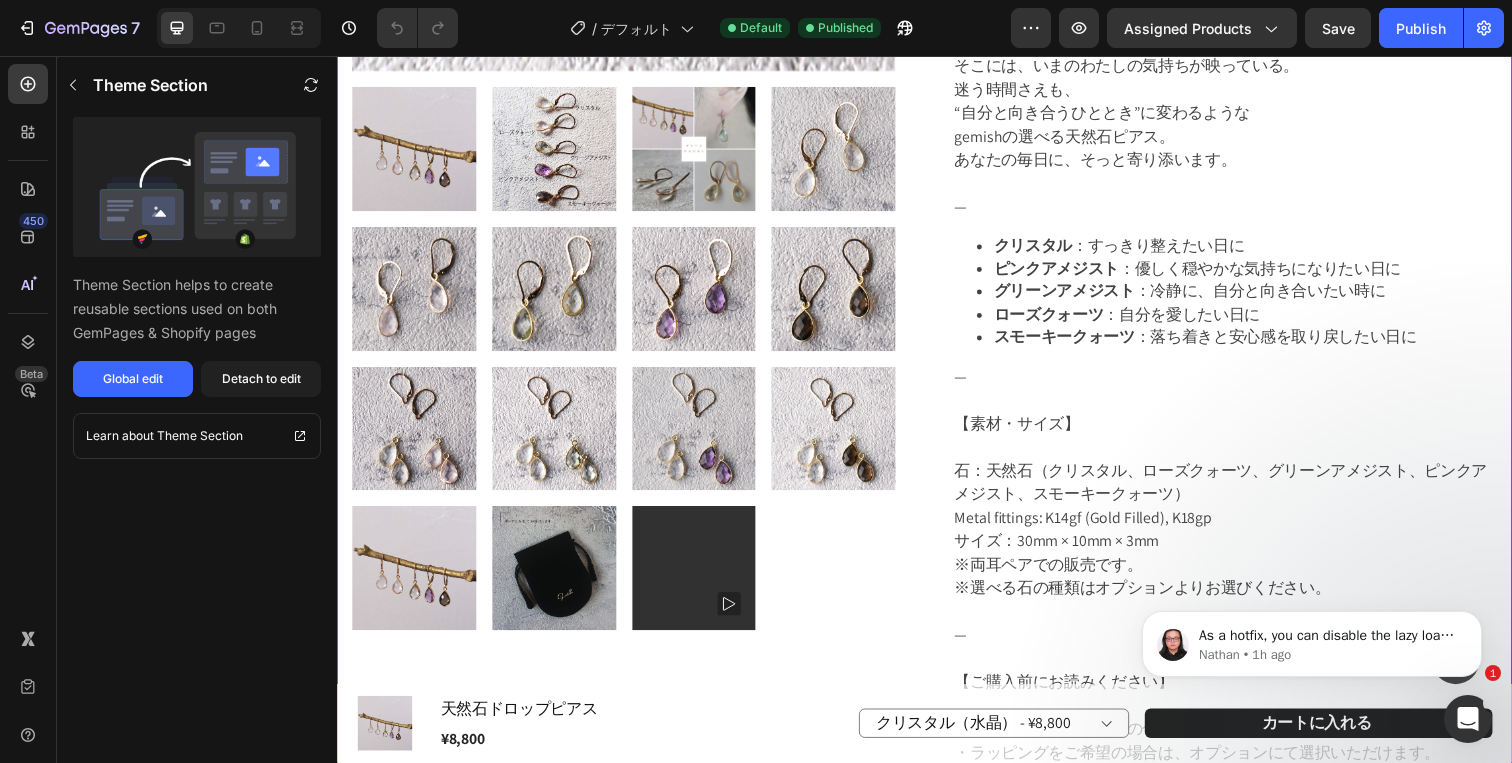 click at bounding box center (558, 579) 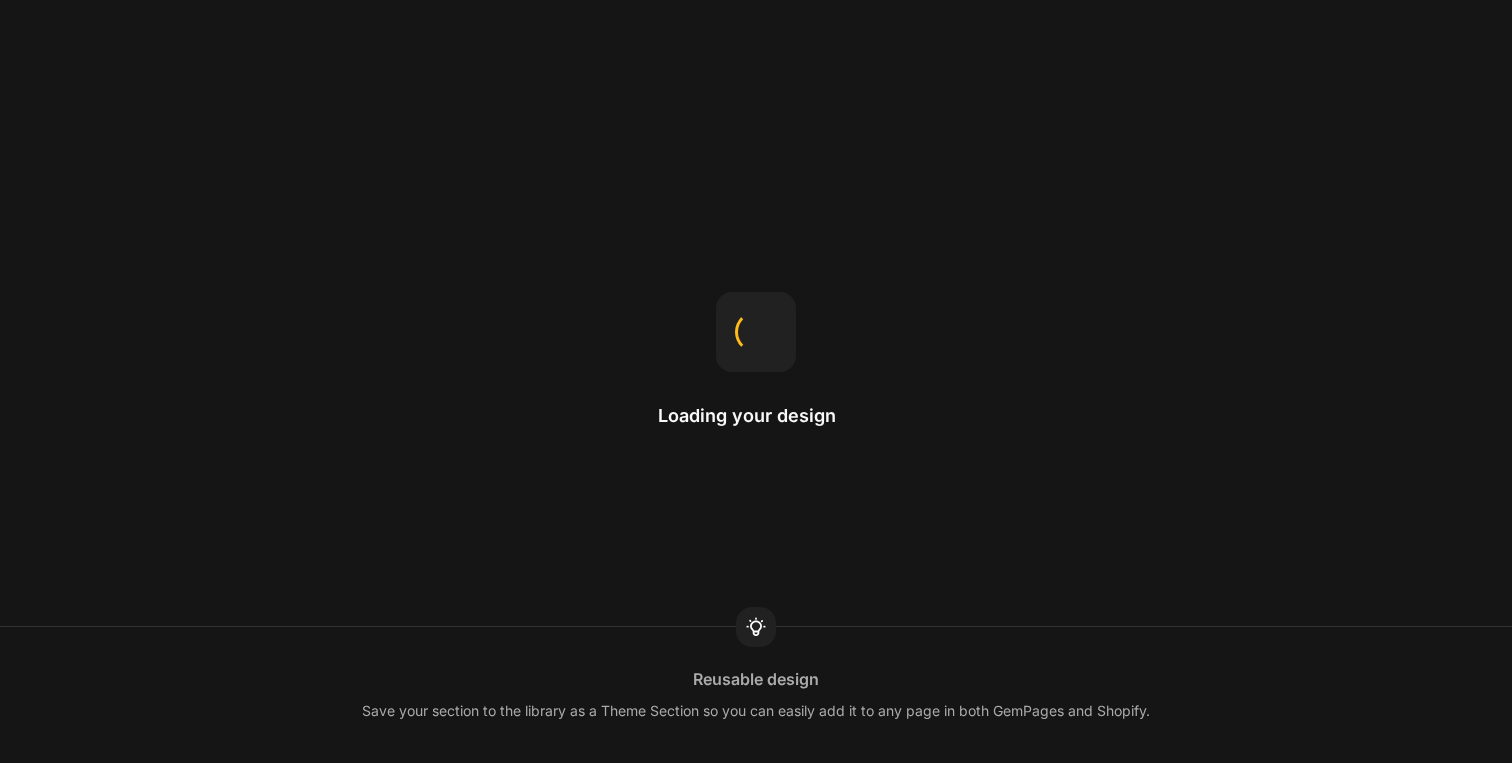 scroll, scrollTop: 0, scrollLeft: 0, axis: both 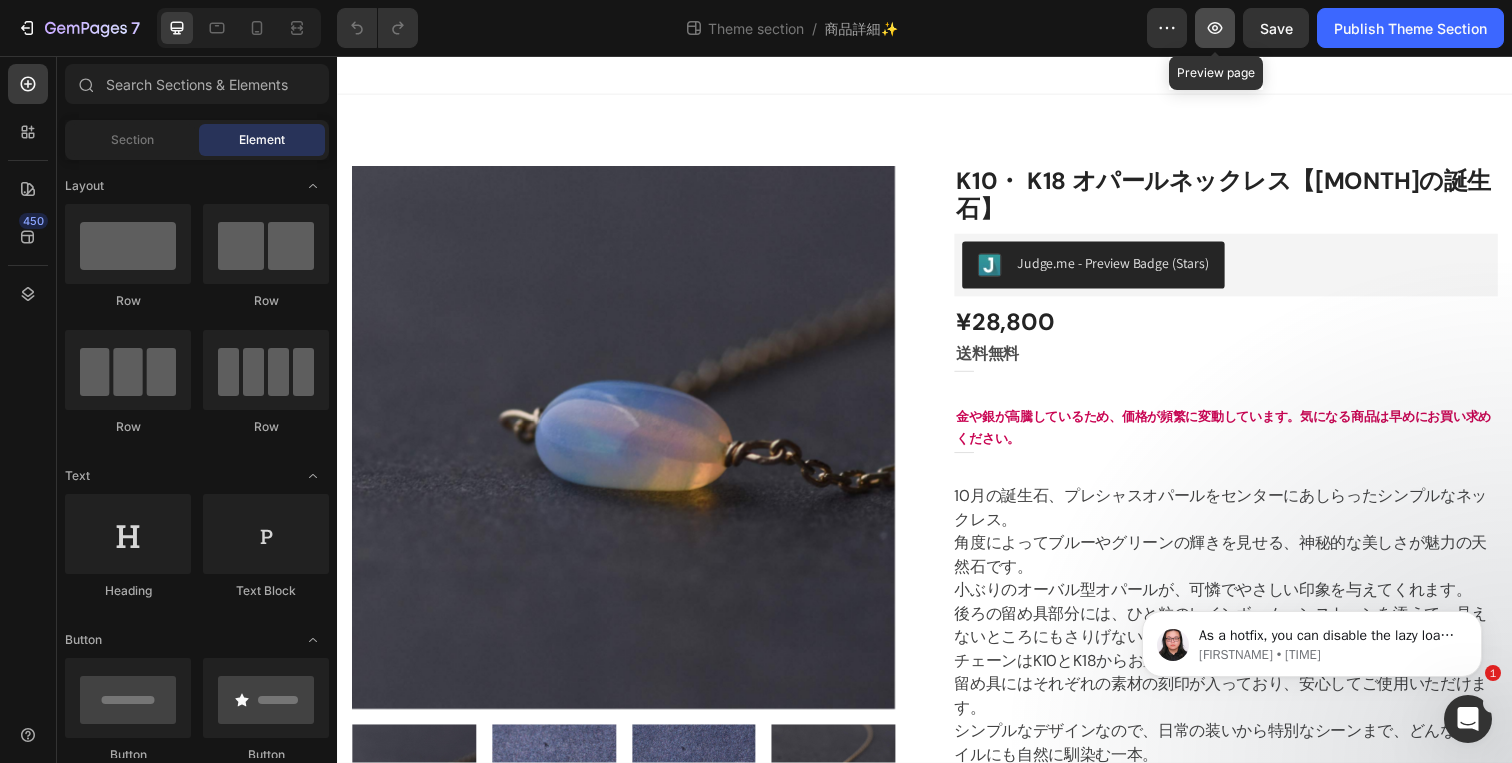 click 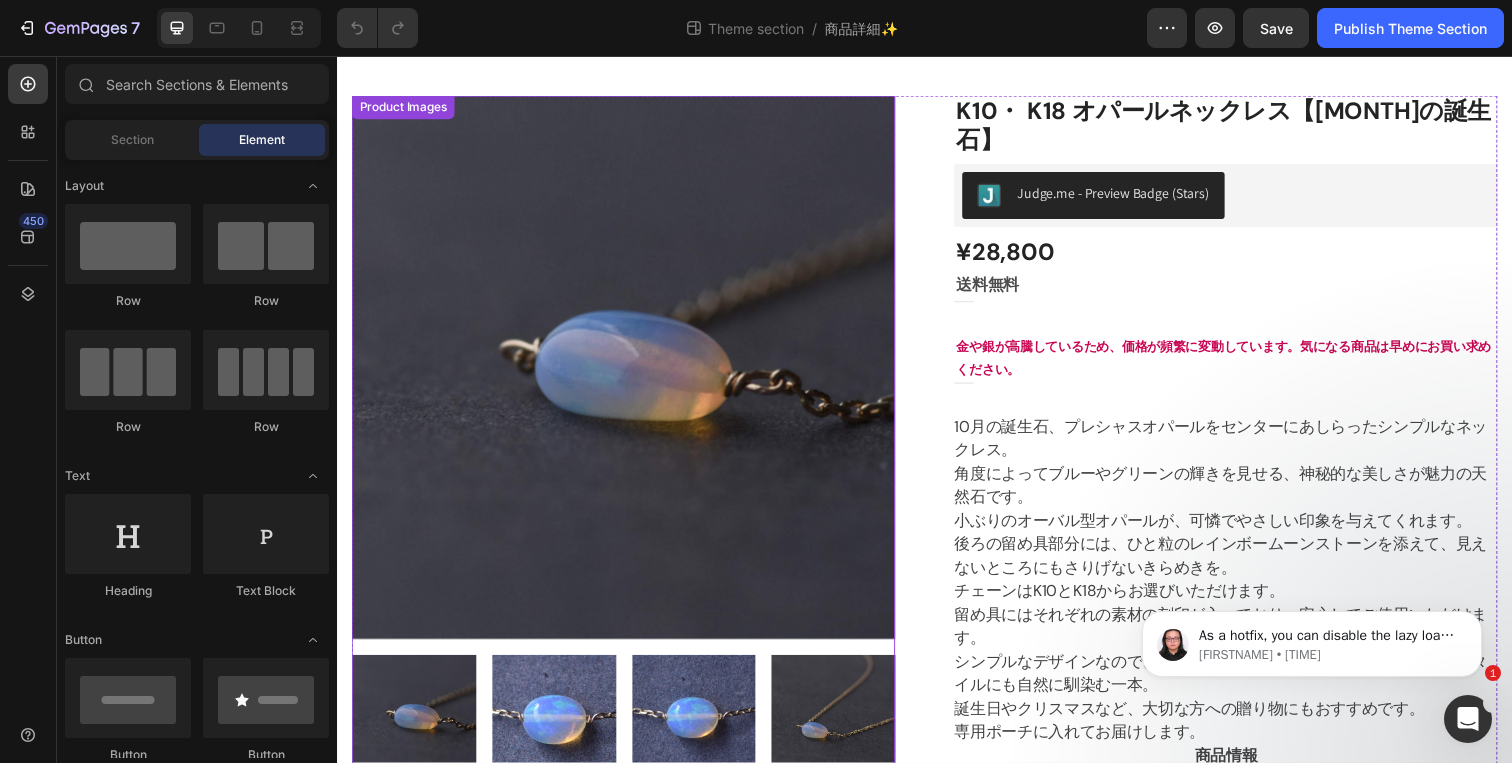 scroll, scrollTop: 0, scrollLeft: 0, axis: both 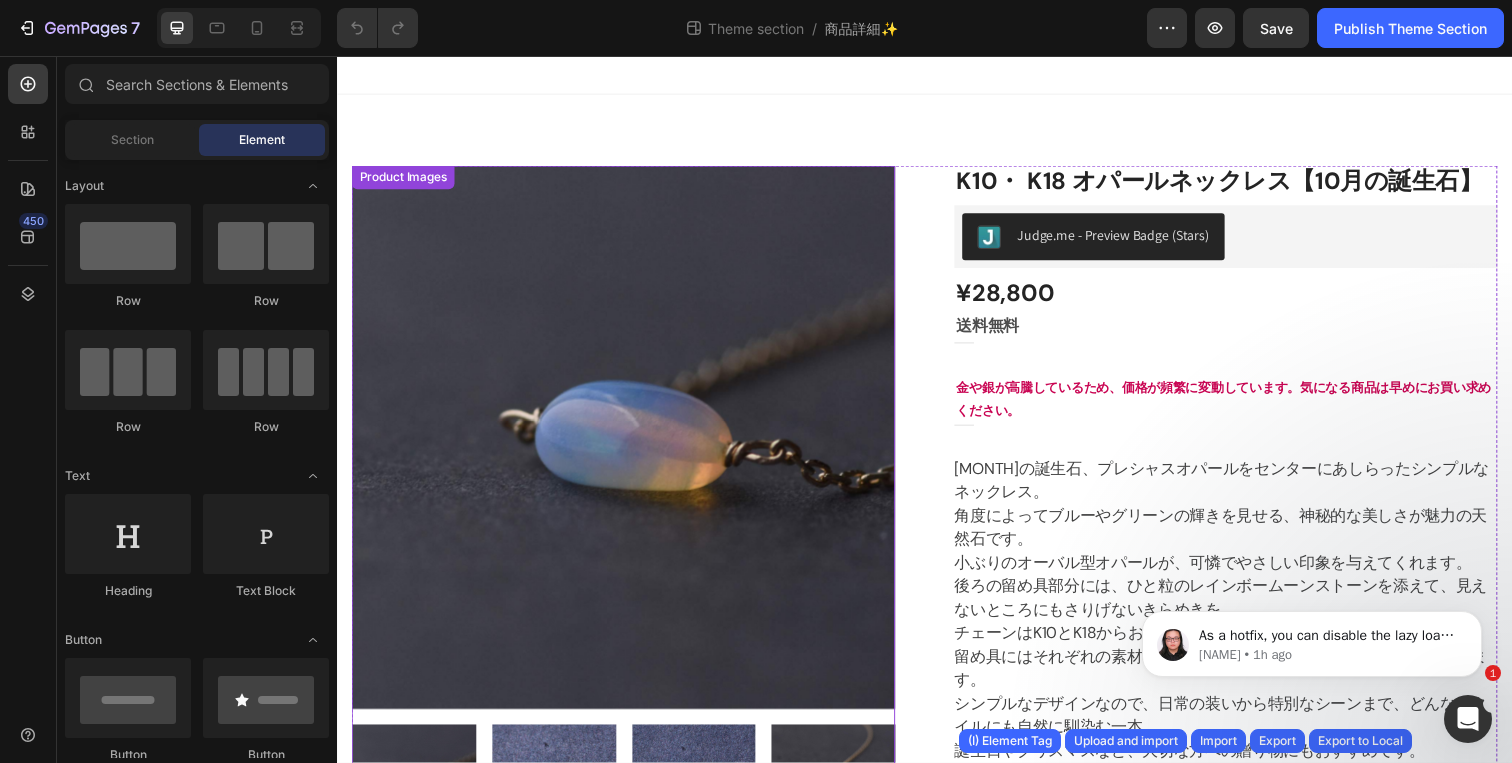 click at bounding box center [629, 445] 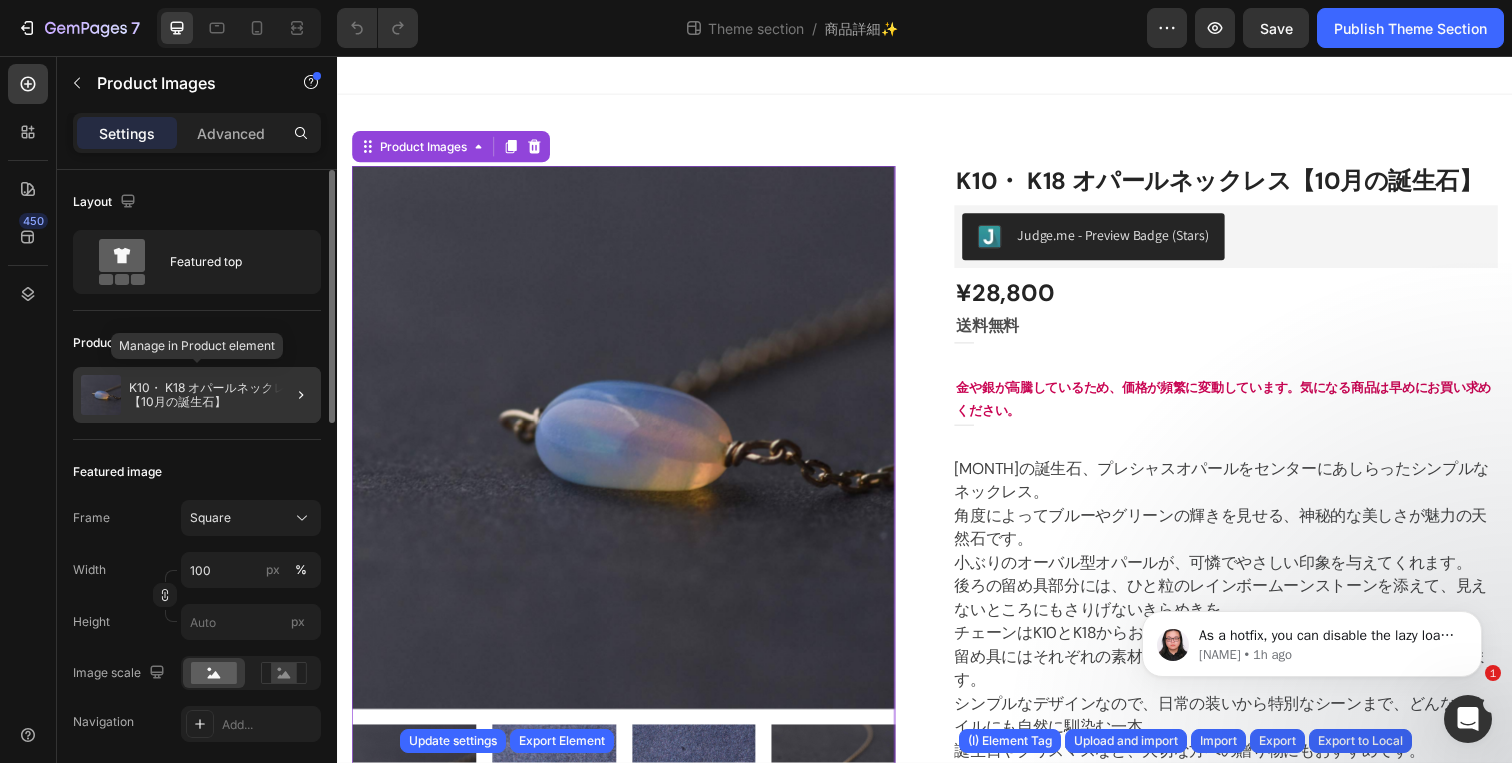 click on "K10・ K18 オパールネックレス【10月の誕生石】" at bounding box center [221, 395] 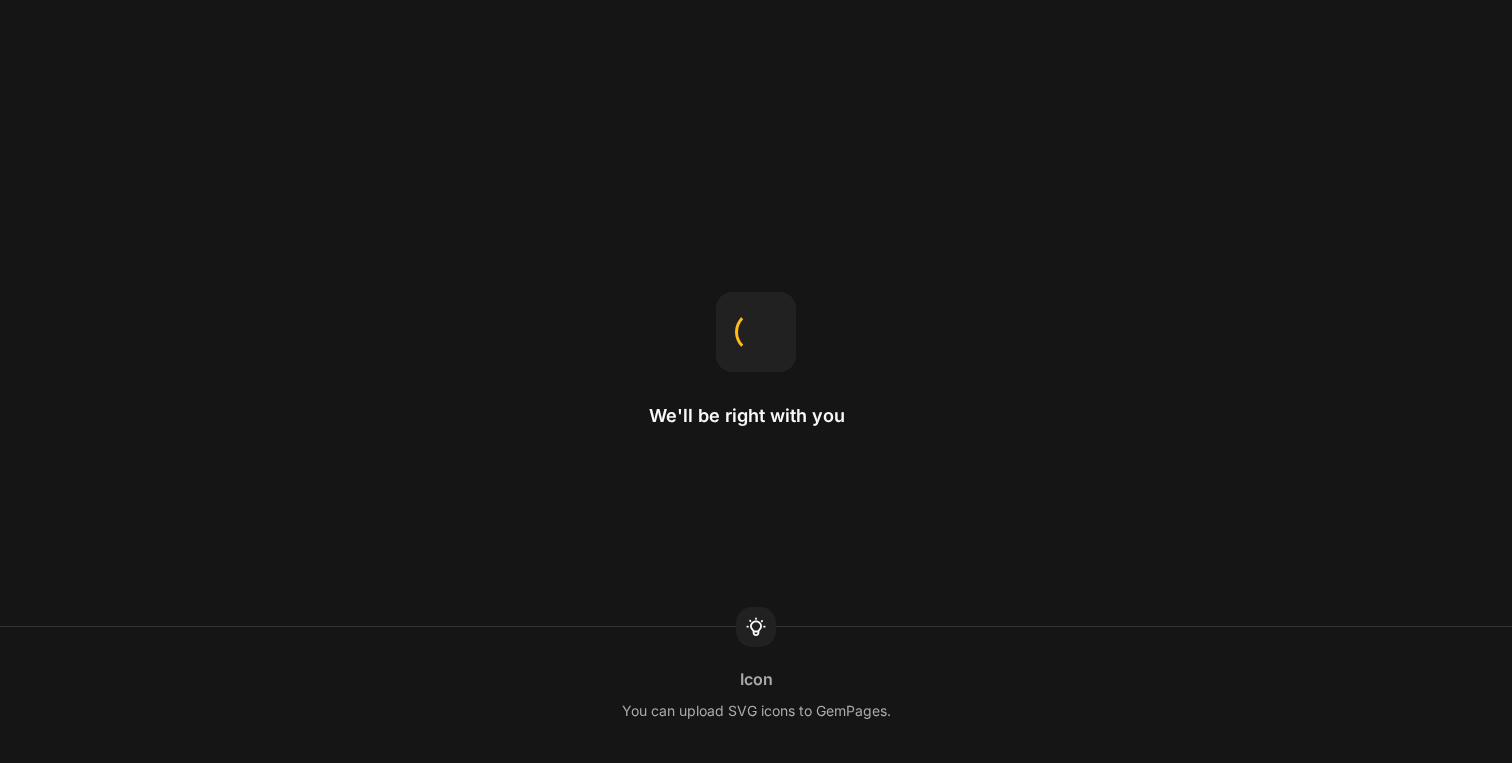 scroll, scrollTop: 0, scrollLeft: 0, axis: both 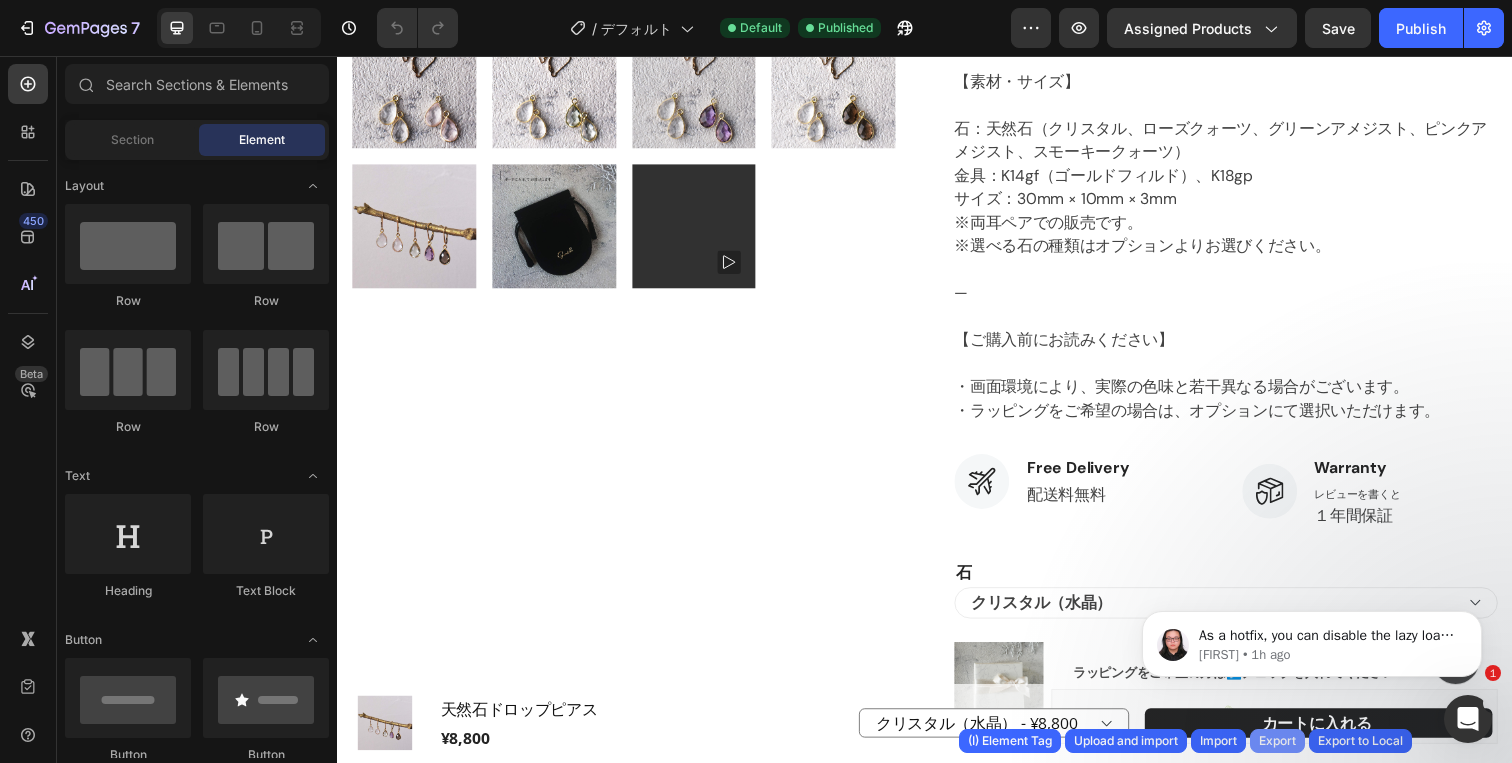 click on "Export" at bounding box center [1277, 741] 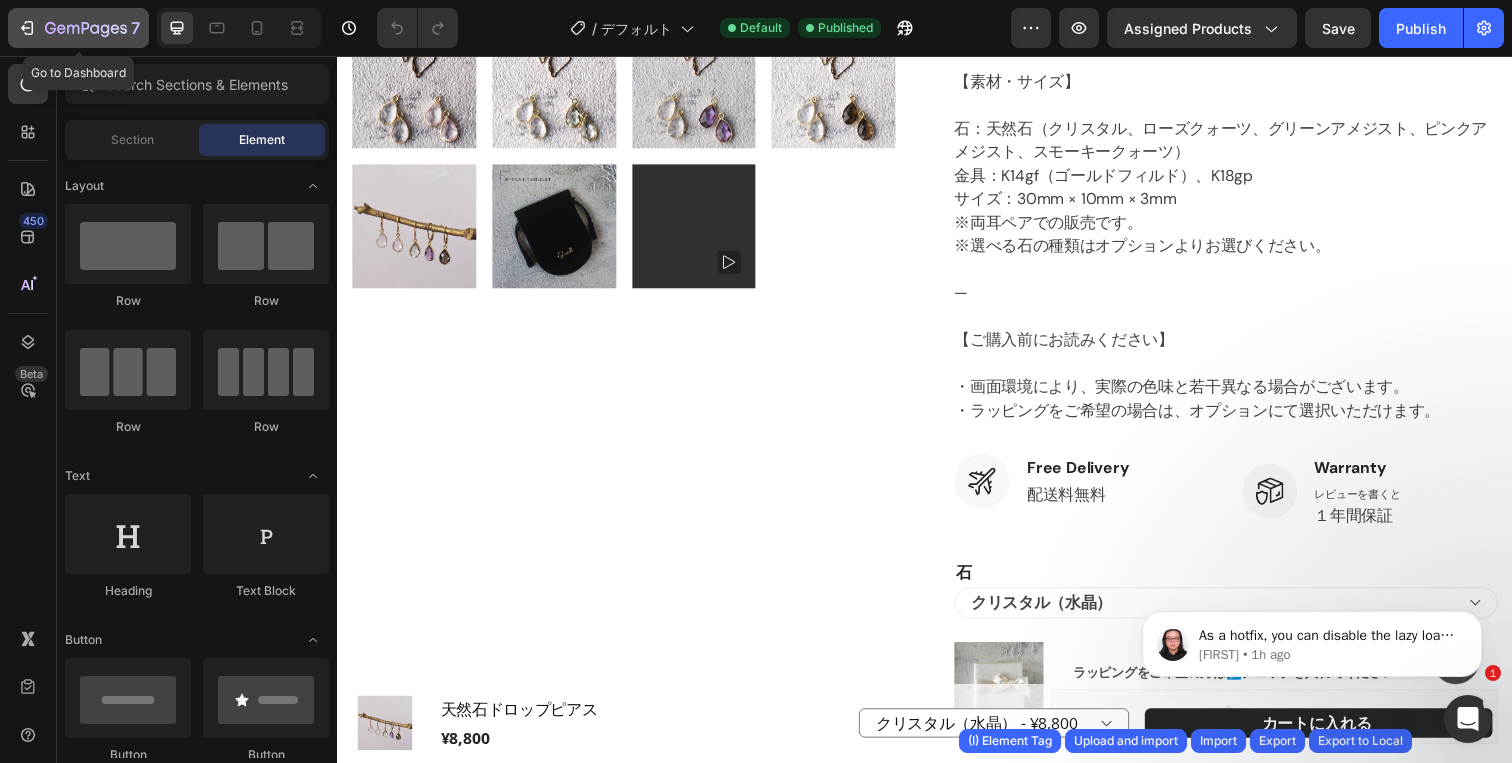 click 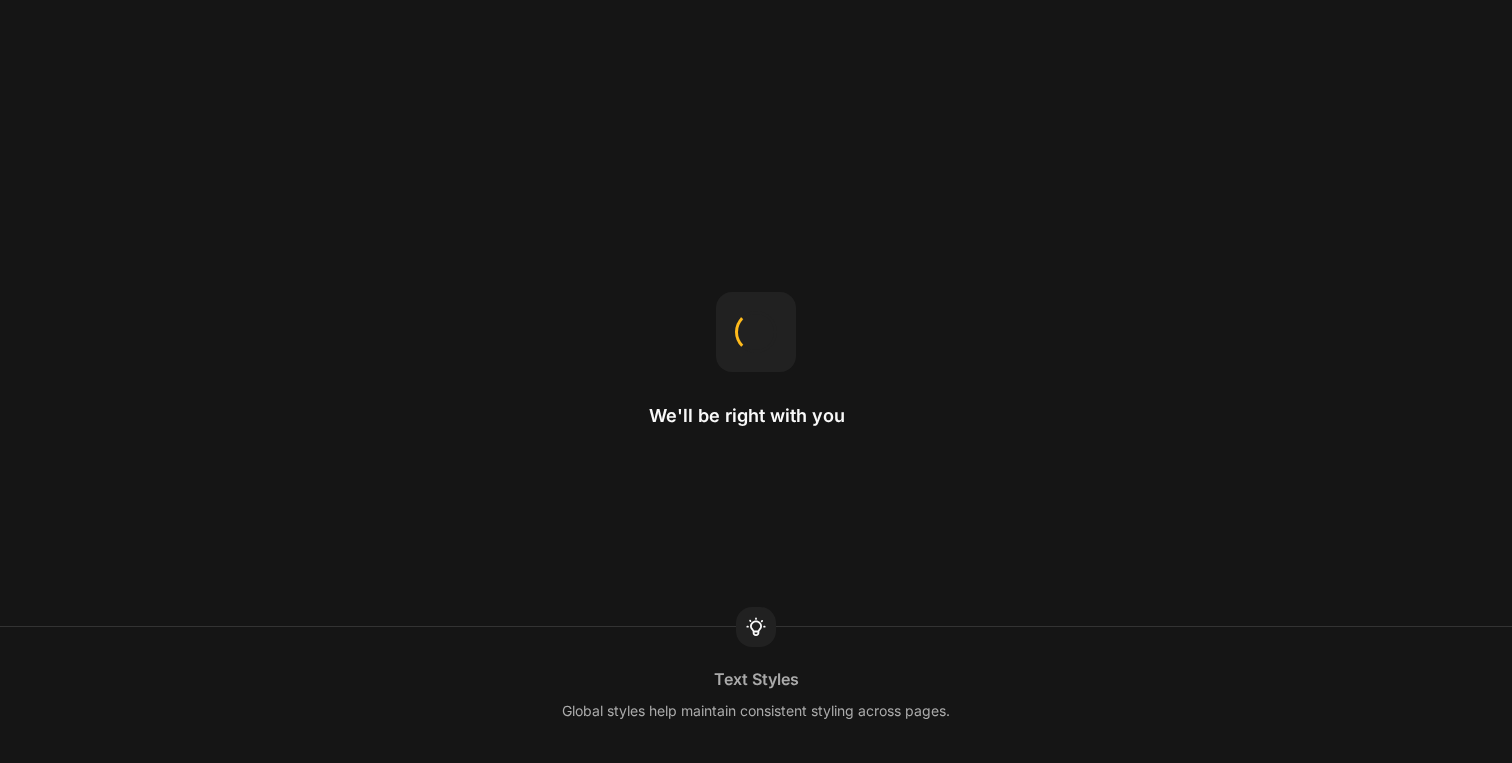 scroll, scrollTop: 0, scrollLeft: 0, axis: both 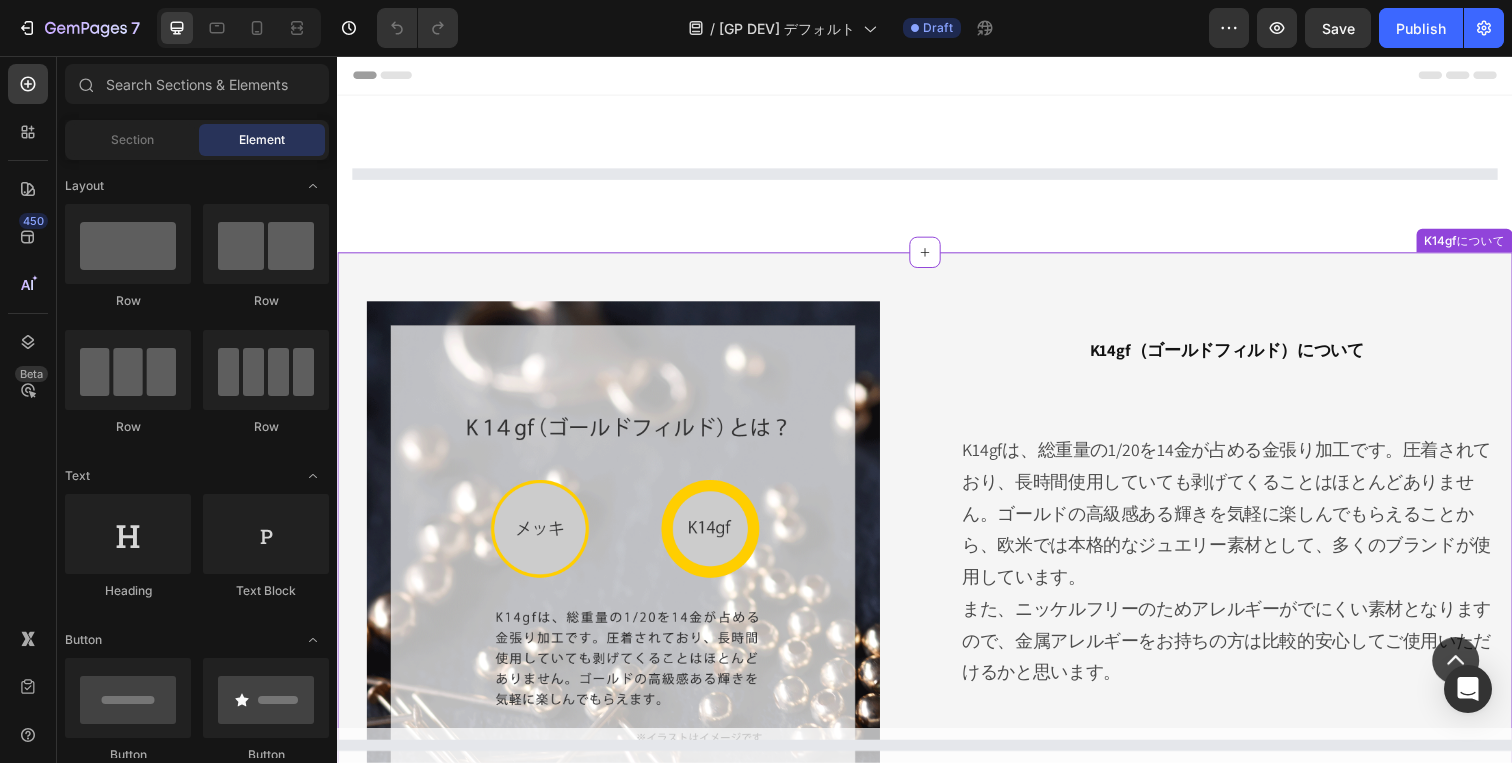 select on "552726064624043022" 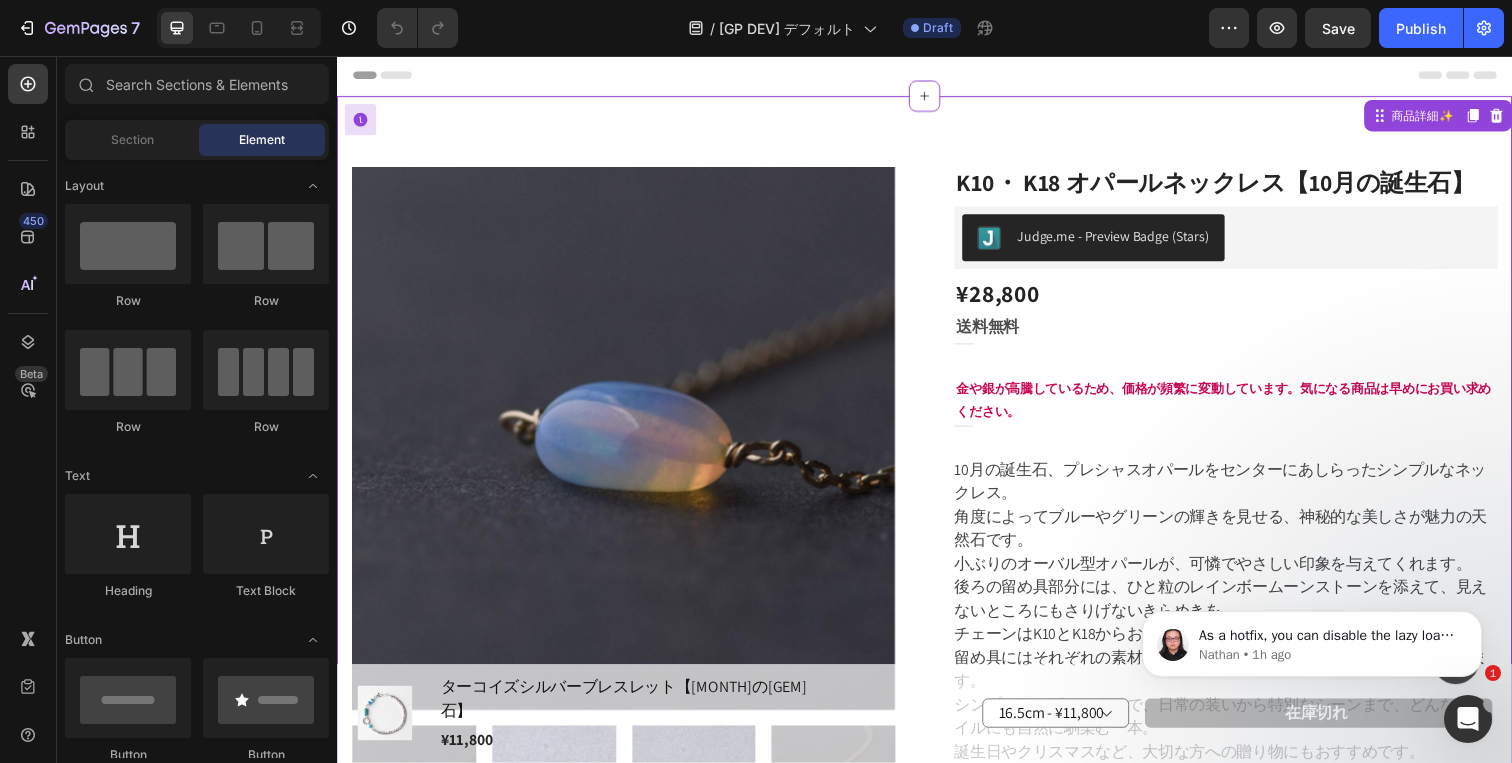 scroll, scrollTop: 0, scrollLeft: 0, axis: both 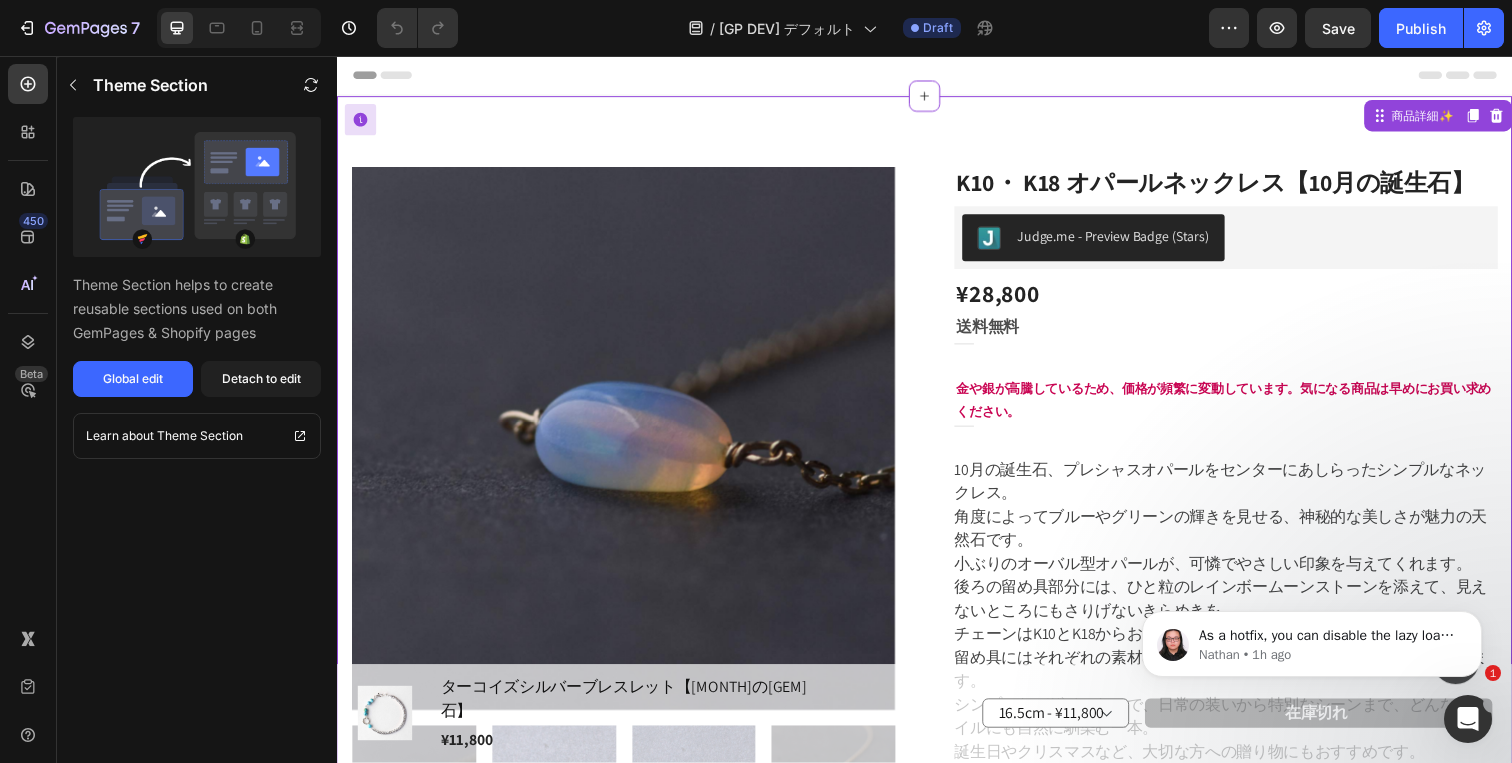 click at bounding box center (629, 446) 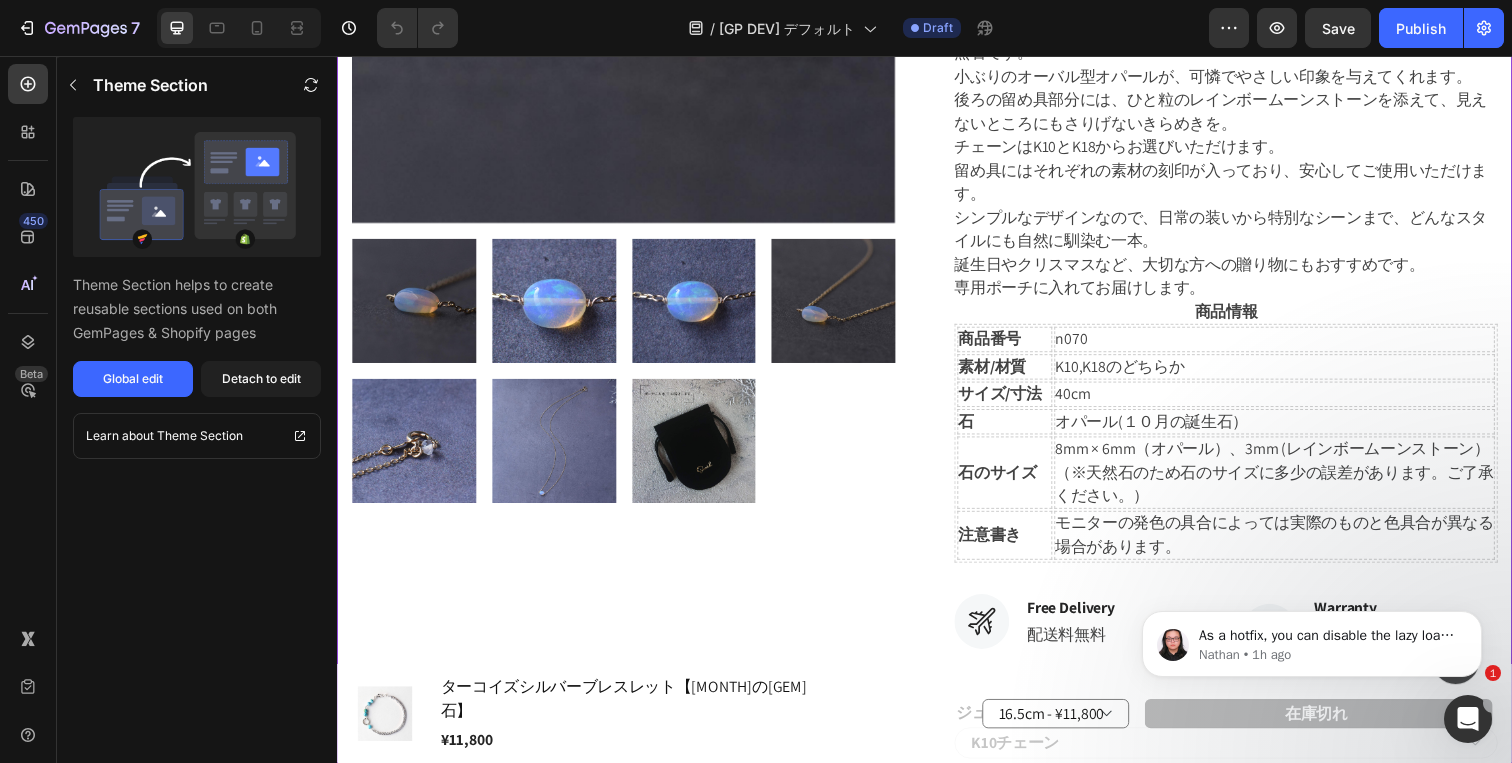 scroll, scrollTop: 514, scrollLeft: 0, axis: vertical 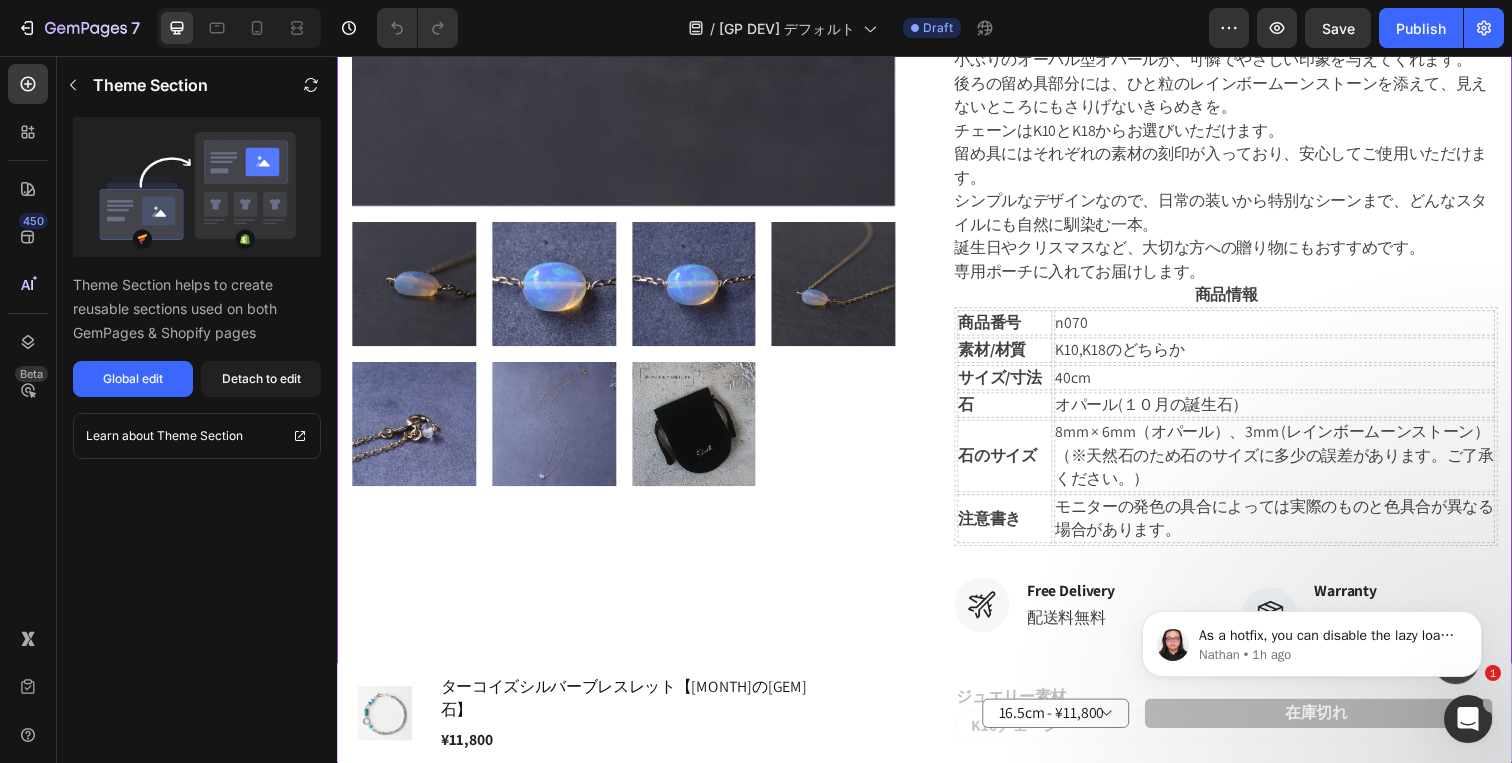 click at bounding box center (701, 432) 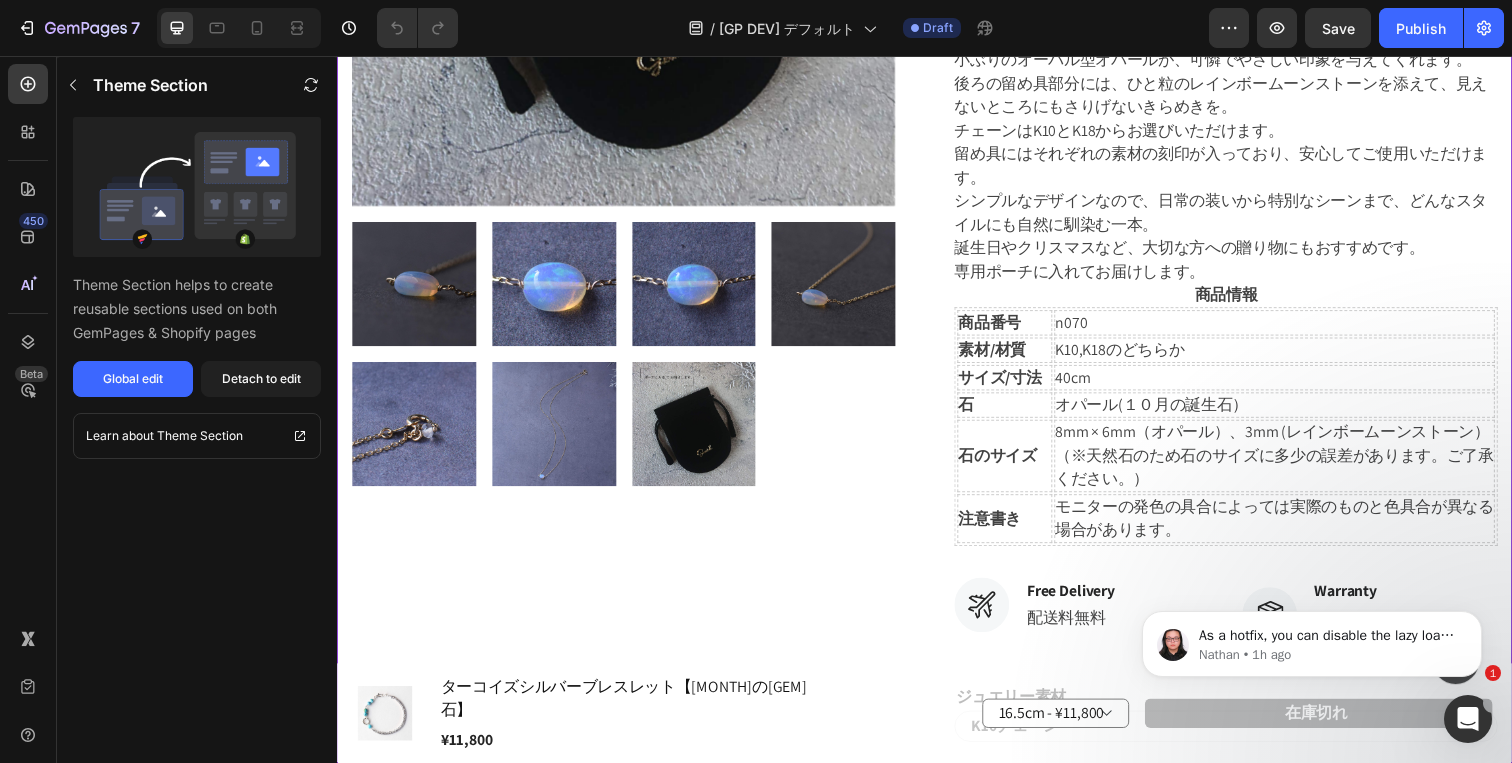 click at bounding box center [558, 432] 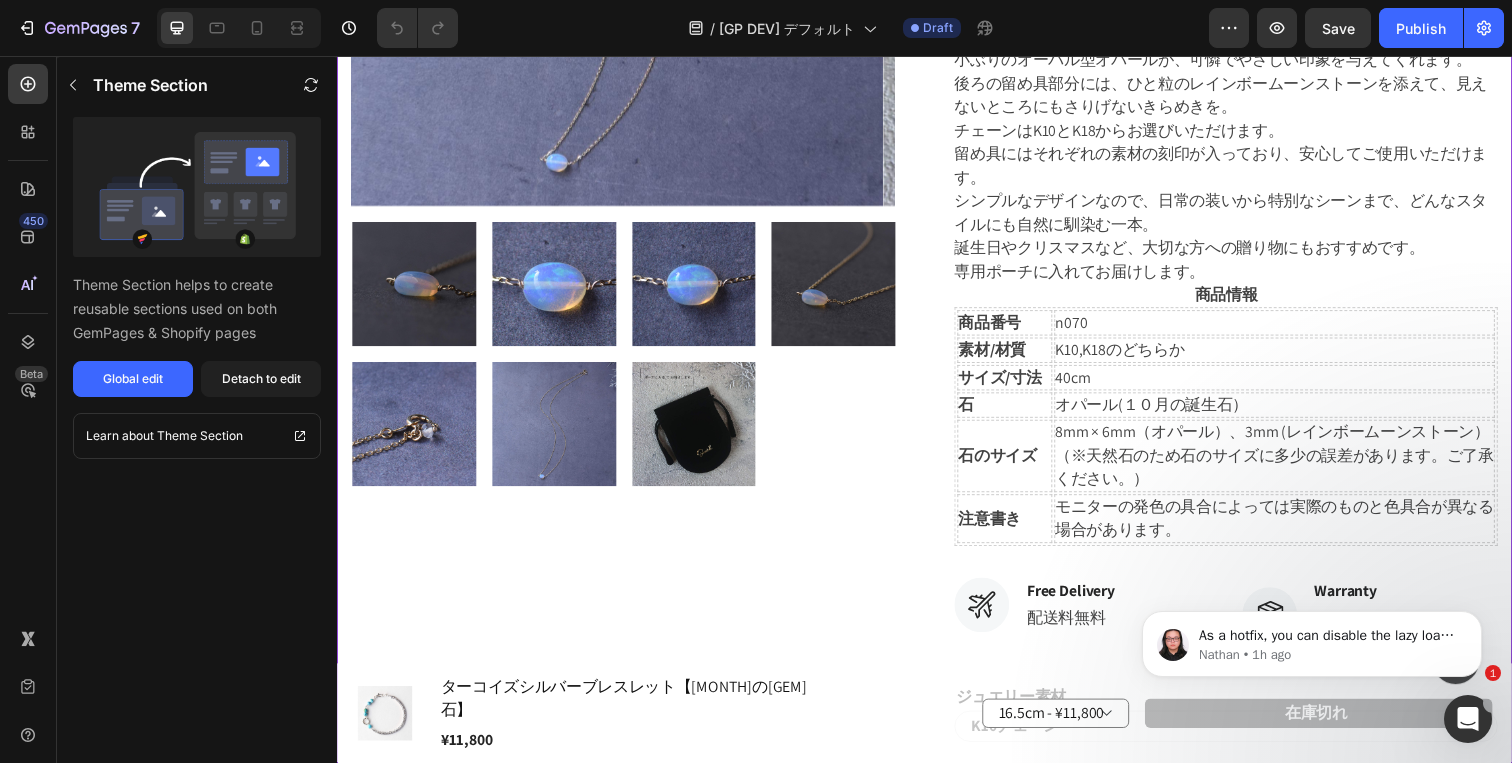 click at bounding box center [701, 432] 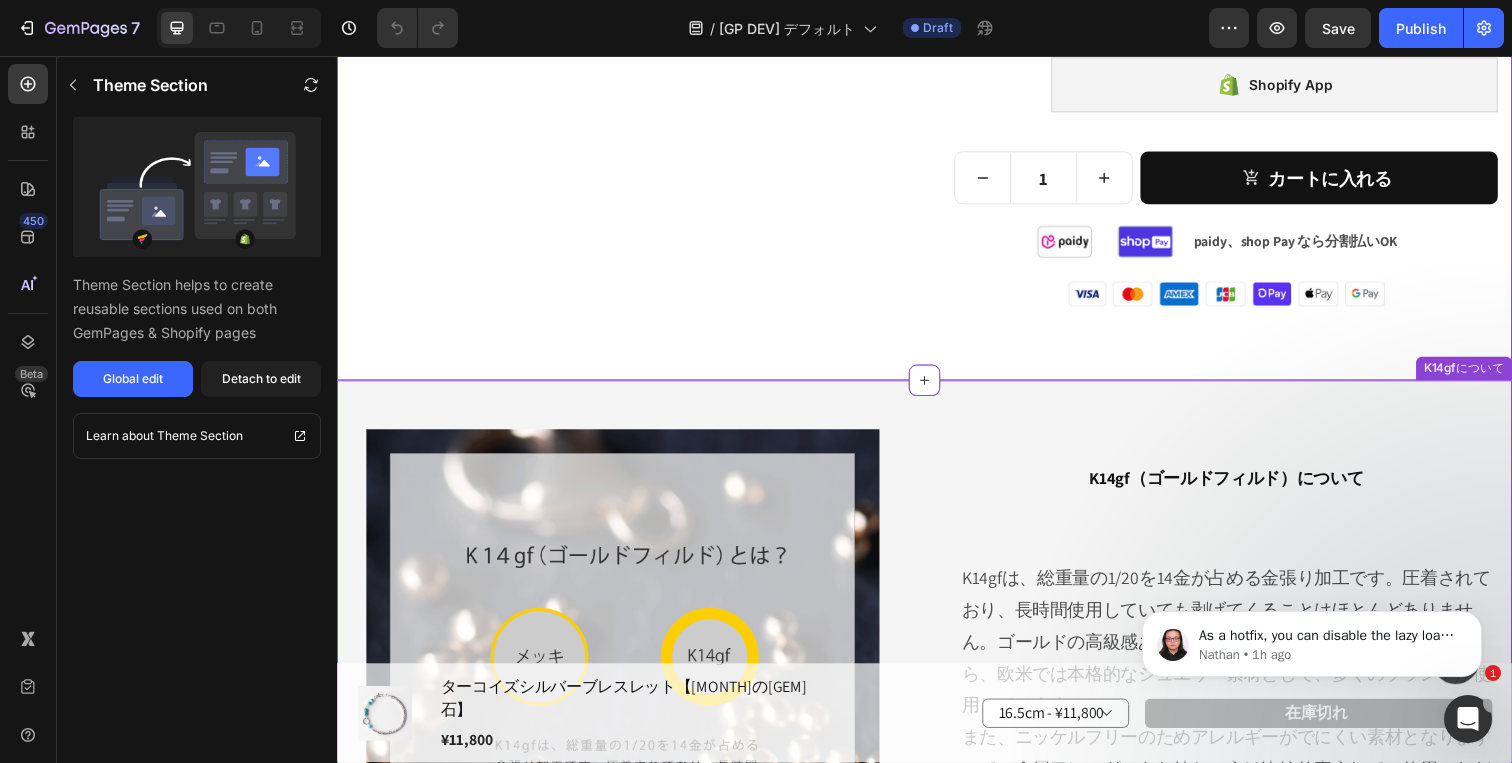 click at bounding box center (629, 700) 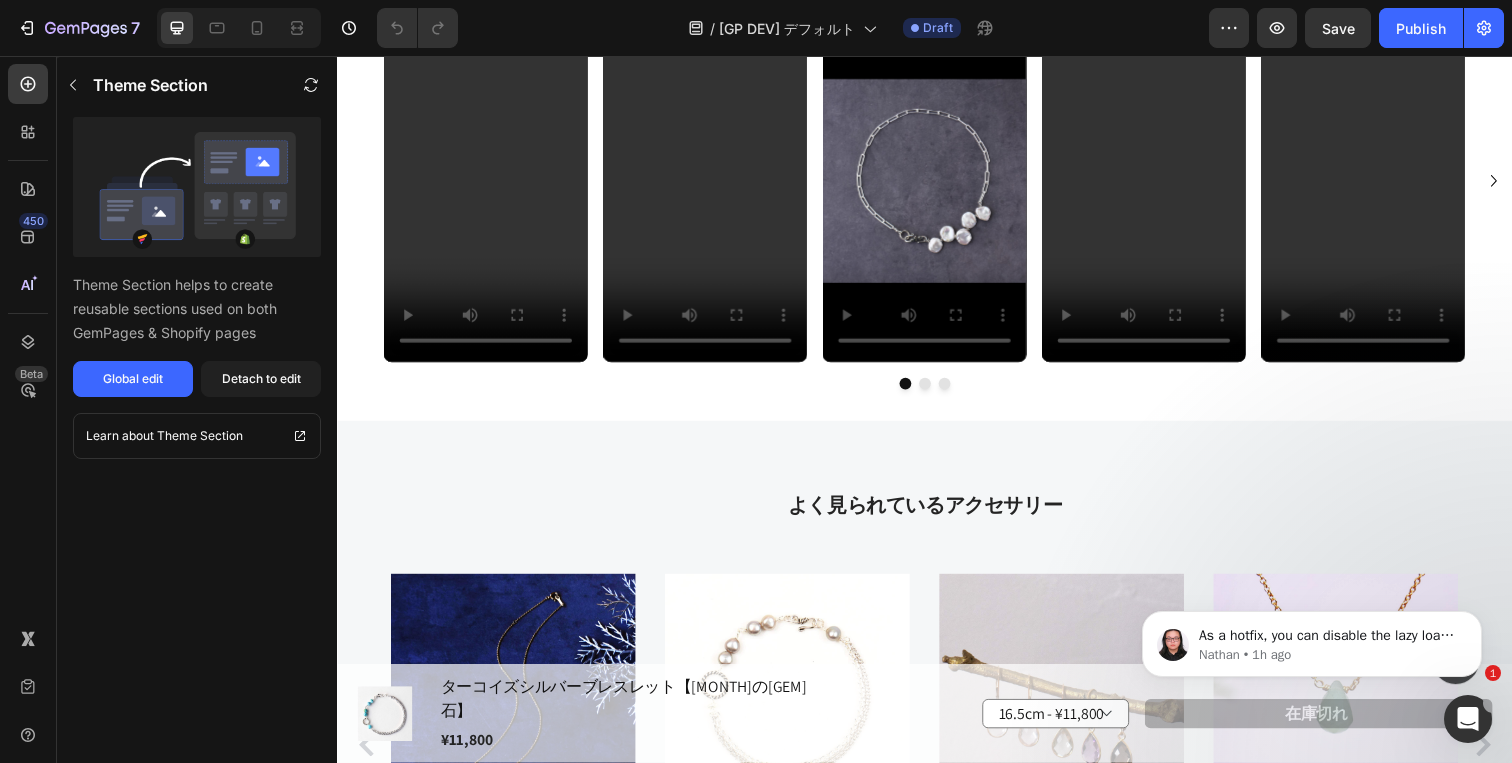 scroll, scrollTop: 4445, scrollLeft: 0, axis: vertical 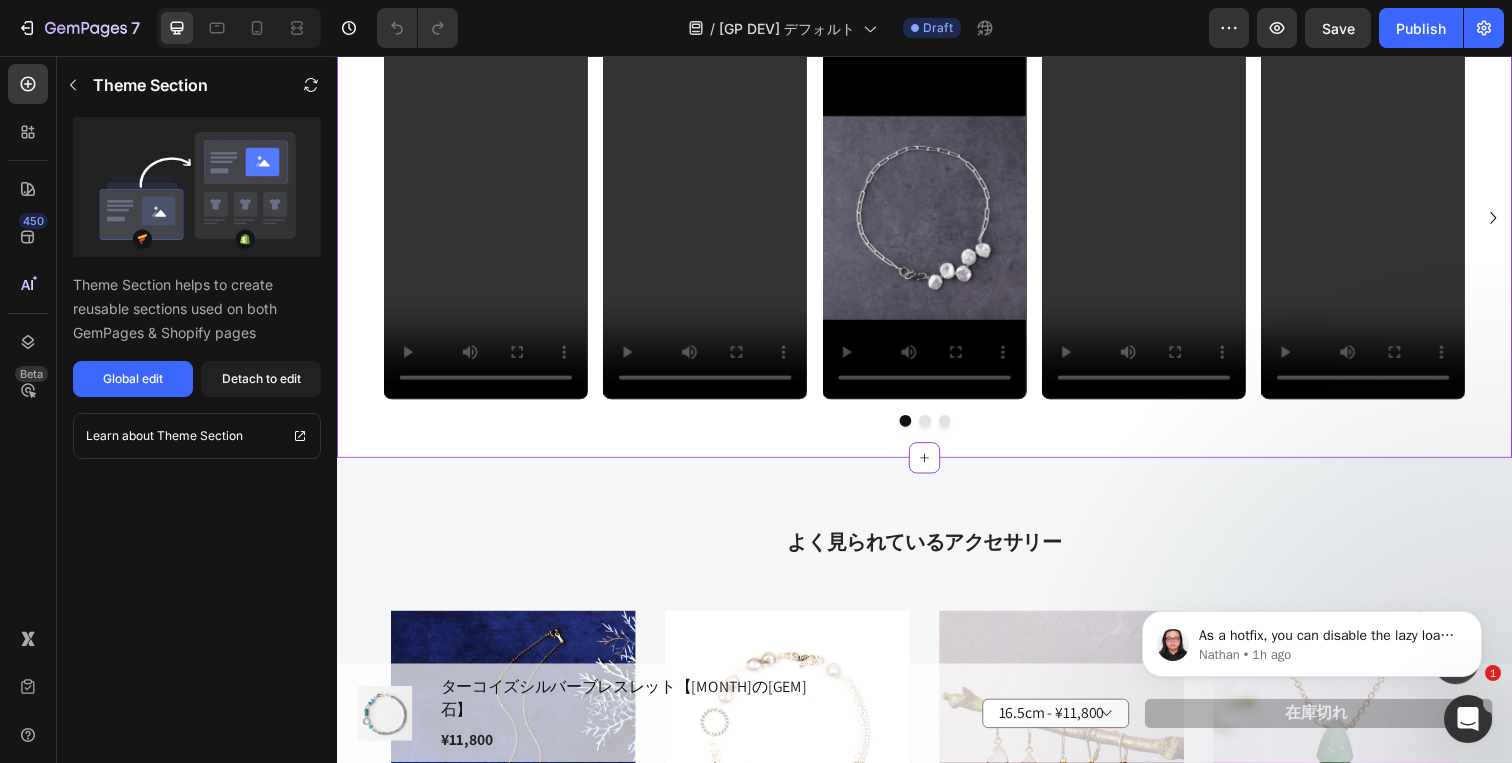 click at bounding box center [937, 429] 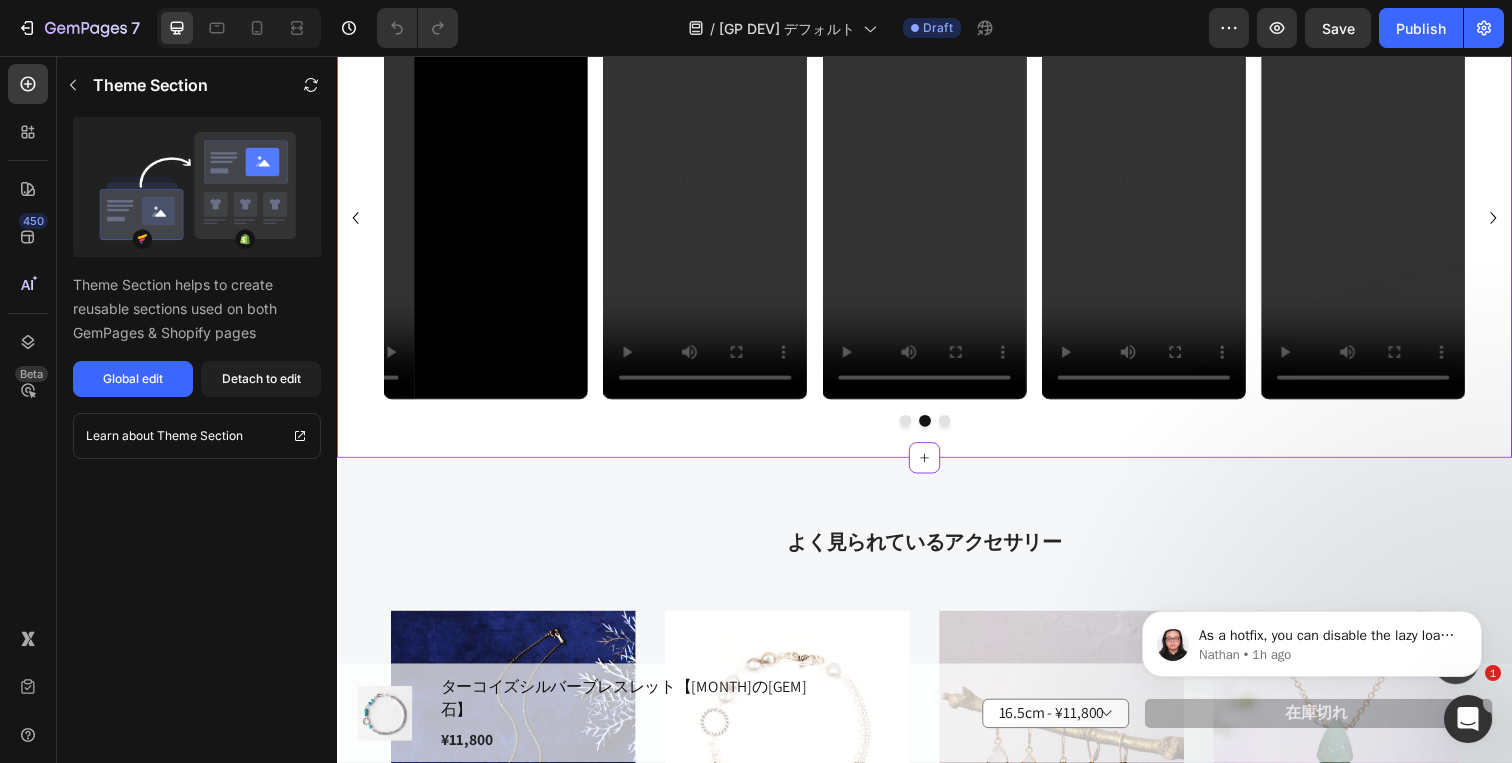 click at bounding box center [937, 429] 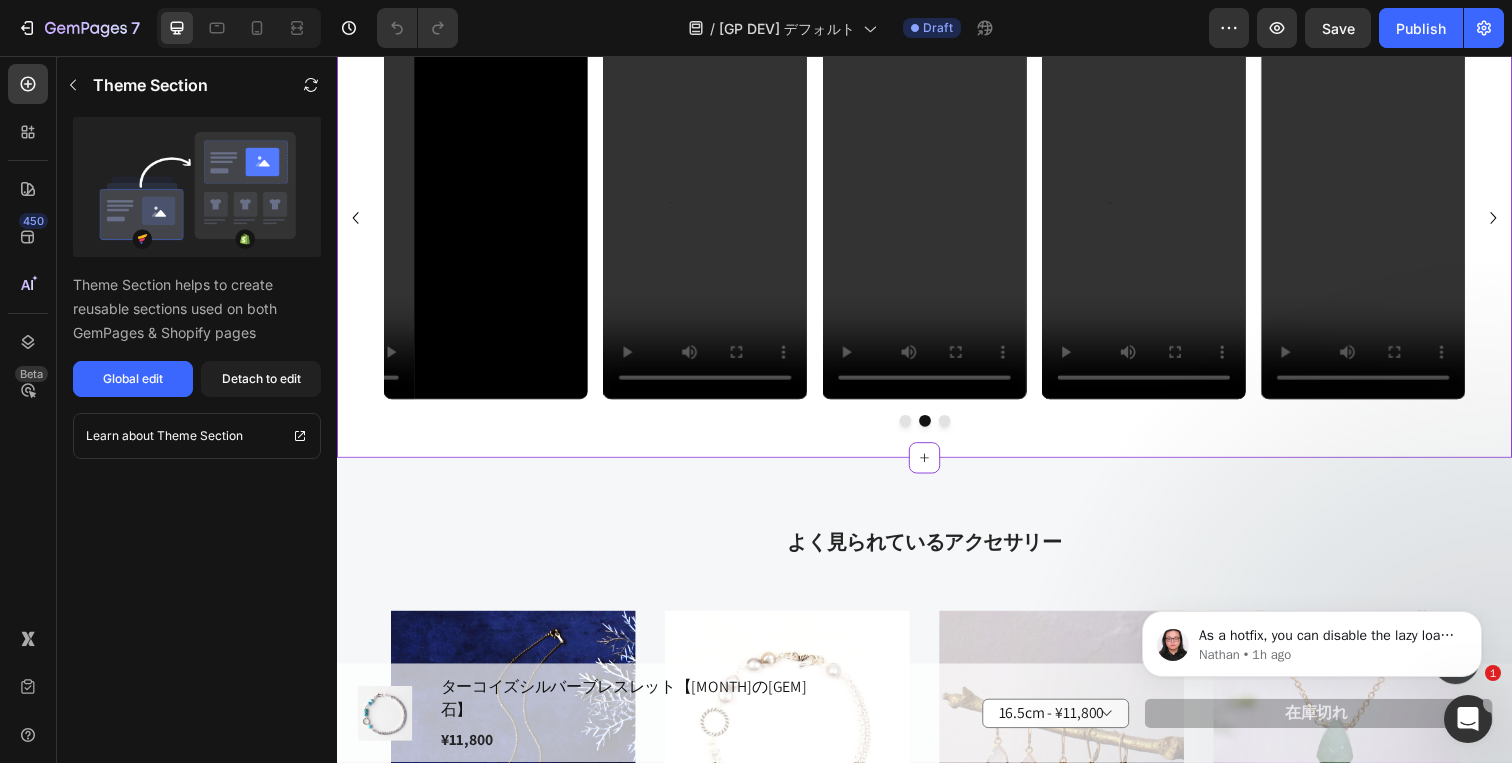 click at bounding box center [937, 429] 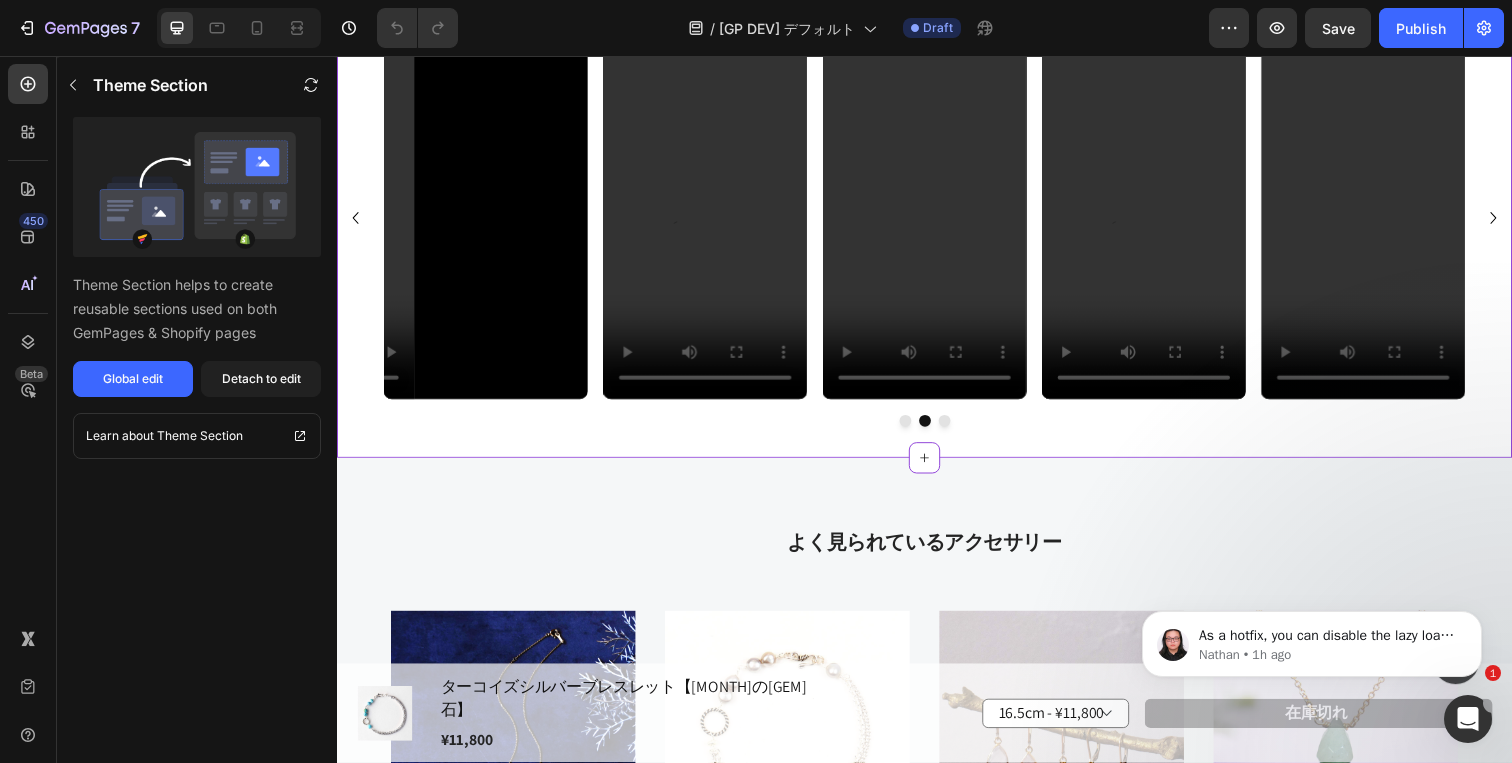 click at bounding box center [957, 429] 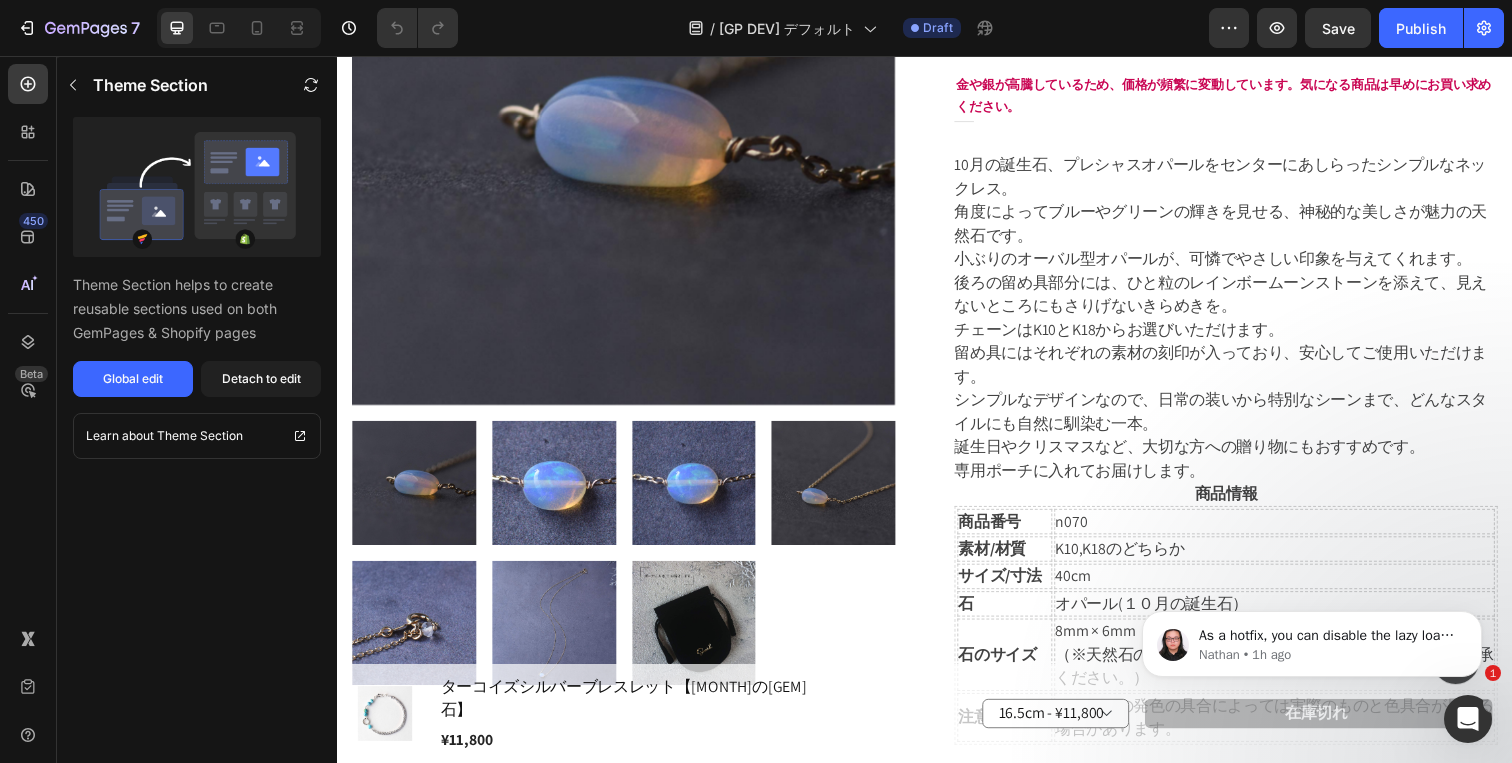 scroll, scrollTop: 0, scrollLeft: 0, axis: both 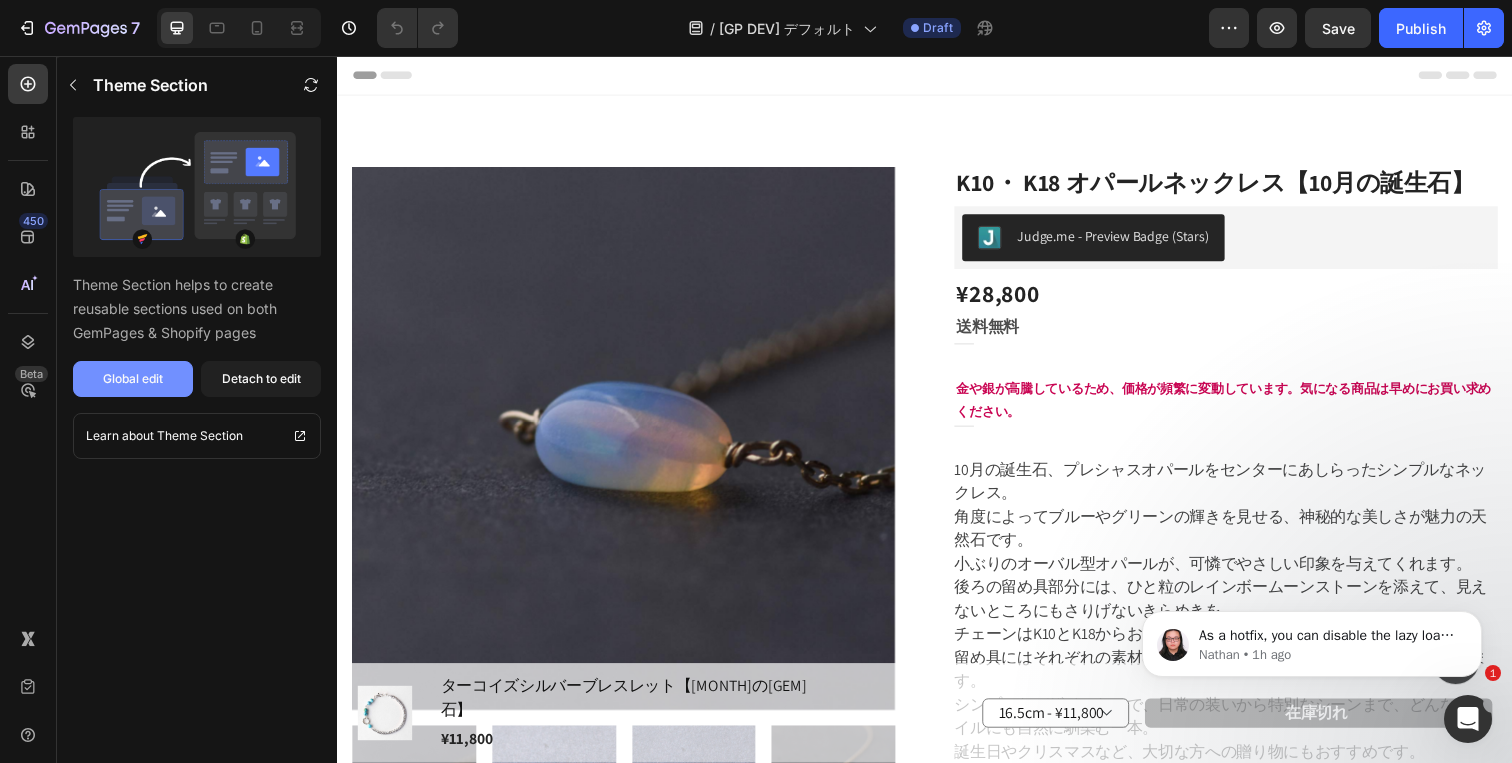 click on "Global edit" at bounding box center (133, 379) 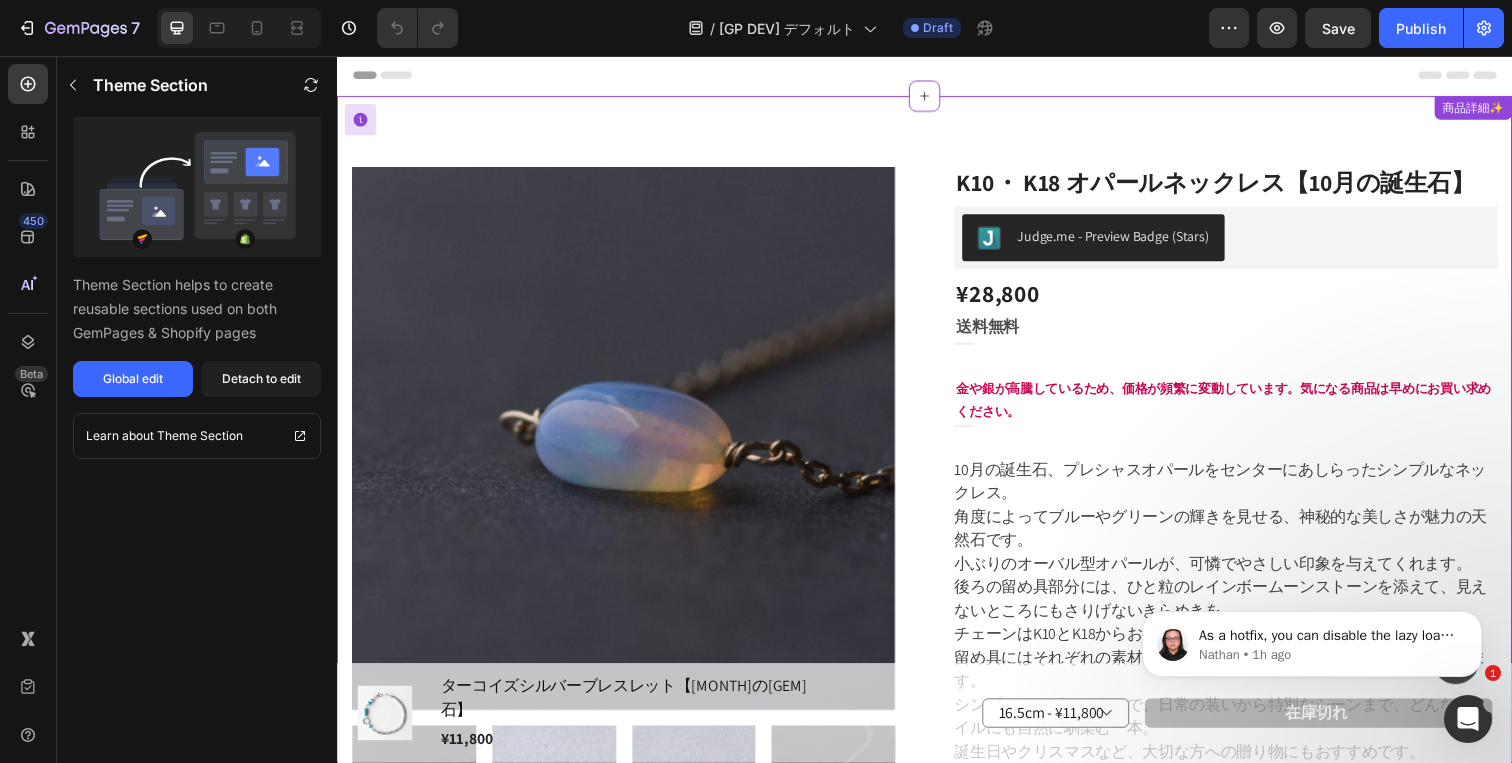 click on "Product Images K10・ K18 オパールネックレス【10月の誕生石】 (P) Title Judge.me - Preview Badge (Stars) Judge.me ¥28,800 (P) Price (P) Price 送料無料 Text Block                Title Line Row 金や銀が高騰しているため、価格が頻繁に変動しています。気になる商品は早めにお買い求めください。 Text Block                Title Line Row 10月の誕生石、プレシャスオパールをセンターにあしらったシンプルなネックレス。 角度によってブルーやグリーンの輝きを見せる、神秘的な美しさが魅力の天然石です。
小ぶりのオーバル型オパールが、可憐でやさしい印象を与えてくれます。 後ろの留め具部分には、ひと粒のレインボームーンストーンを添えて、見えないところにもさりげないきらめきを。
チェーンはK10とK18からお選びいただけます。
専用ポーチに入れてお届けします。
商品情報" at bounding box center (937, 885) 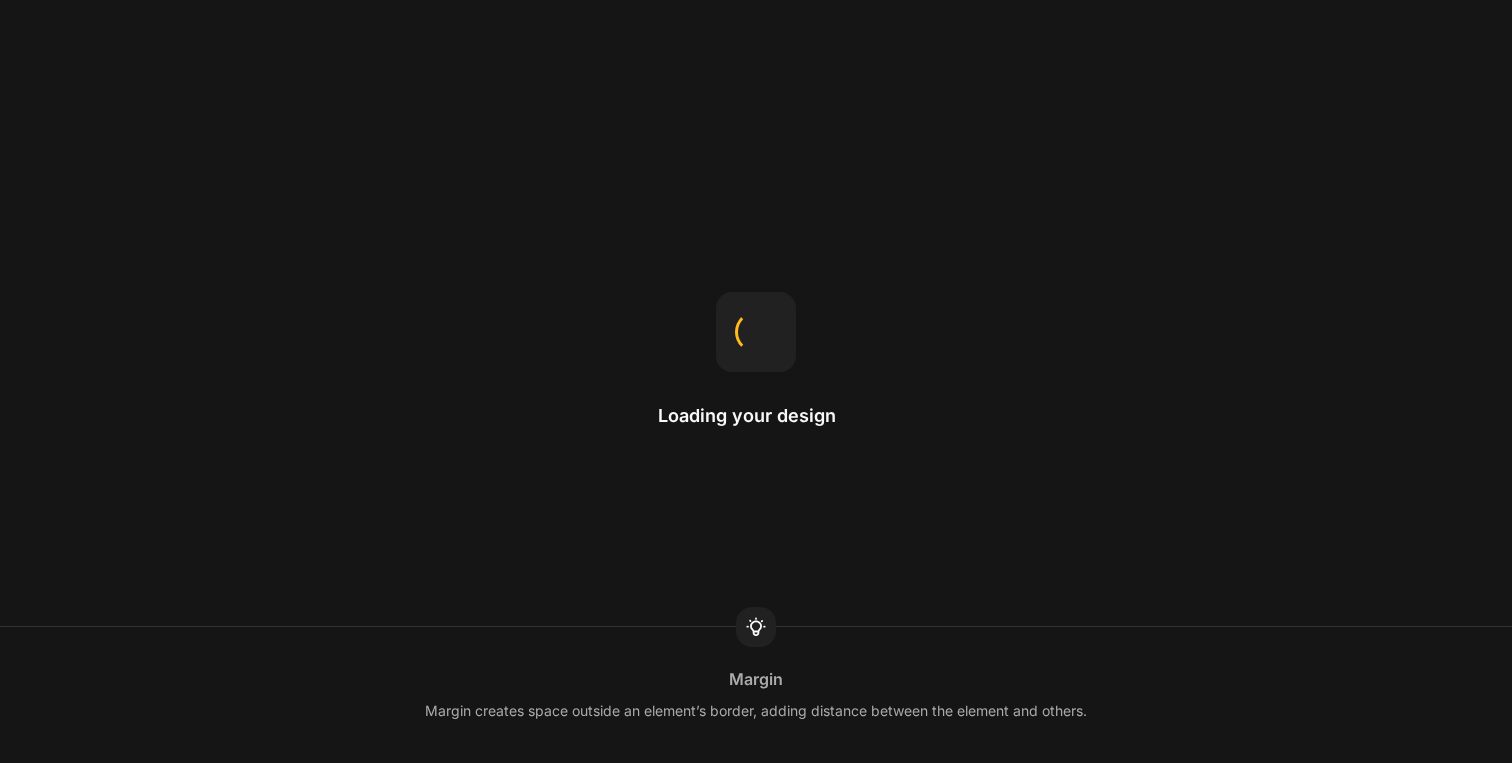 scroll, scrollTop: 0, scrollLeft: 0, axis: both 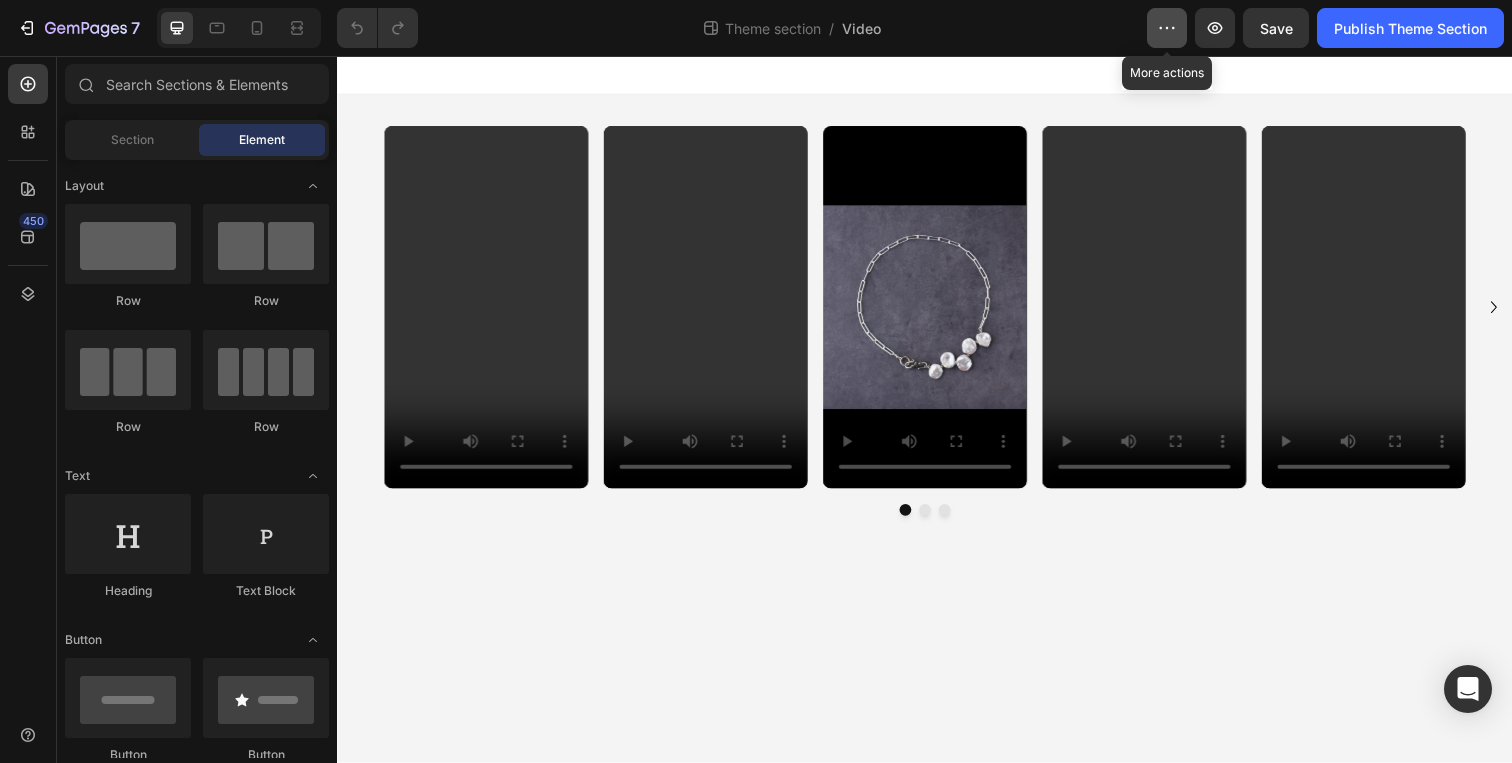 click 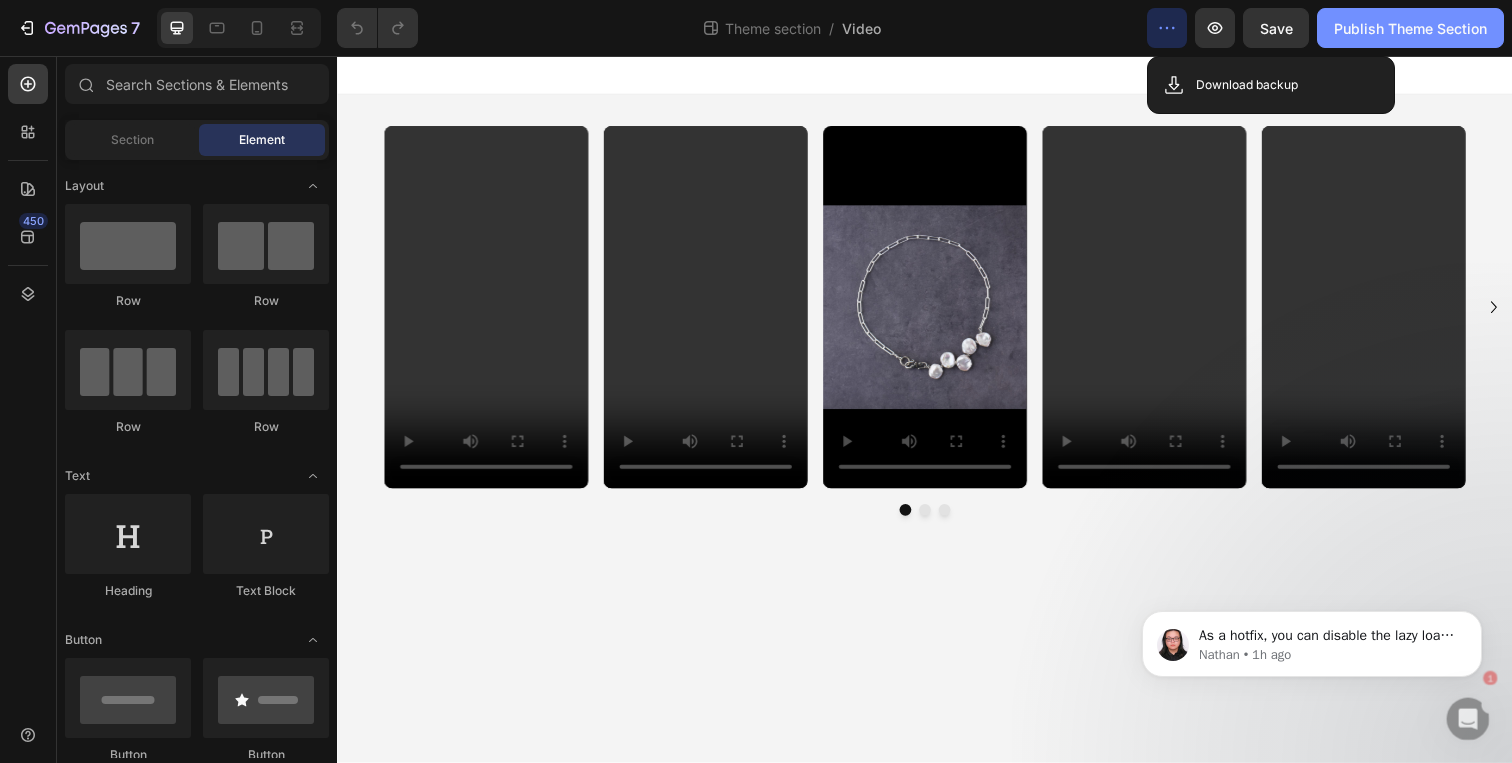 scroll, scrollTop: 0, scrollLeft: 0, axis: both 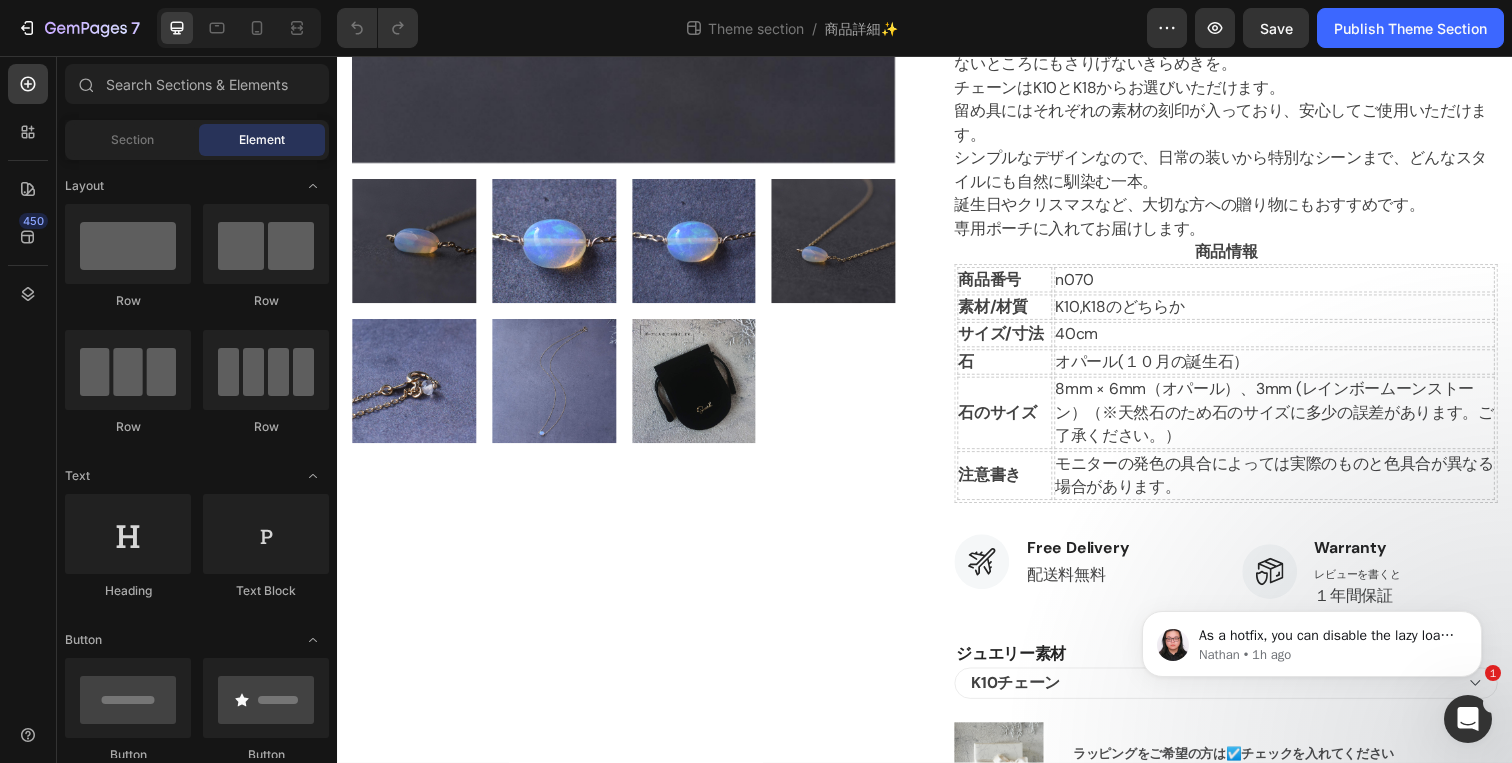 click 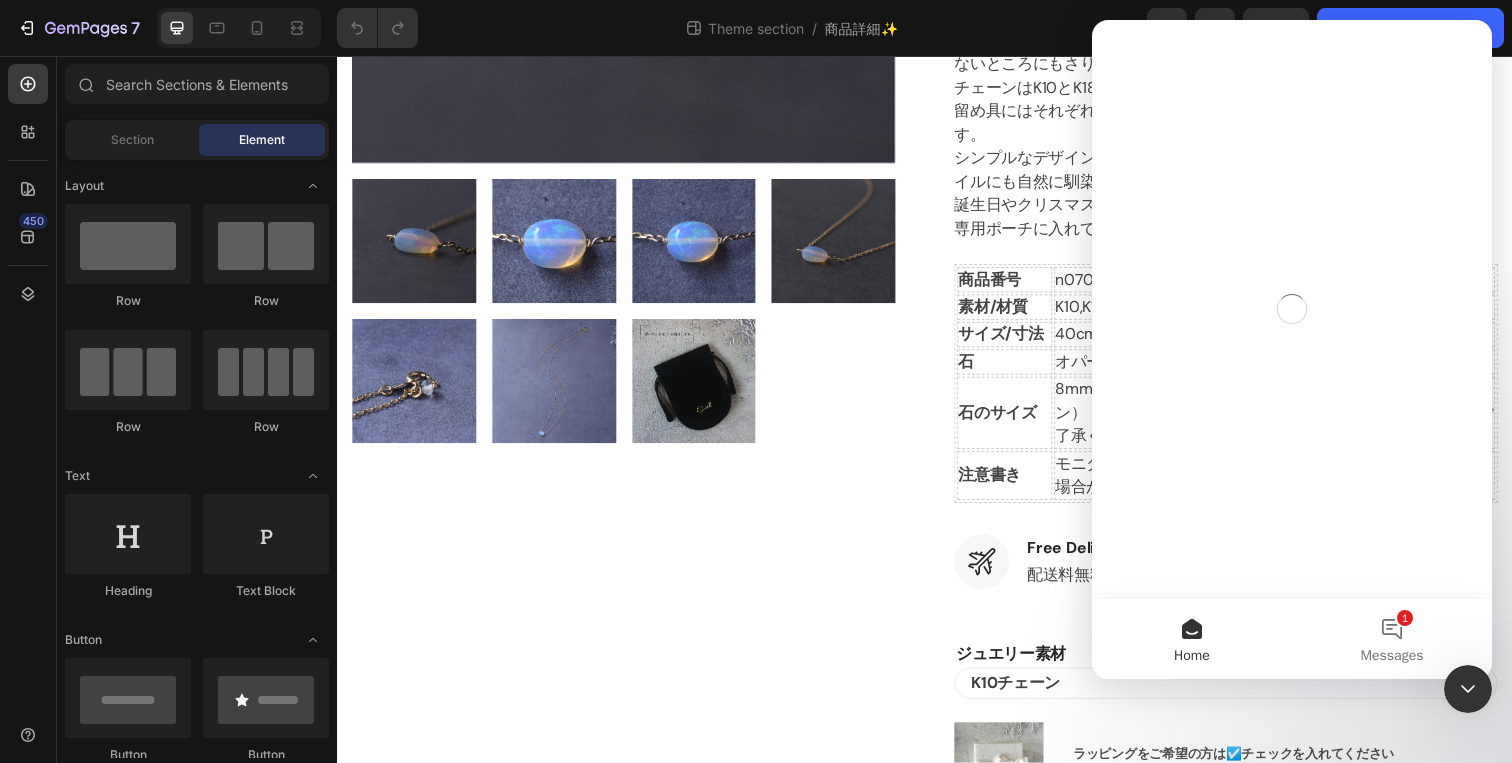 scroll, scrollTop: 0, scrollLeft: 0, axis: both 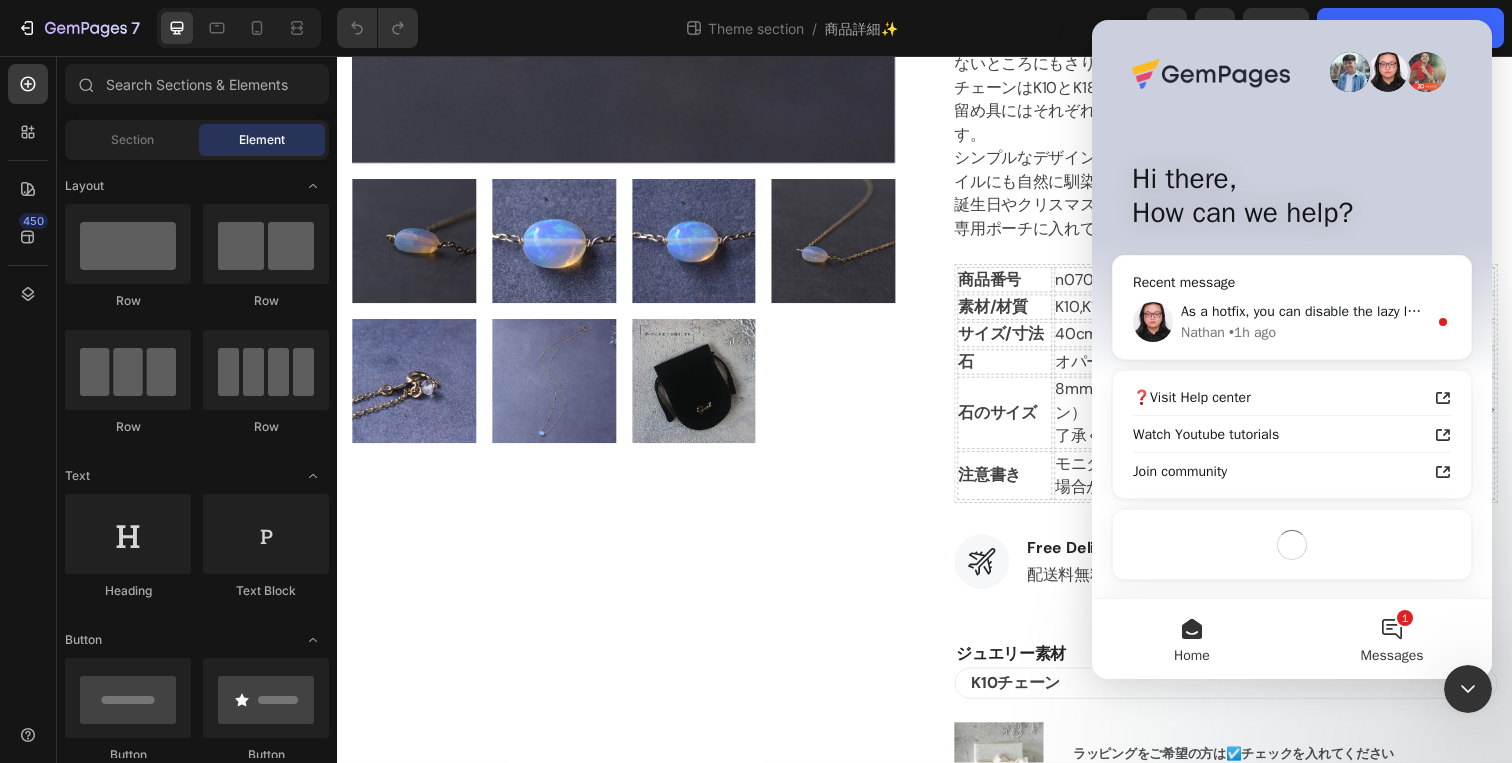 click on "1 Messages" at bounding box center (1392, 639) 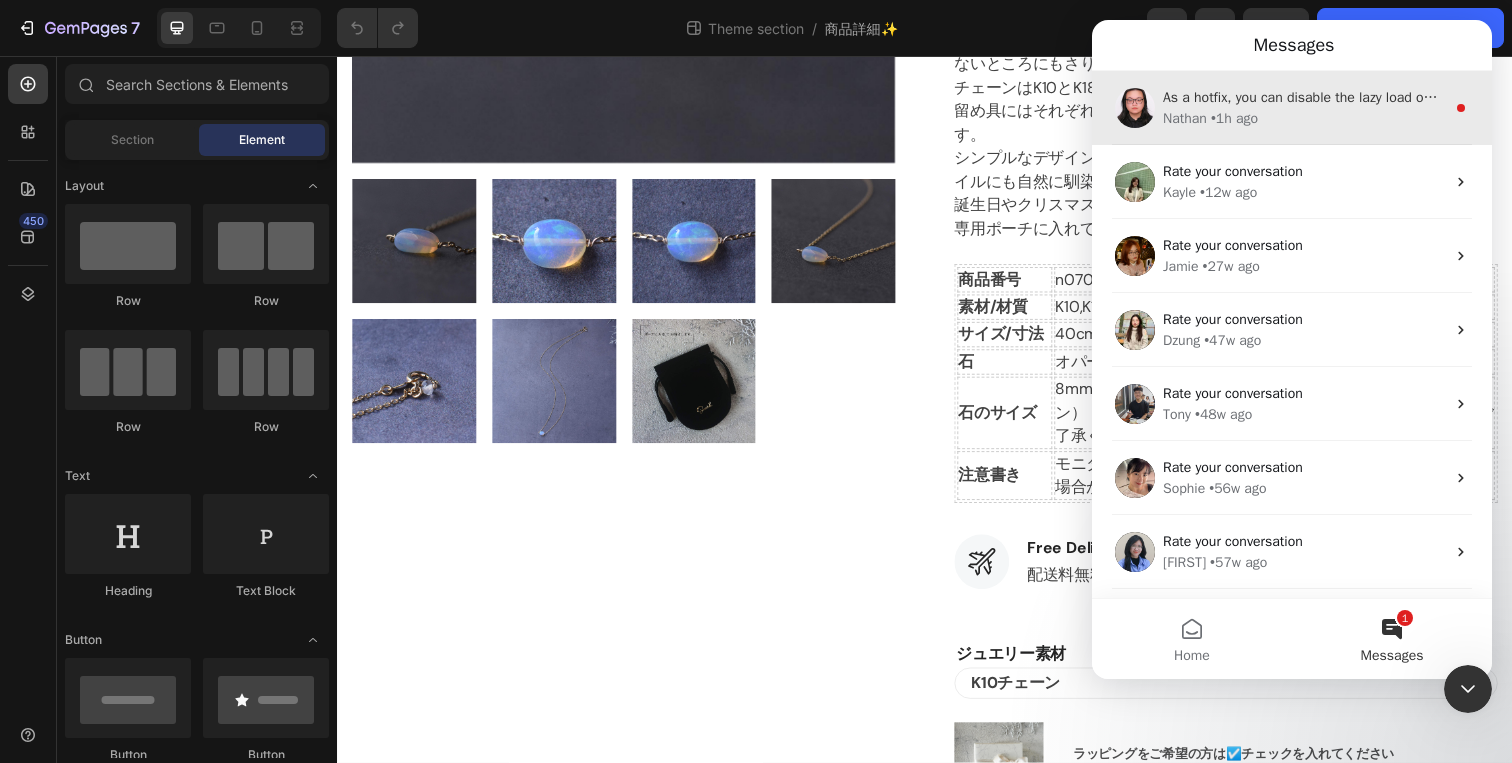 click on "Nathan •  1h ago" at bounding box center [1304, 118] 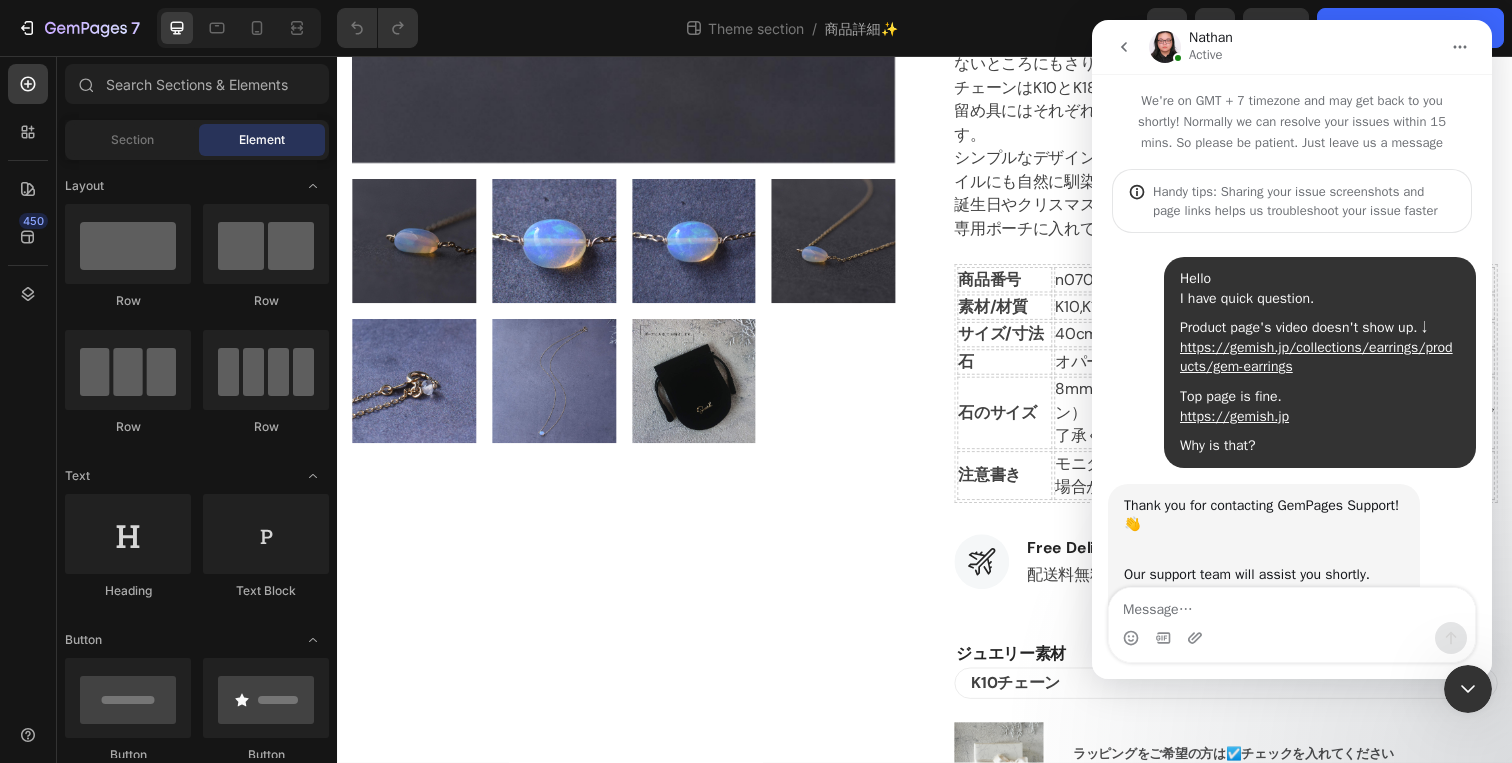 scroll, scrollTop: 3, scrollLeft: 0, axis: vertical 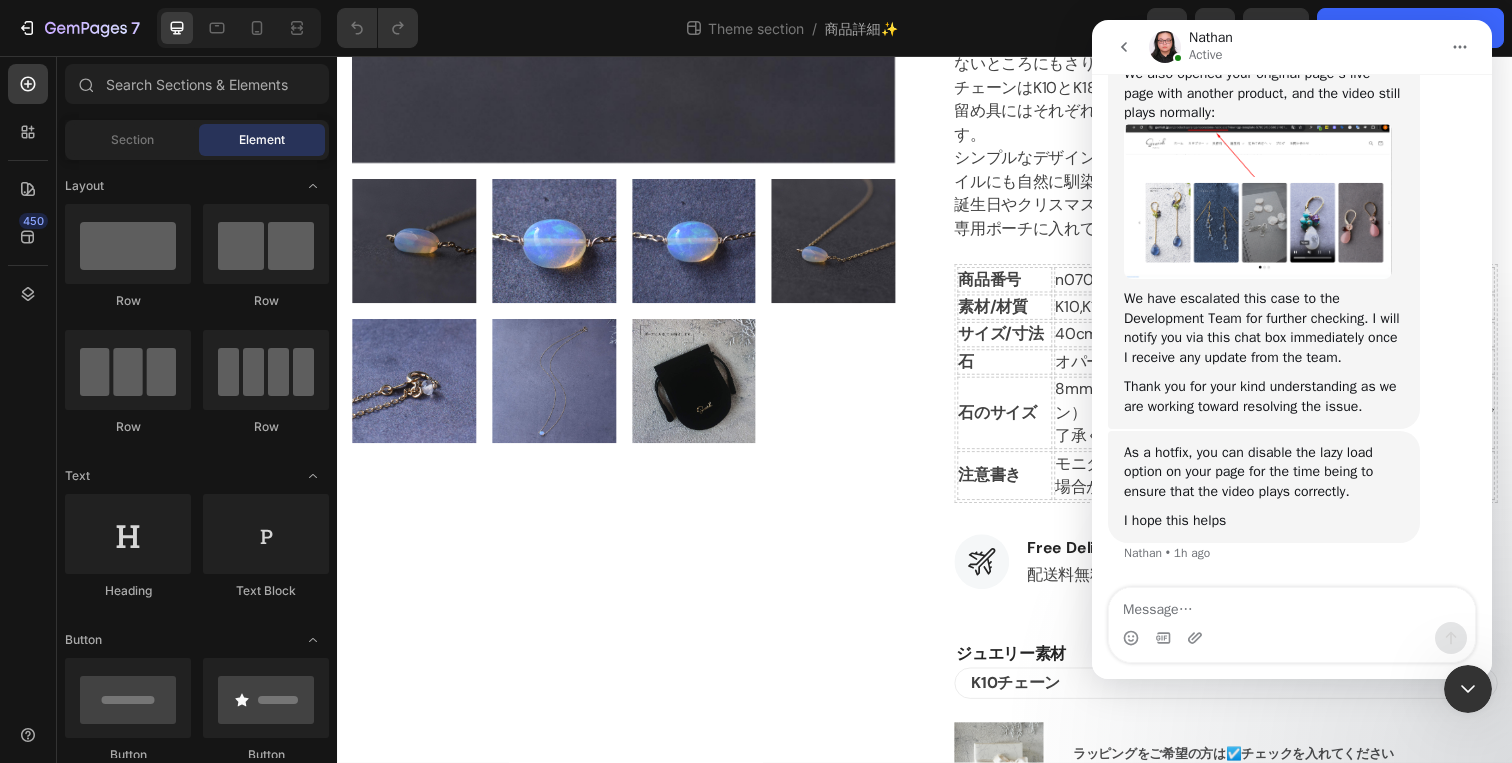 click 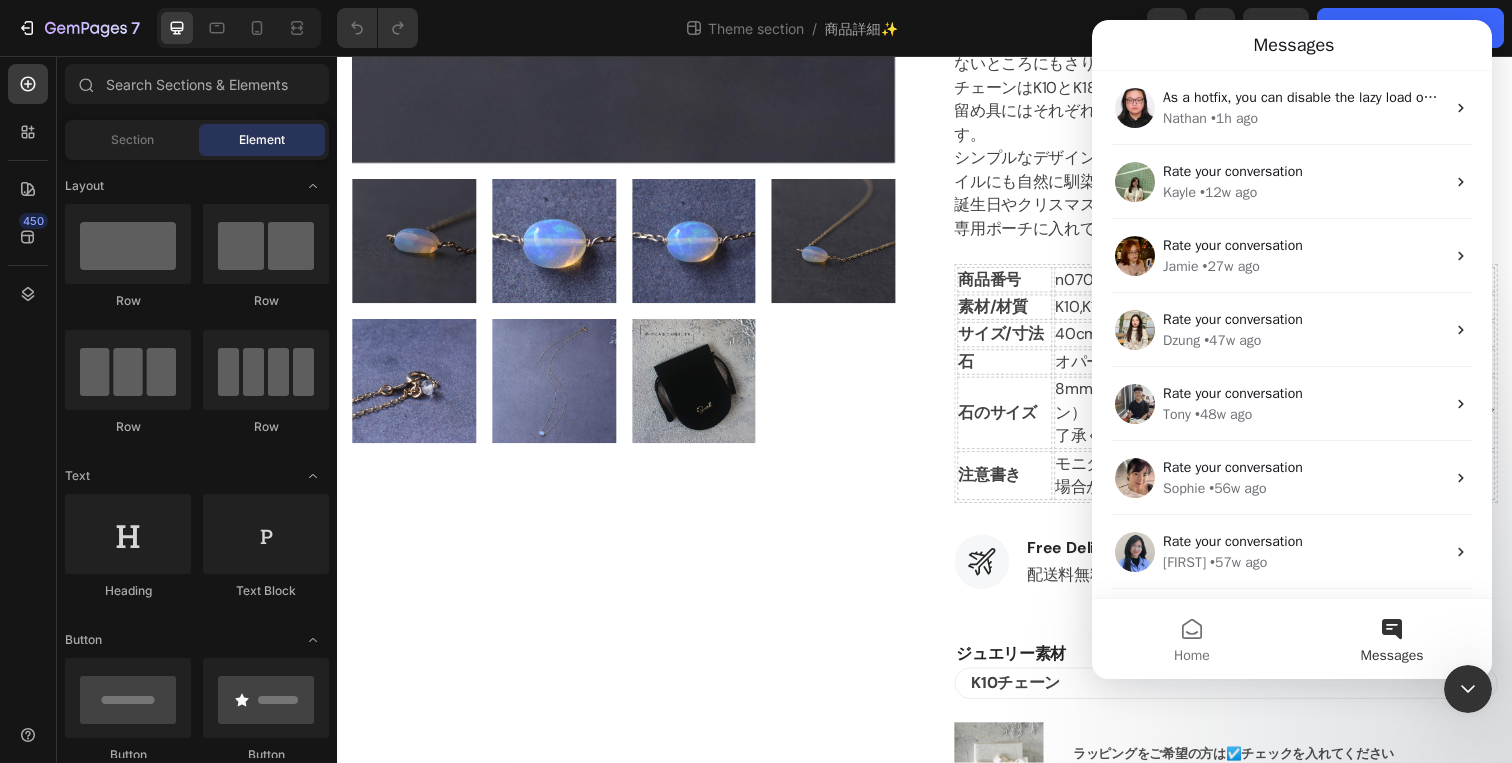 scroll, scrollTop: 0, scrollLeft: 0, axis: both 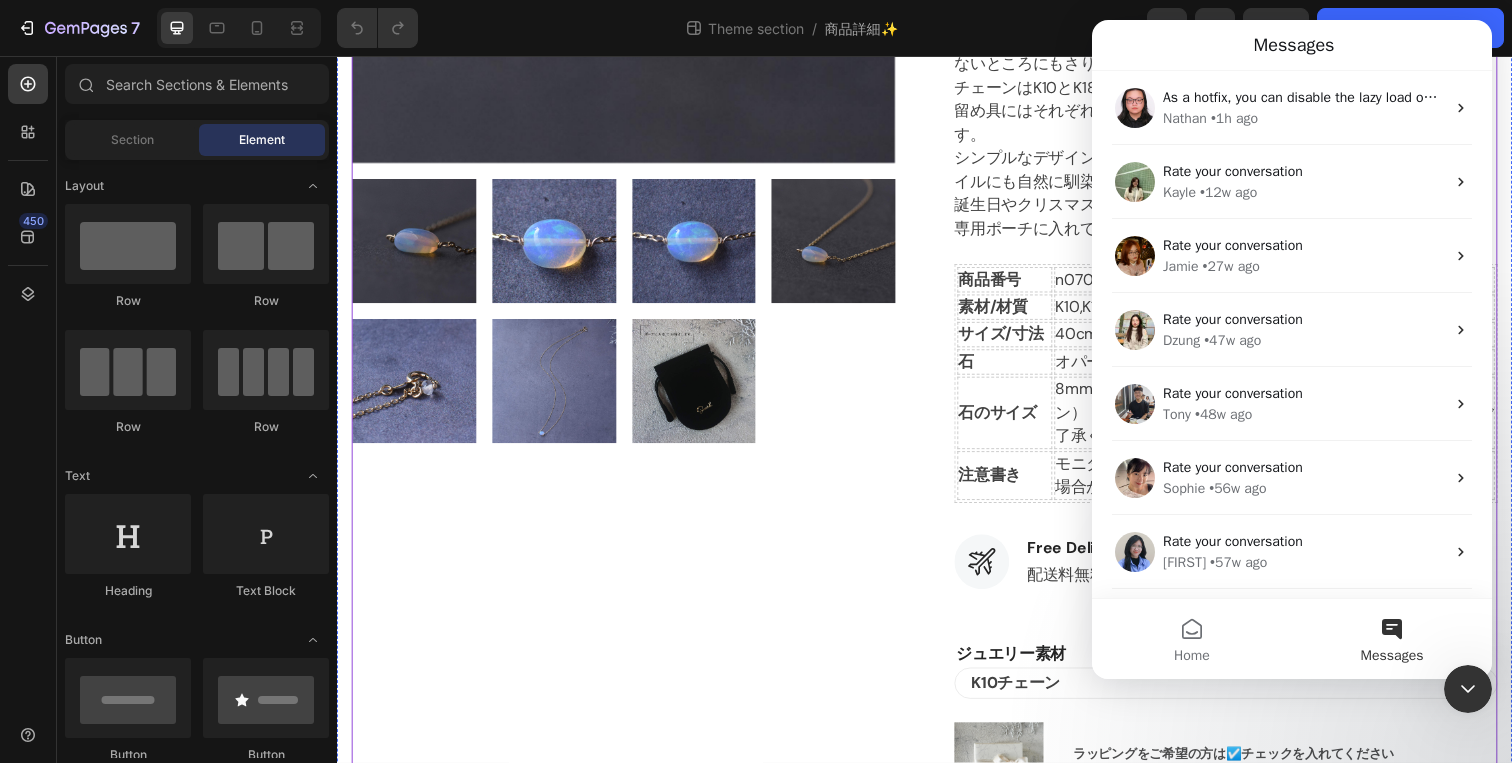 click on "Product Images" at bounding box center [629, 305] 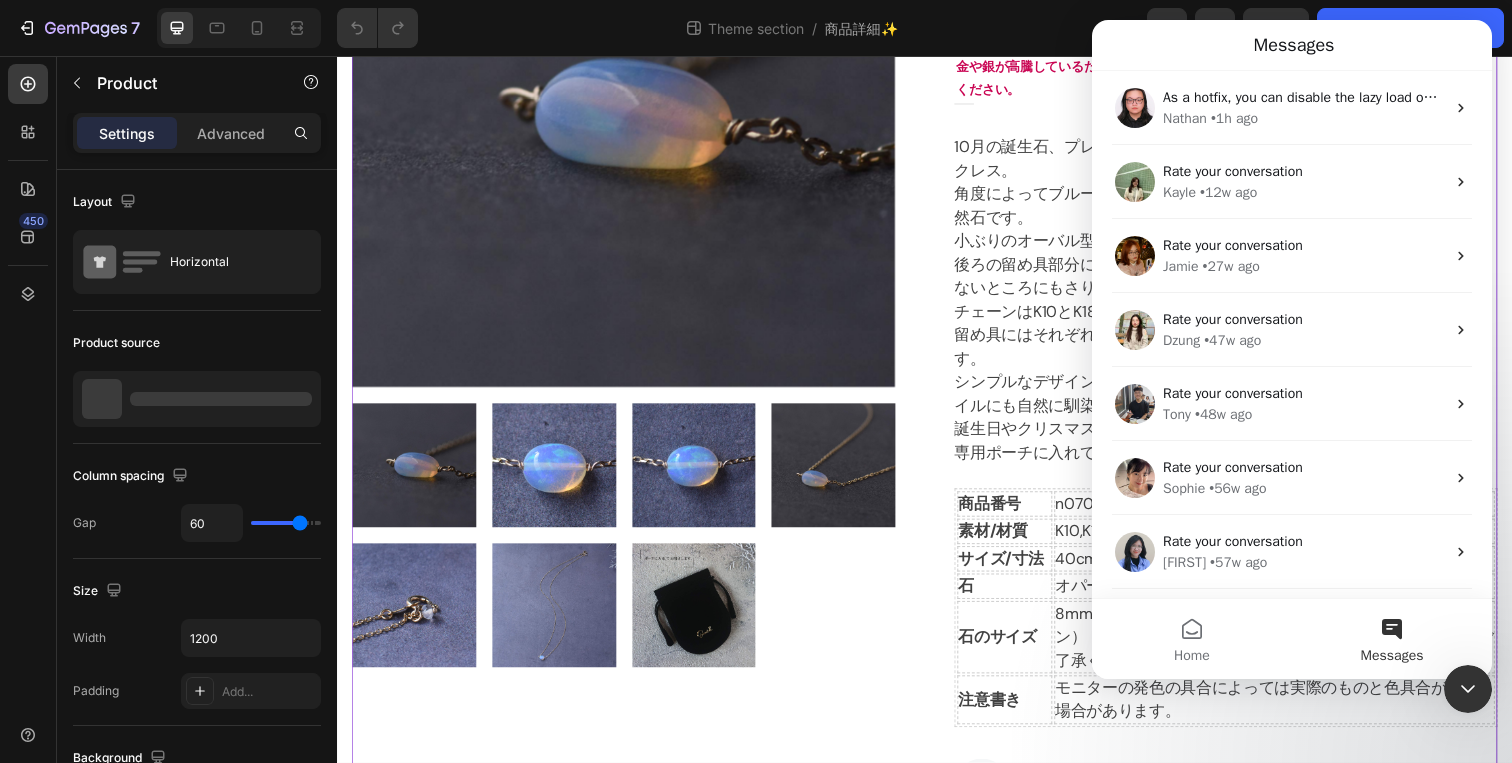 scroll, scrollTop: 0, scrollLeft: 0, axis: both 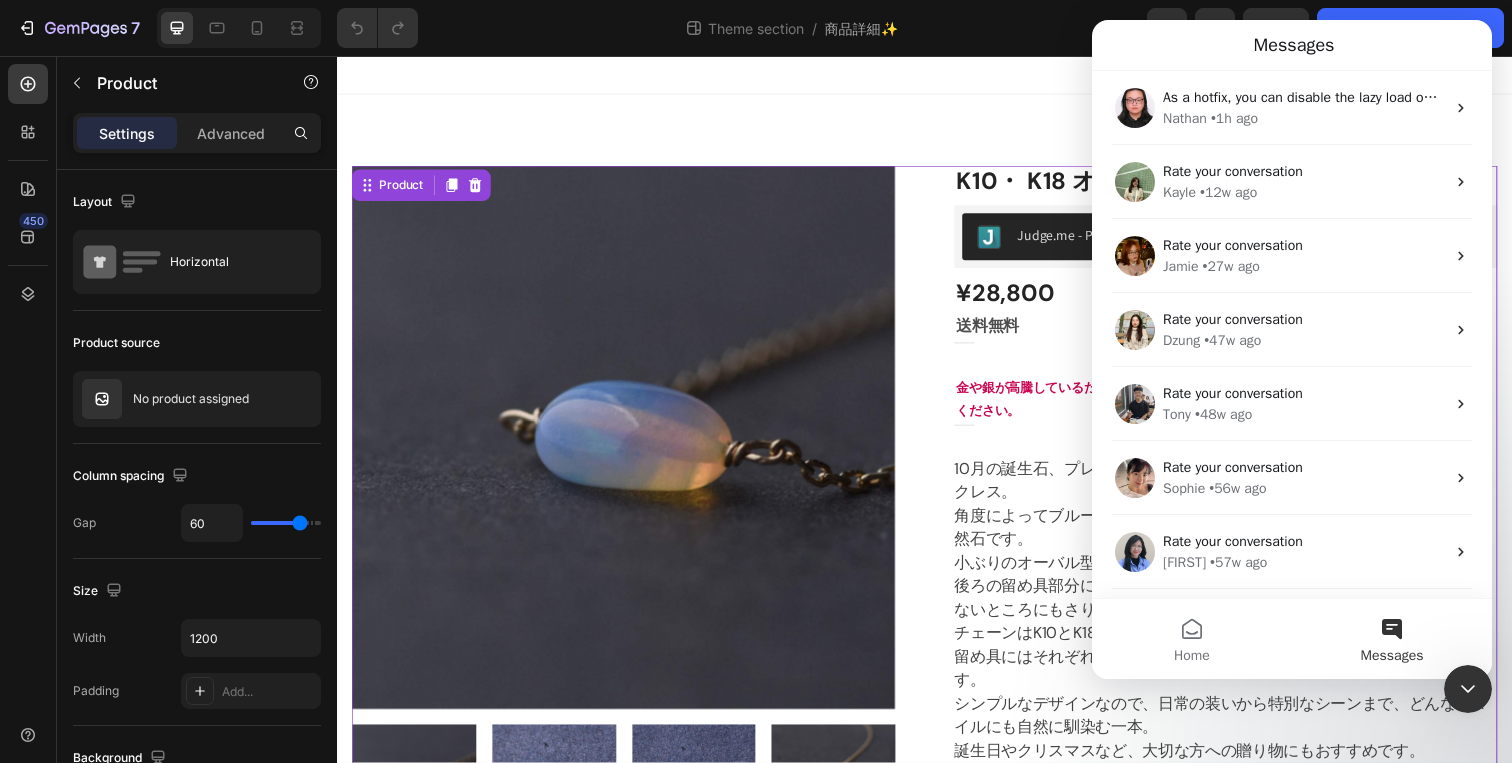 click on "Theme section  /  商品詳細✨" 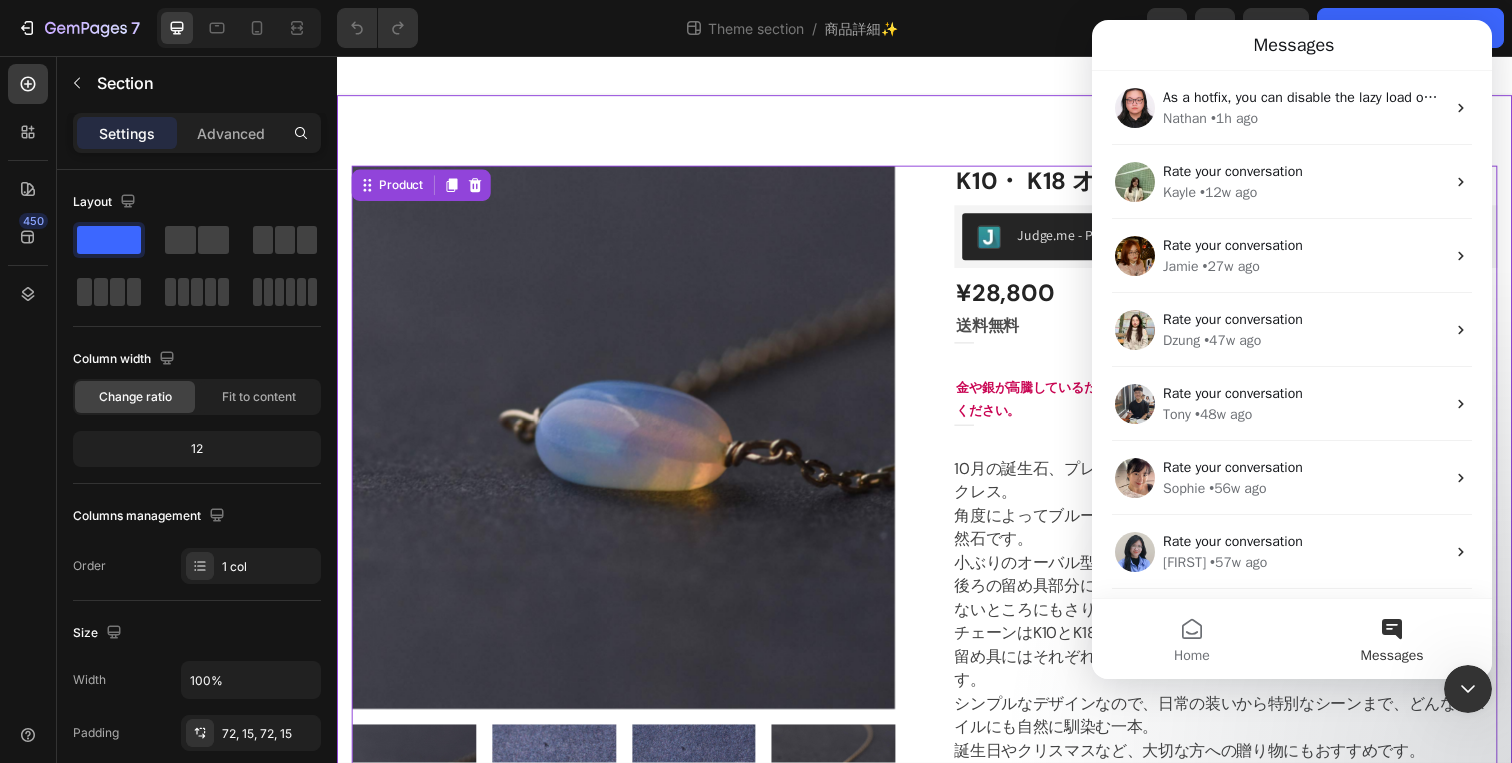 click on "Product Images K10・ K18 オパールネックレス【[MONTH]の[GEM]石】 (P) Title Judge.me - Preview Badge (Stars) Judge.me ¥28,800 (P) Price (P) Price 送料無料 Text Block Title Line Row 金や銀が高騰しているため、価格が頻繁に変動しています。気になる商品は早めにお買い求めください。 Text Block Title Line Row [MONTH]の[GEM]石、プレシャスオパールをセンターにあしらったシンプルなネックレス。 角度によってブルーやグリーンの輝きを見せる、神秘的な美しさが魅力の天然石です。 小ぶりのオーバル型オパールが、可憐でやさしい印象を与えてくれます。 後ろの留め具部分には、ひと粒のレインボームーンストーンを添えて、見えないところにもさりげないきらめきを。 チェーンはK10とK18からお選びいただけます。 専用ポーチに入れてお届けします。 商品情報" at bounding box center (937, 862) 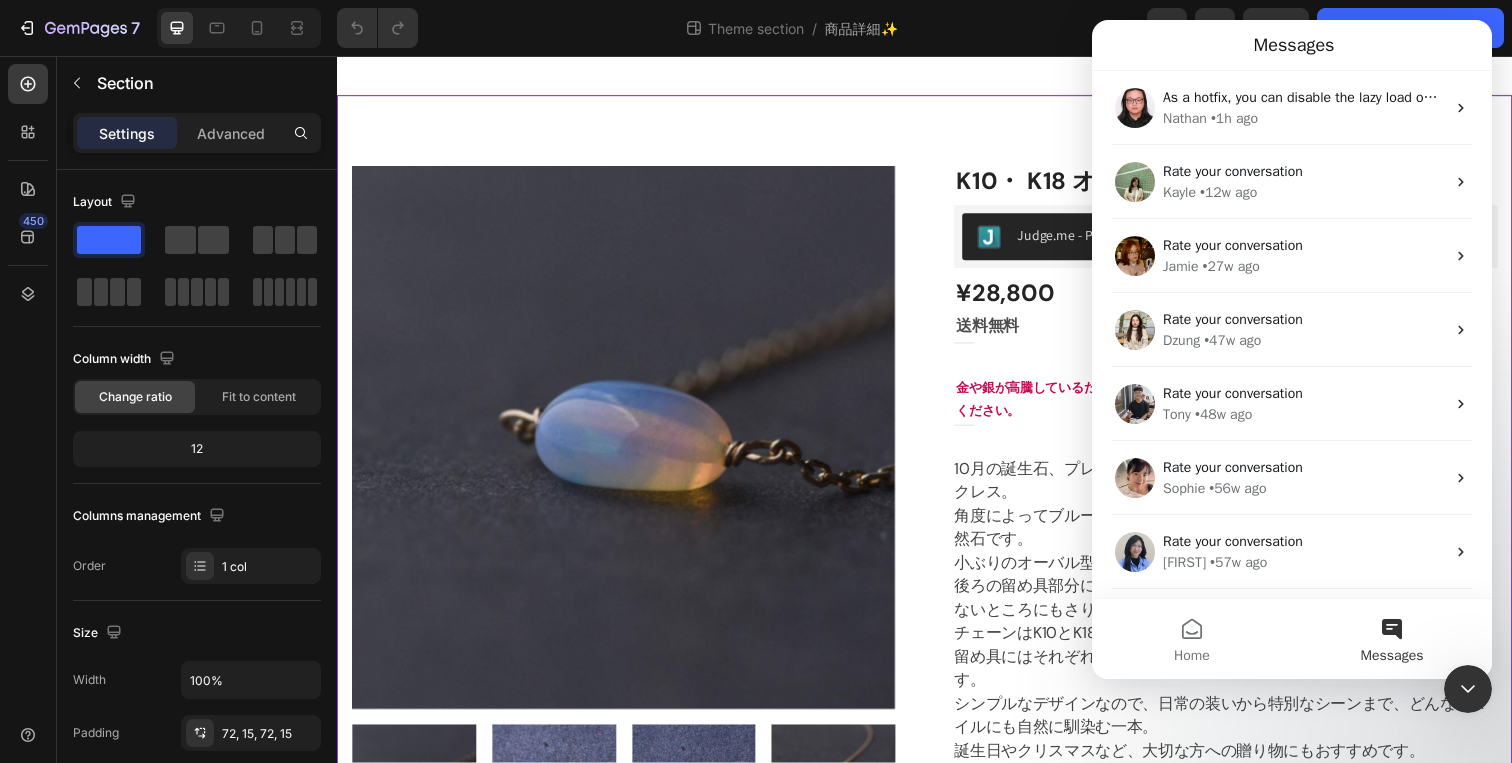 click on "7  Theme section  /  商品詳細✨ Preview  Save   Publish Theme Section" 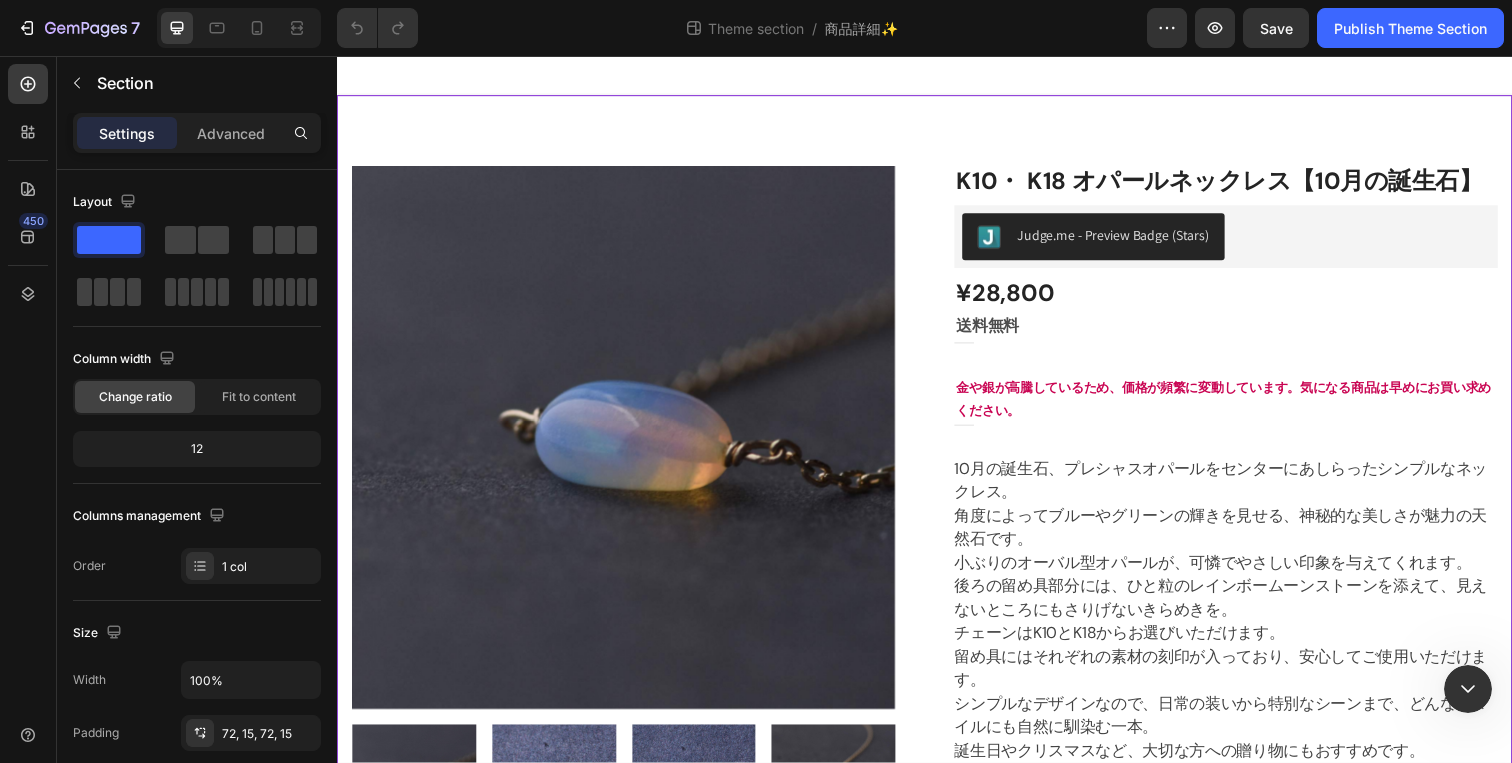 scroll, scrollTop: 0, scrollLeft: 0, axis: both 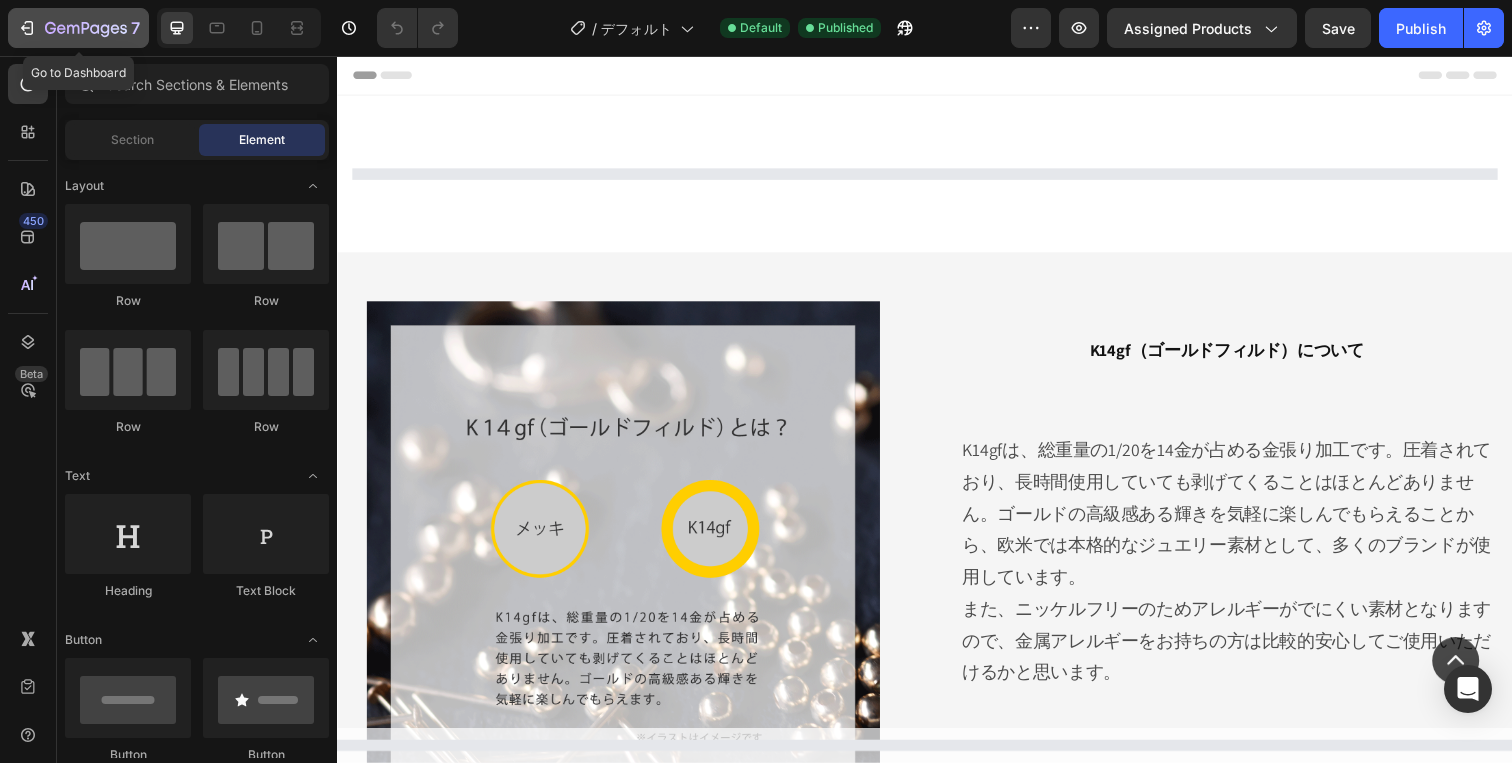 click 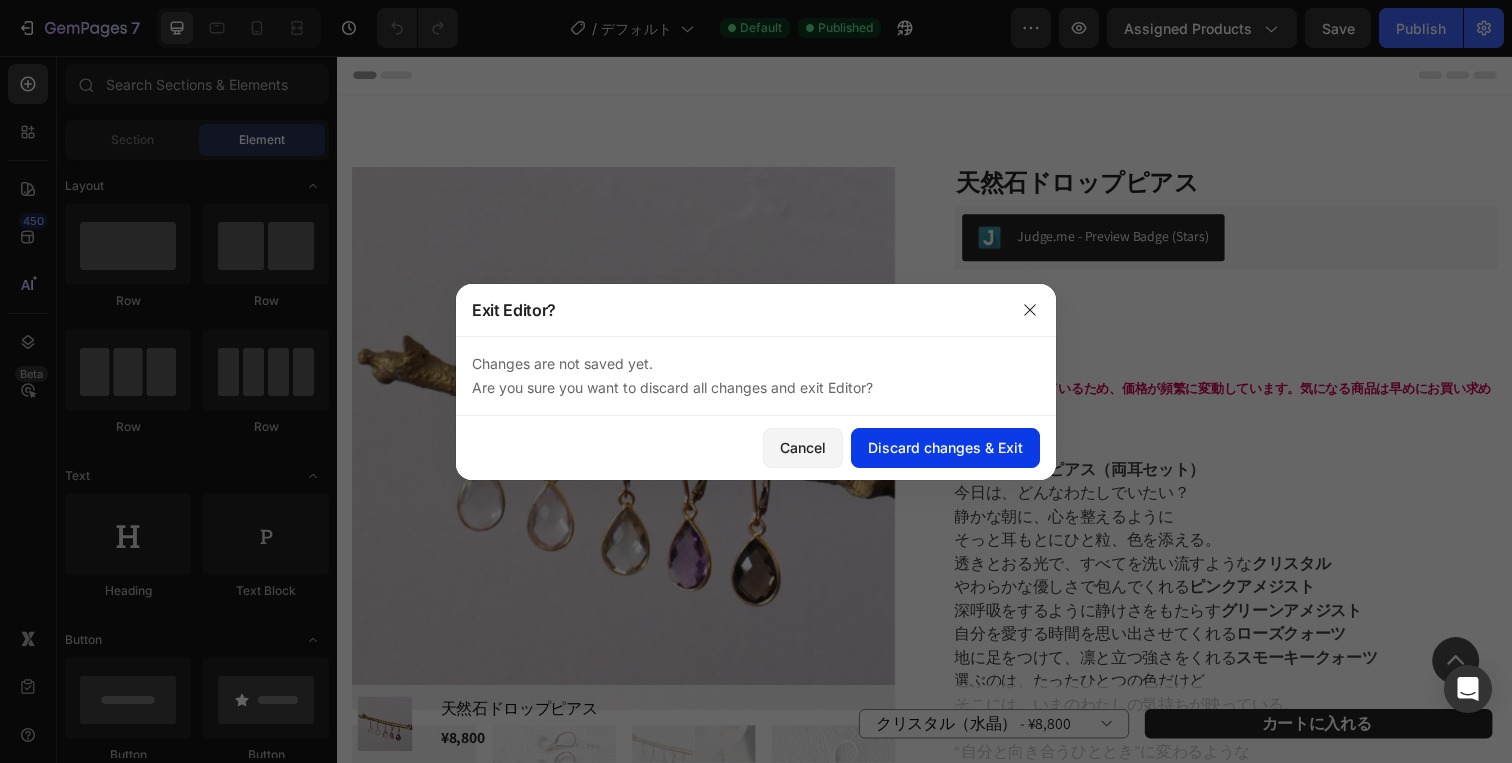 click on "Discard changes & Exit" at bounding box center [945, 447] 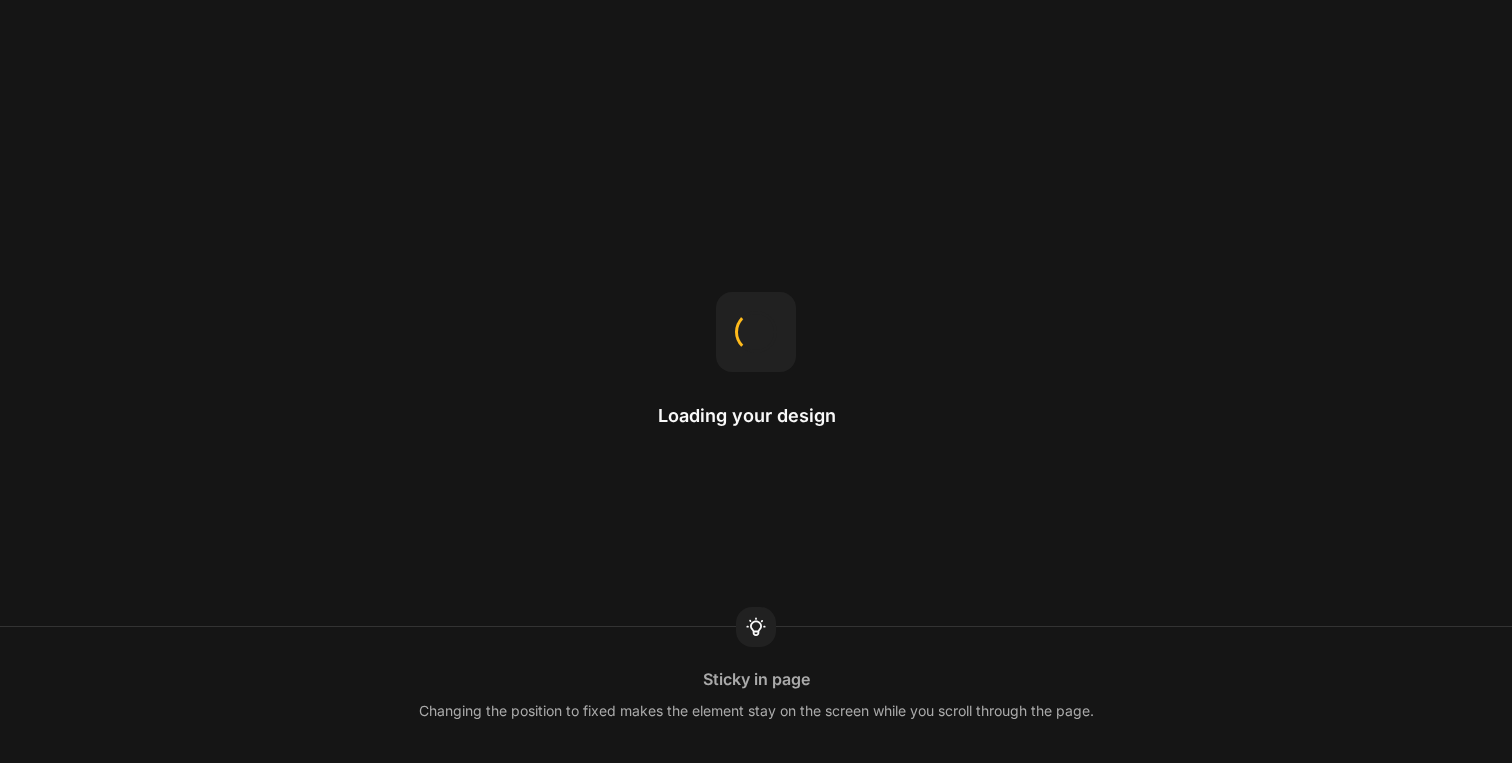 scroll, scrollTop: 0, scrollLeft: 0, axis: both 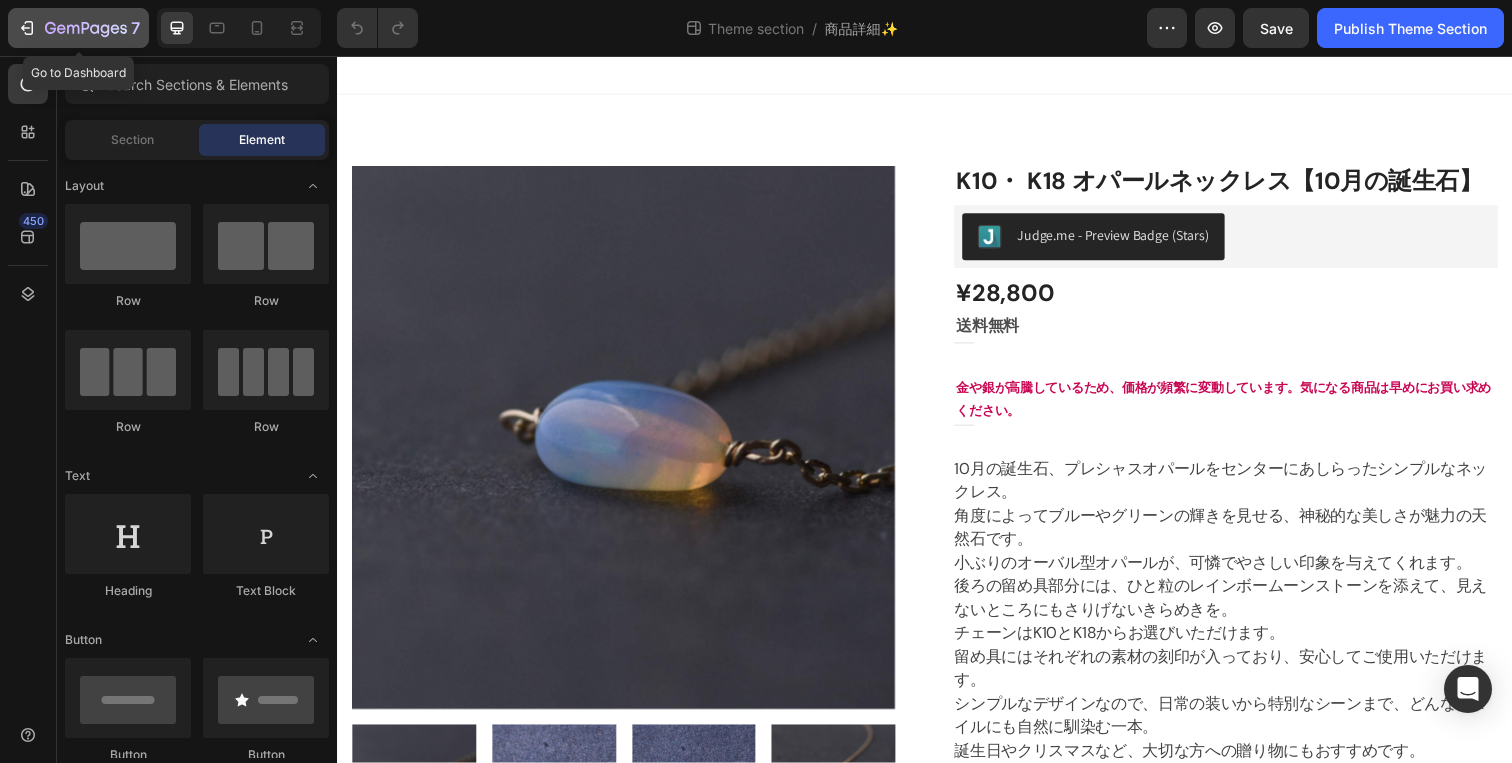 click 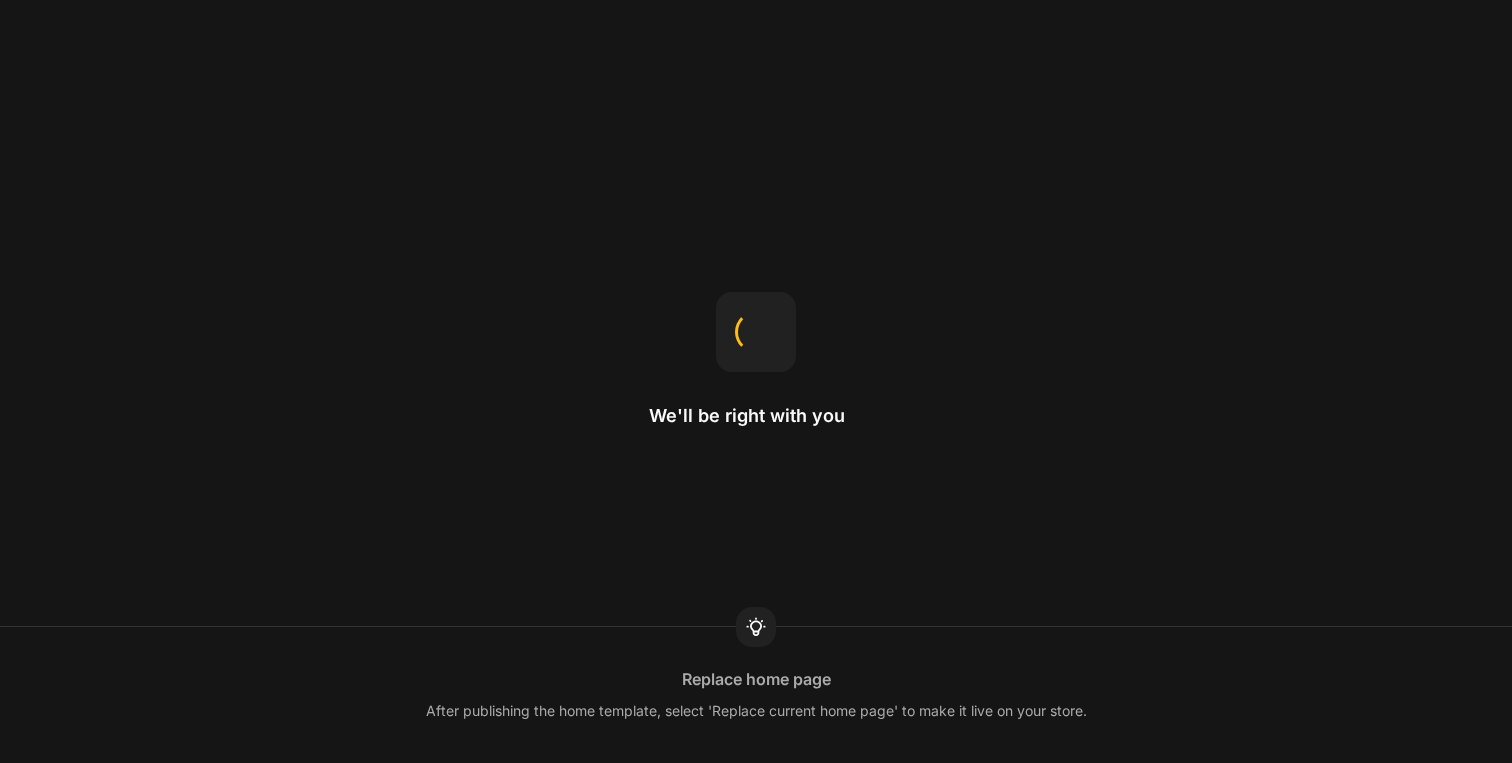 scroll, scrollTop: 0, scrollLeft: 0, axis: both 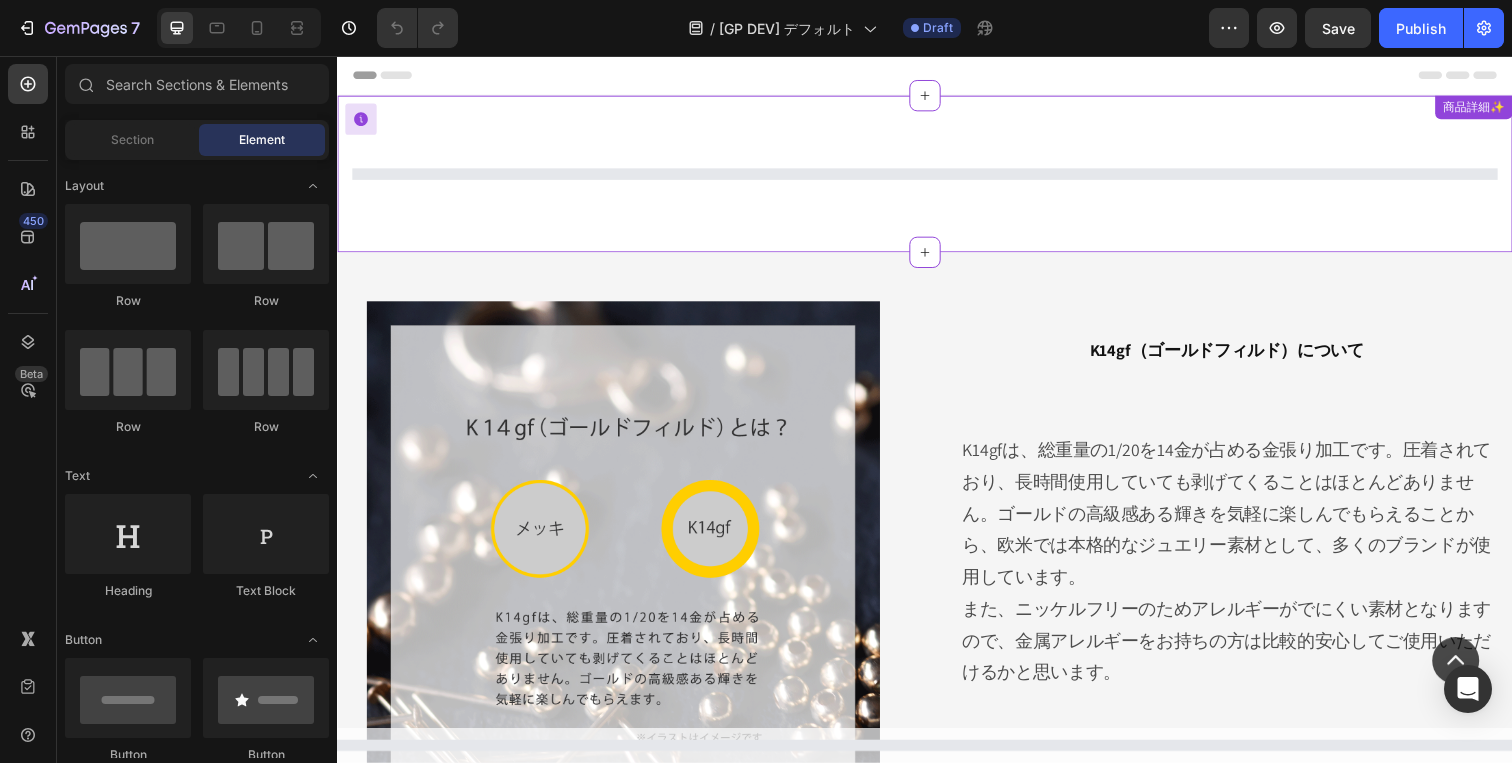 select on "[NUMBER]" 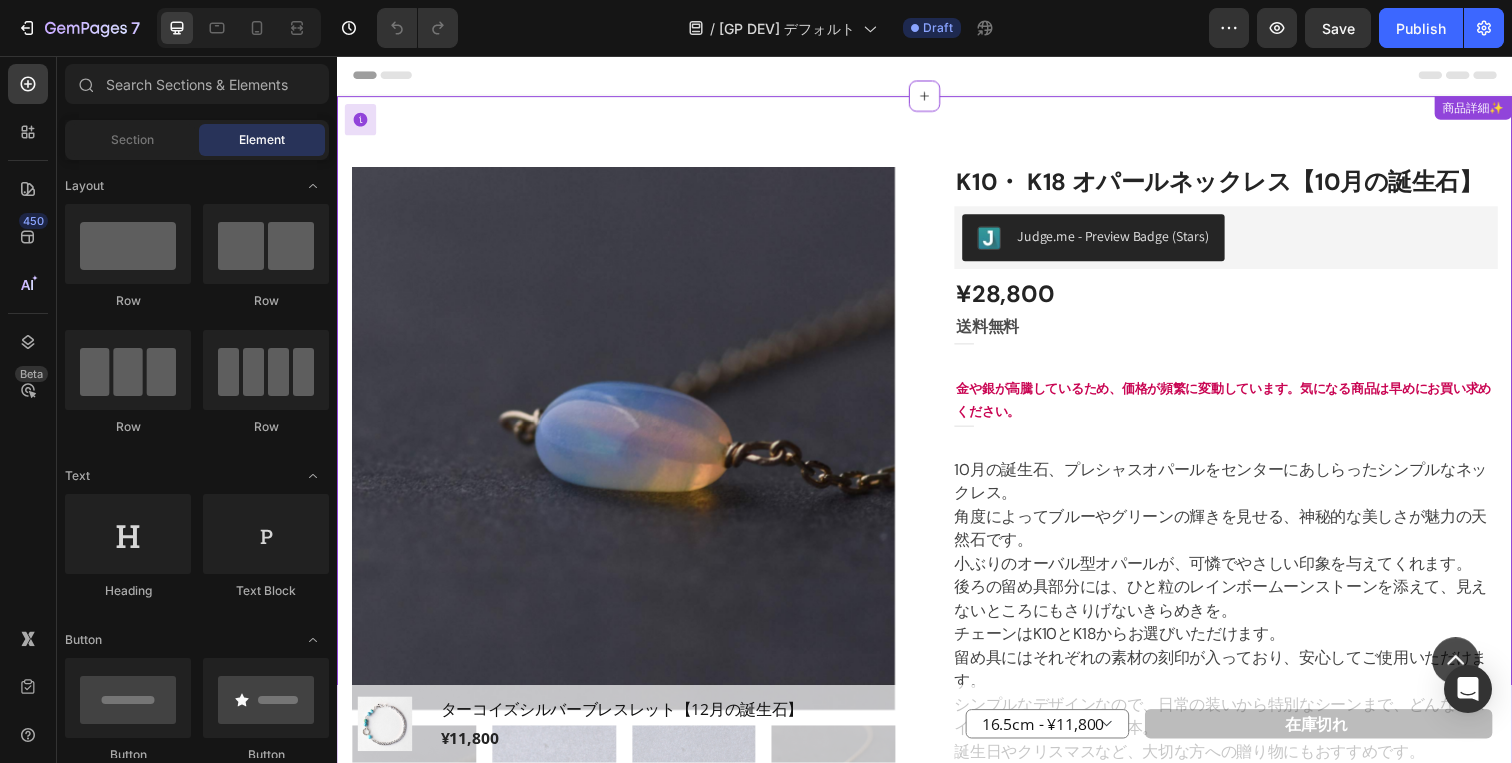 click on "Product Images K10・ K18 オパールネックレス【10月の誕生石】 (P) Title Judge.me - Preview Badge (Stars) Judge.me ¥28,800 (P) Price (P) Price 送料無料 Text Block                Title Line Row 金や銀が高騰しているため、価格が頻繁に変動しています。気になる商品は早めにお買い求めください。 Text Block                Title Line Row 10月の誕生石、プレシャスオパールをセンターにあしらったシンプルなネックレス。 角度によってブルーやグリーンの輝きを見せる、神秘的な美しさが魅力の天然石です。
小ぶりのオーバル型オパールが、可憐でやさしい印象を与えてくれます。 後ろの留め具部分には、ひと粒のレインボームーンストーンを添えて、見えないところにもさりげないきらめきを。
チェーンはK10とK18からお選びいただけます。
専用ポーチに入れてお届けします。
商品情報" at bounding box center [937, 863] 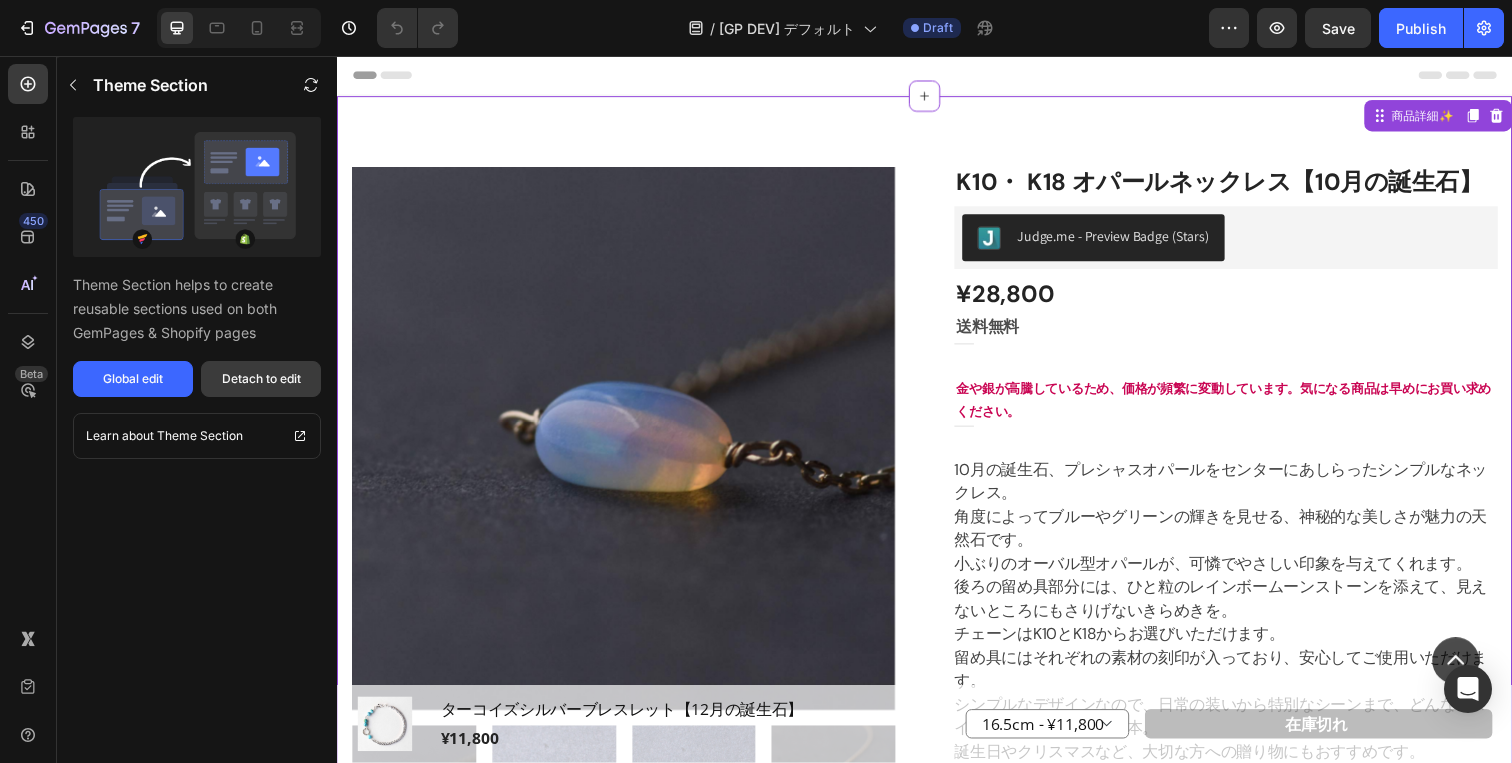 click on "Detach to edit" at bounding box center (261, 379) 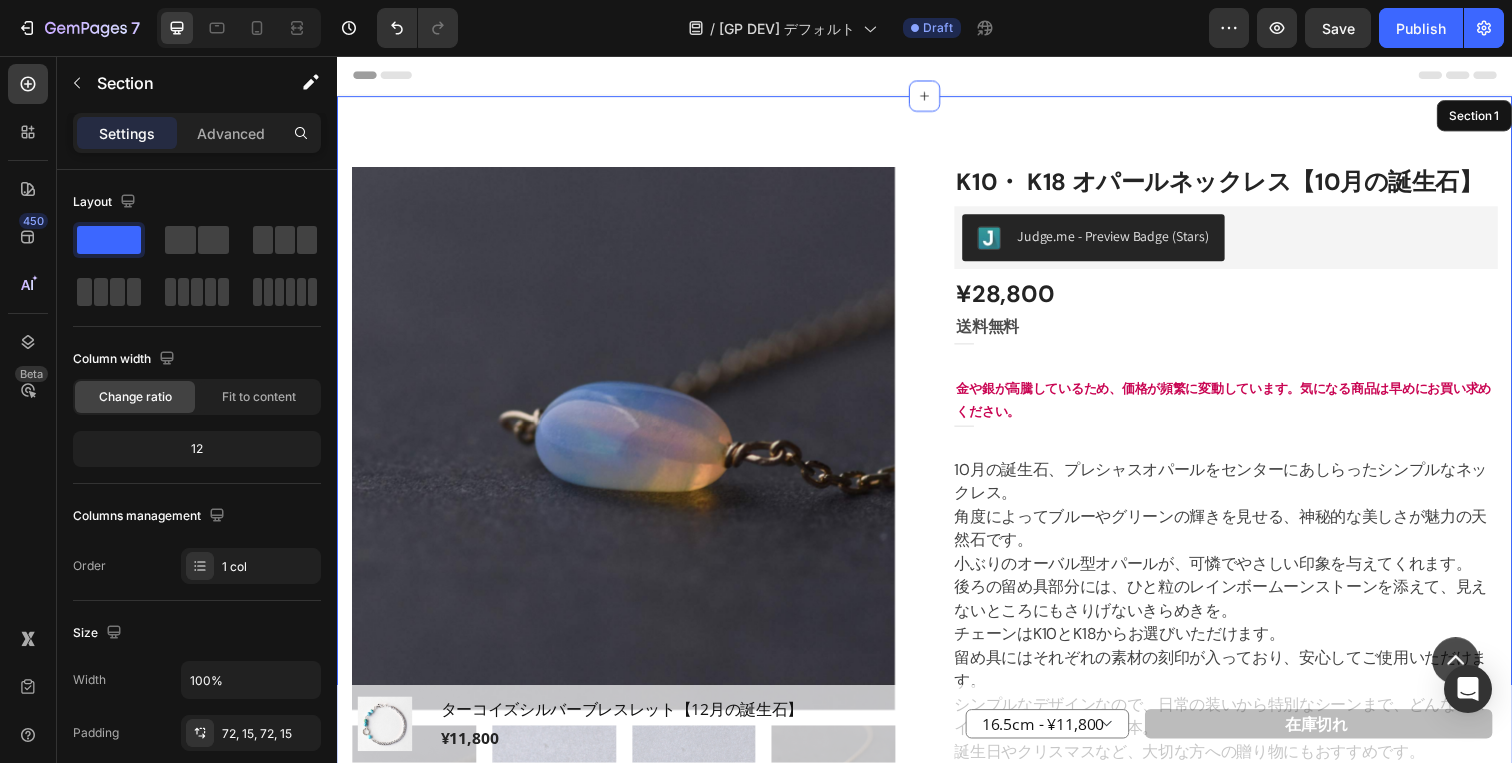 click on "Product Images K10・ K18 オパールネックレス【10月の誕生石】 (P) Title Judge.me - Preview Badge (Stars) Judge.me ¥28,800 (P) Price (P) Price 送料無料 Text Block                Title Line Row 金や銀が高騰しているため、価格が頻繁に変動しています。気になる商品は早めにお買い求めください。 Text Block                Title Line Row 10月の誕生石、プレシャスオパールをセンターにあしらったシンプルなネックレス。 角度によってブルーやグリーンの輝きを見せる、神秘的な美しさが魅力の天然石です。
小ぶりのオーバル型オパールが、可憐でやさしい印象を与えてくれます。 後ろの留め具部分には、ひと粒のレインボームーンストーンを添えて、見えないところにもさりげないきらめきを。
チェーンはK10とK18からお選びいただけます。
専用ポーチに入れてお届けします。
商品情報" at bounding box center [937, 863] 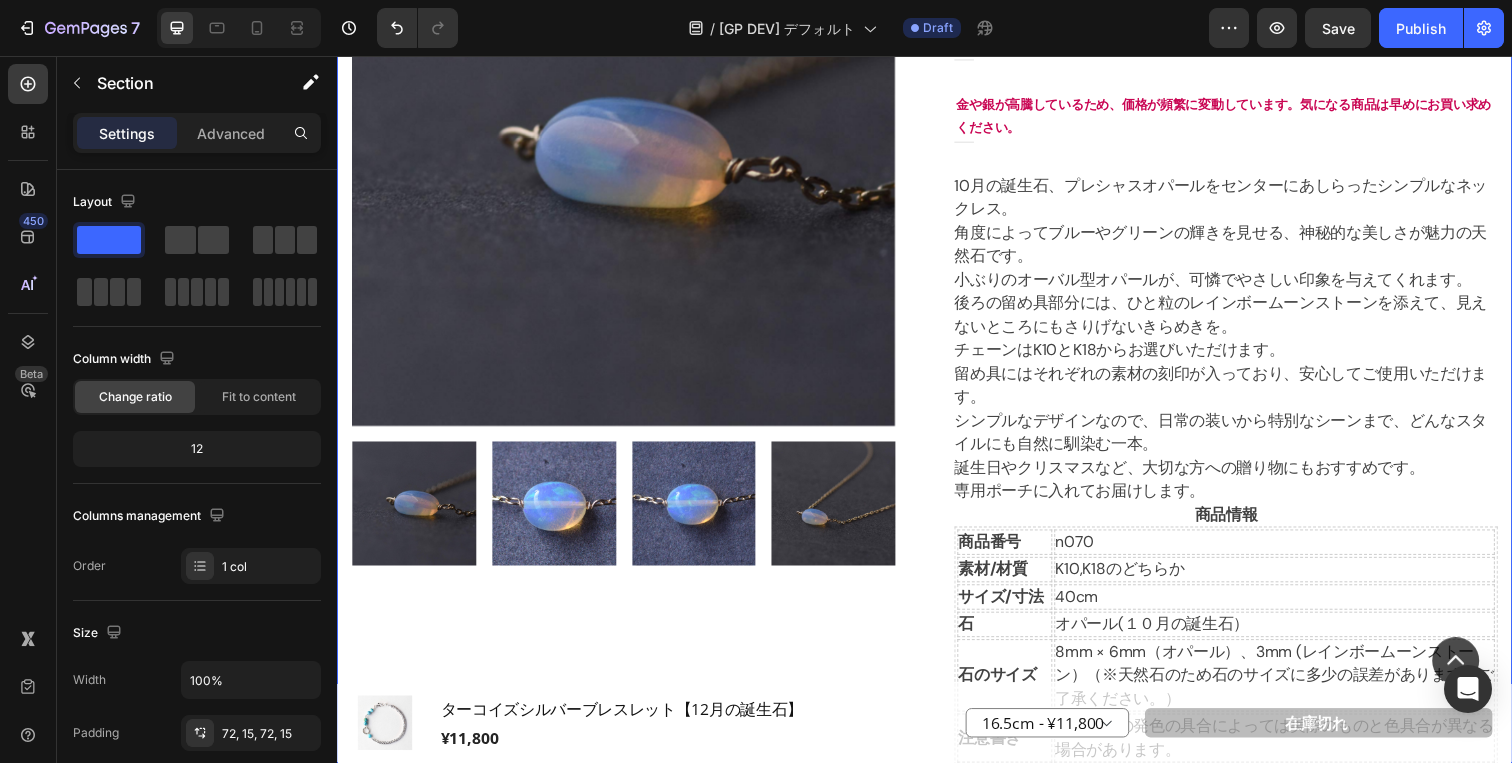 scroll, scrollTop: 403, scrollLeft: 0, axis: vertical 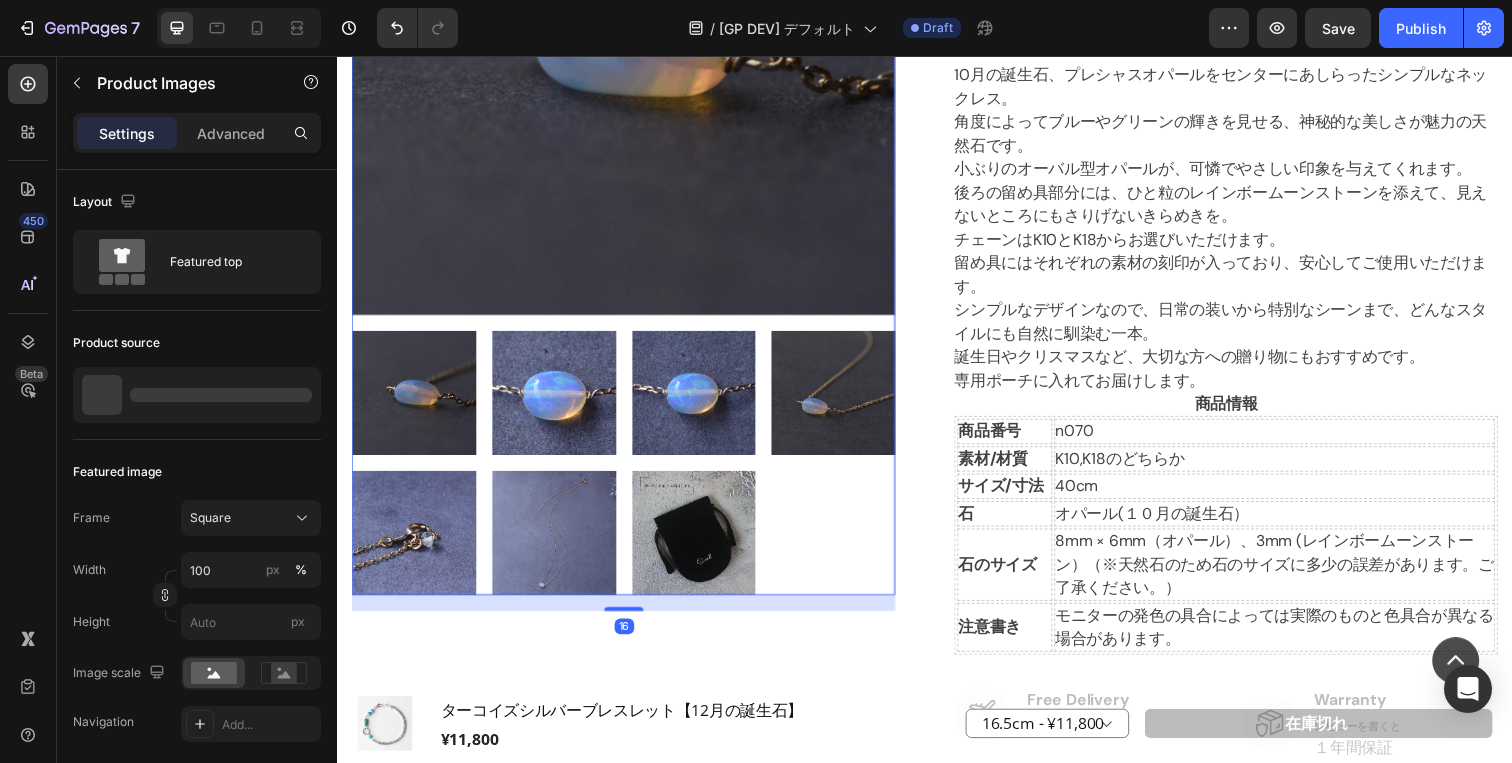 click at bounding box center (629, 43) 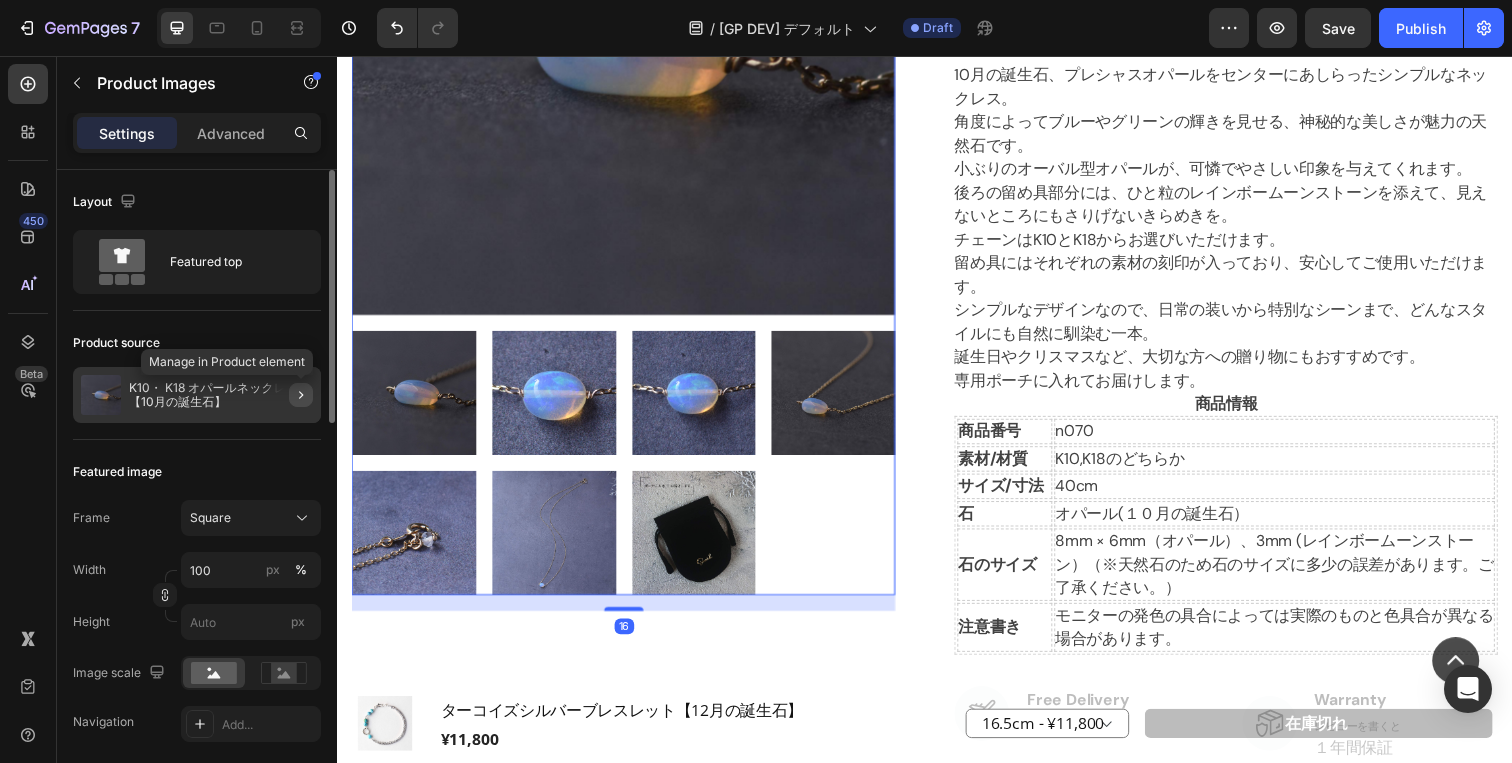 click 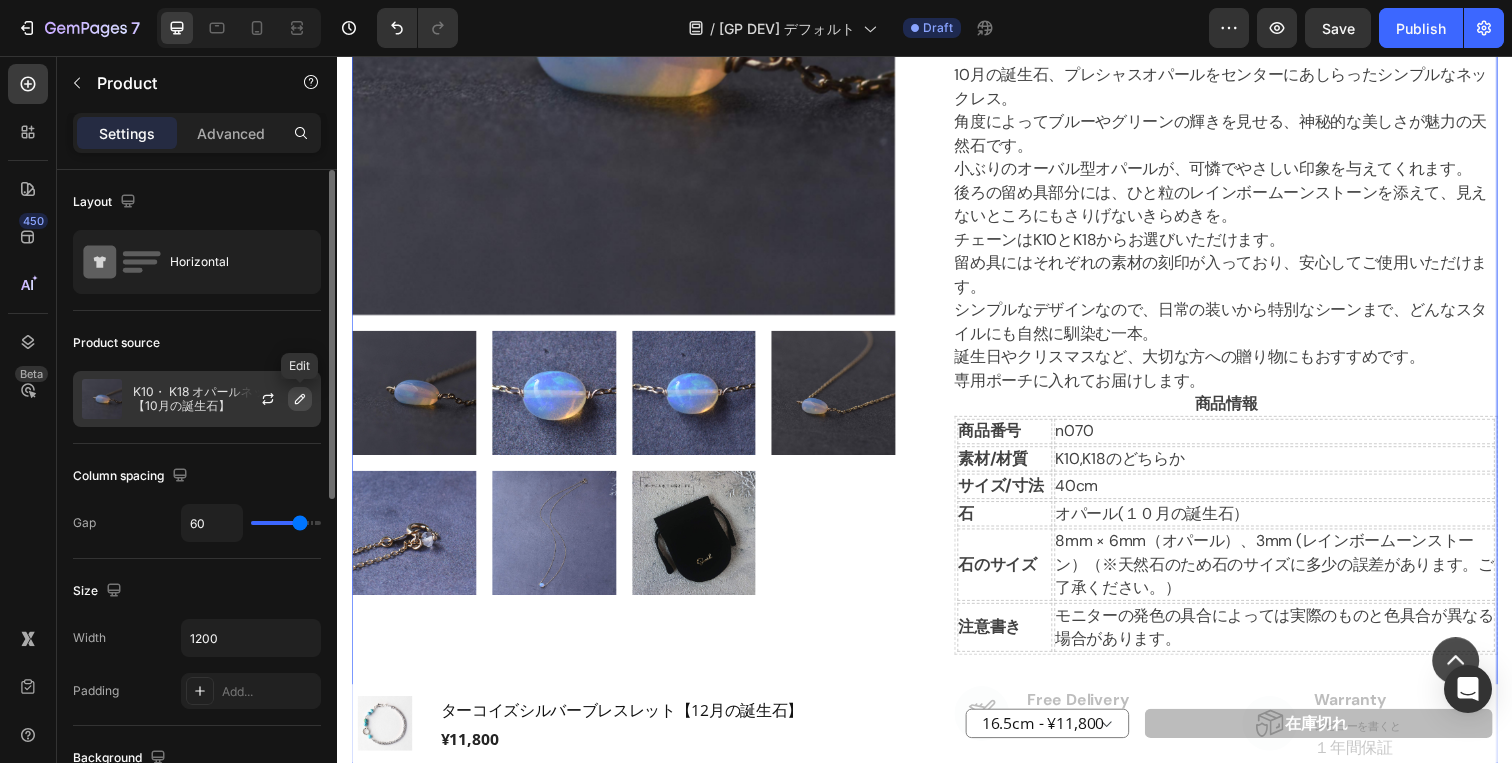 click 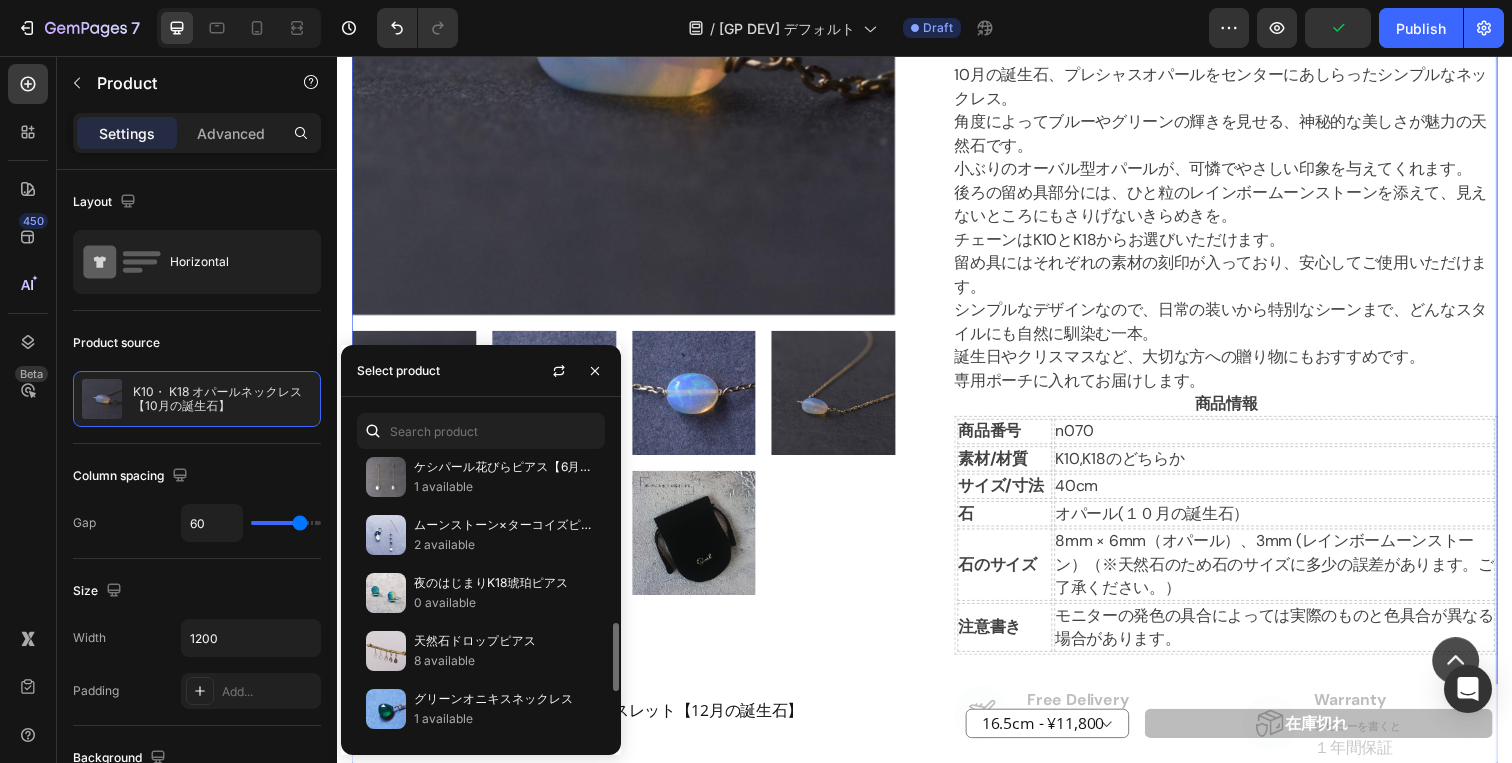 scroll, scrollTop: 767, scrollLeft: 0, axis: vertical 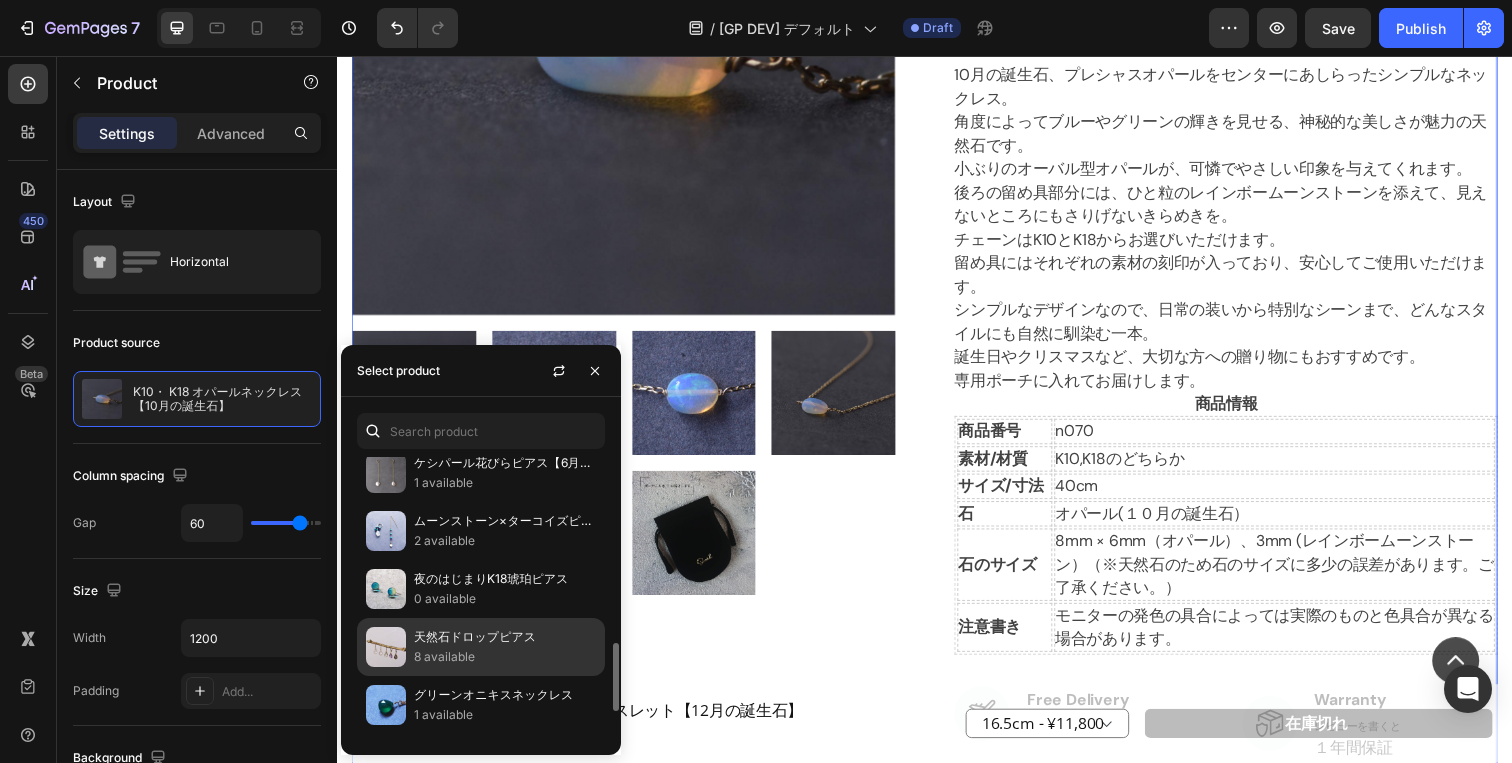 click on "天然石ドロップピアス" at bounding box center [505, 637] 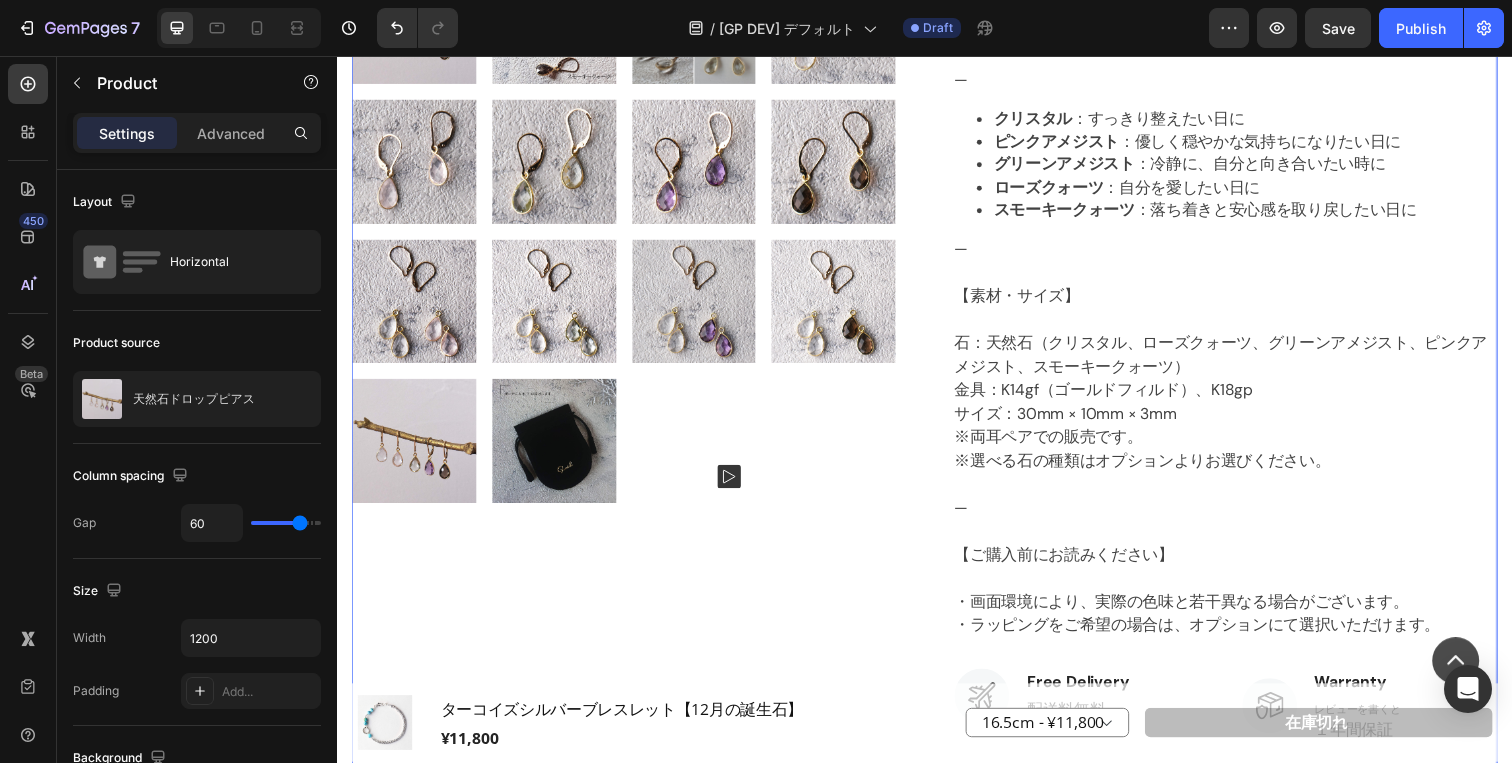 click on "Product Images 天然石ドロップピアス (P) Title Judge.me - Preview Badge (Stars) Judge.me ¥8,800 (P) Price (P) Price 送料無料 Text Block                Title Line Row 金や銀が高騰しているため、価格が頻繁に変動しています。気になる商品は早めにお買い求めください。 Text Block                Title Line Row 選べる天然石ピアス（両耳セット）
今日は、どんなわたしでいたい？ 静かな朝に、心を整えるように そっと耳もとにひと粒、色を添える。
透きとおる光で、すべてを洗い流すような  クリスタル やわらかな優しさで包んでくれる  ピンクアメジスト 深呼吸をするように静けさをもたらす  グリーンアメジスト 自分を愛する時間を思い出させてくれる  ローズクォーツ 地に足をつけて、凛と立つ強さをくれる  スモーキークォーツ
選ぶのは、たったひとつの色だけど
迷う時間さえも、" at bounding box center [937, 262] 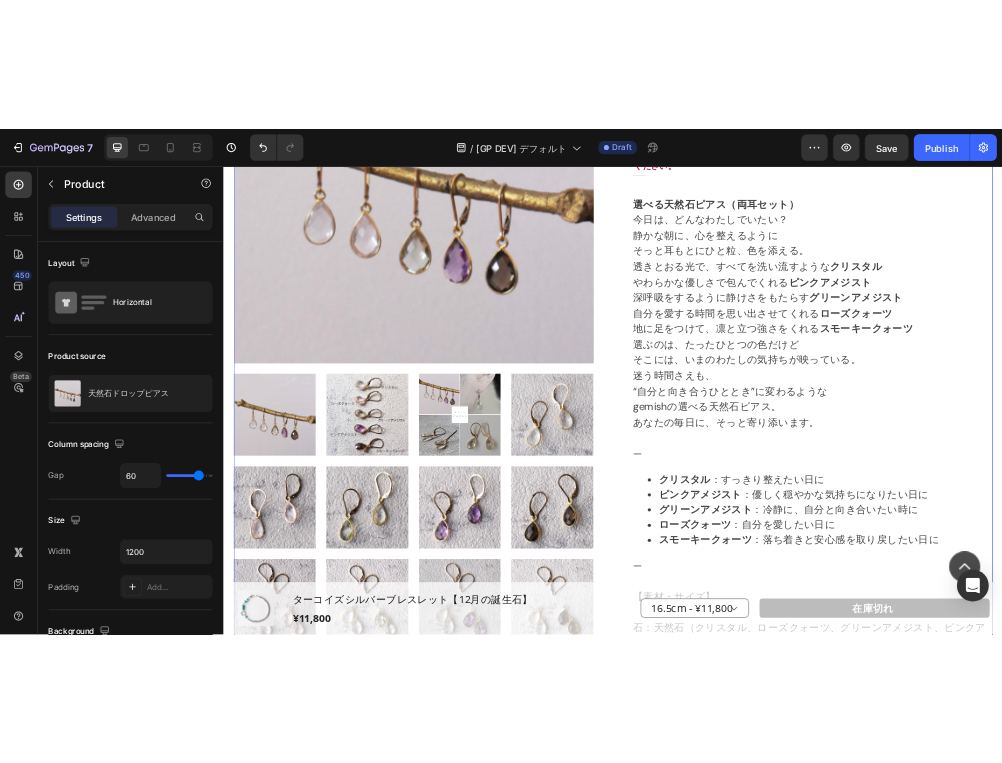 scroll, scrollTop: 0, scrollLeft: 0, axis: both 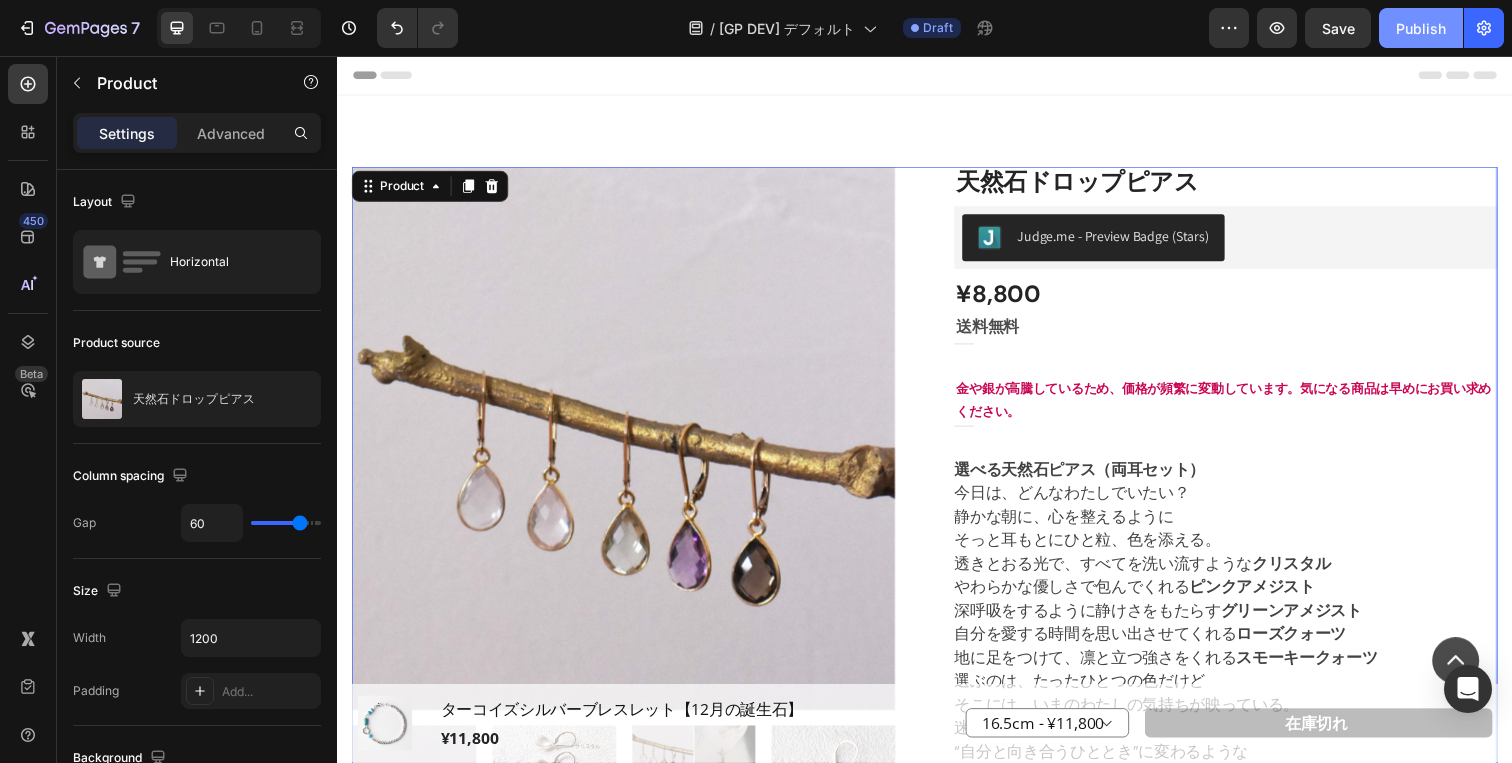 click on "Publish" at bounding box center (1421, 28) 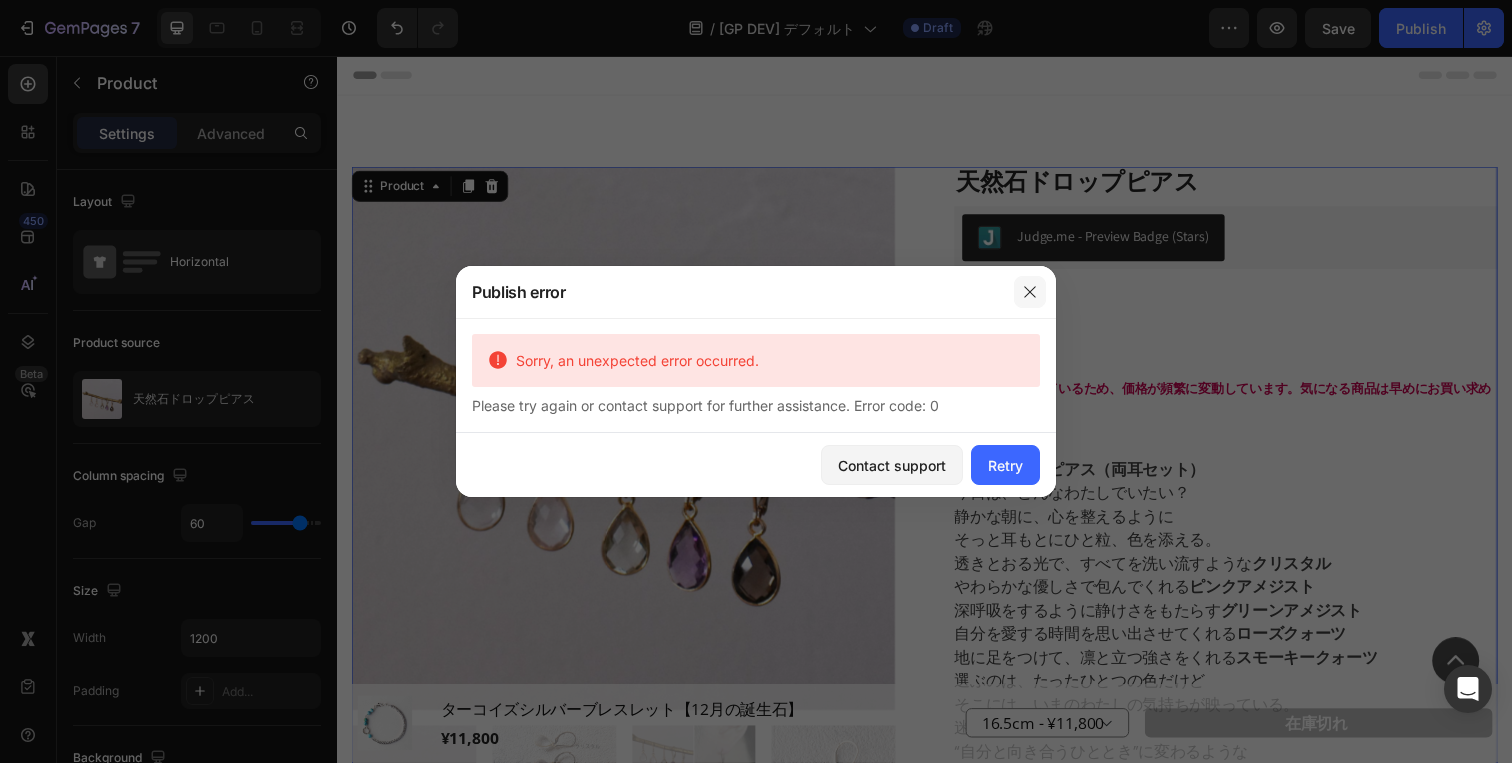click 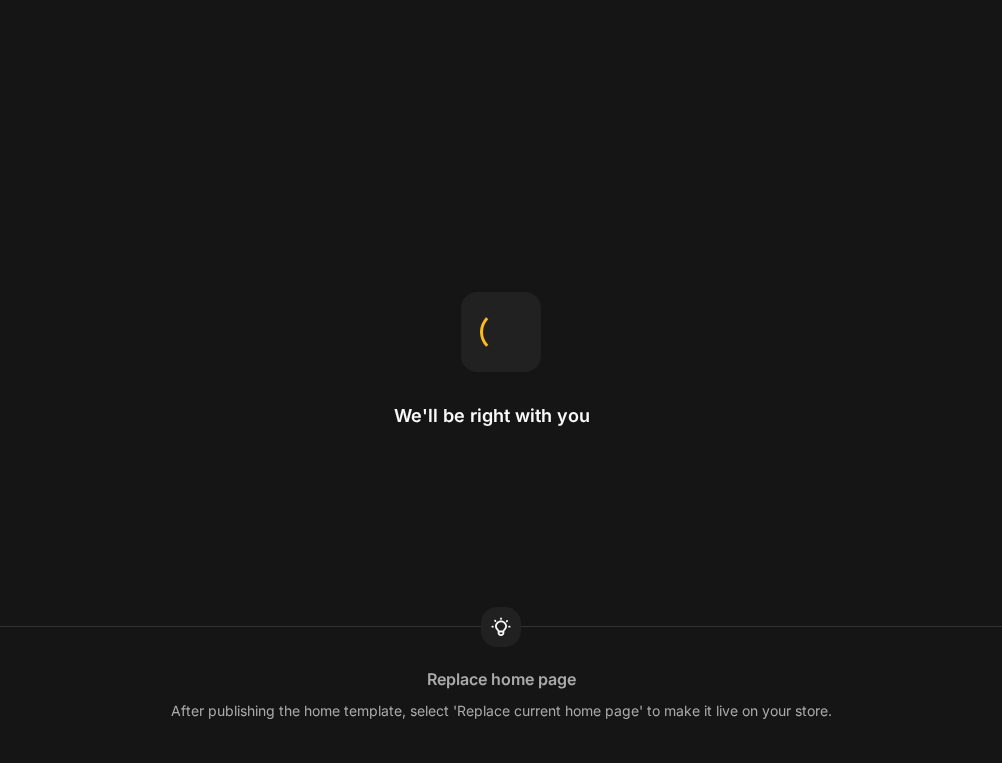 scroll, scrollTop: 0, scrollLeft: 0, axis: both 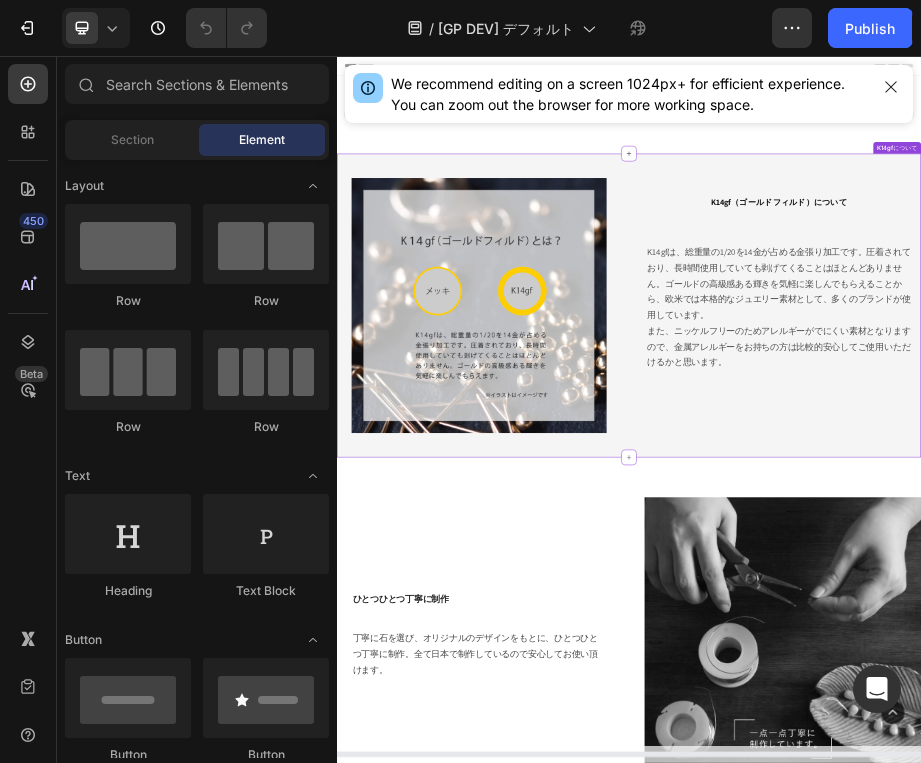 select on "[NUMBER]" 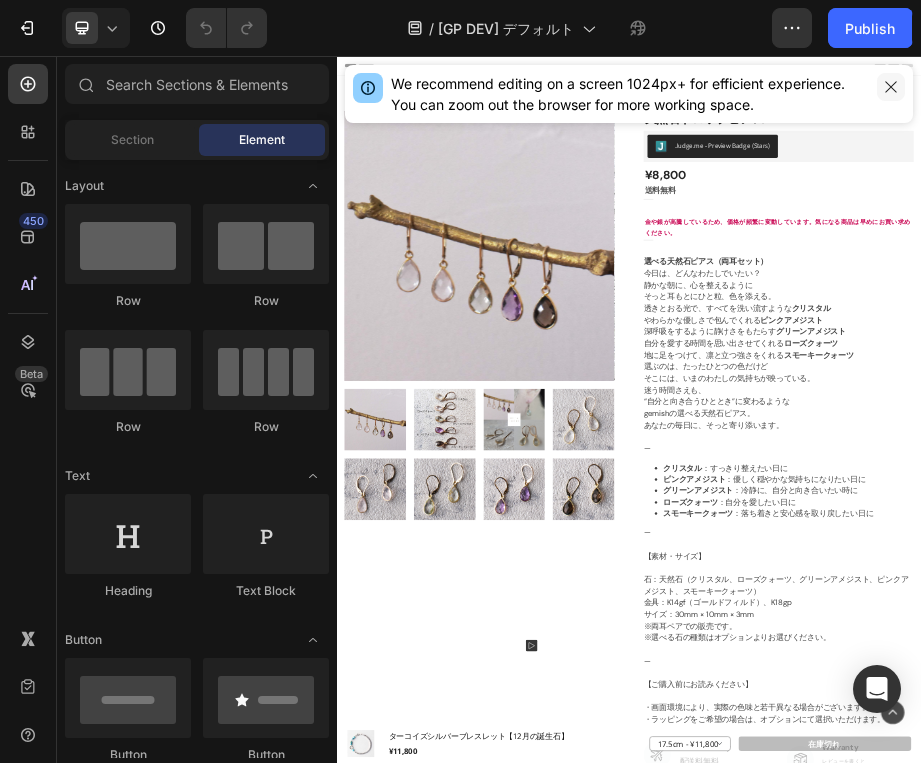 click 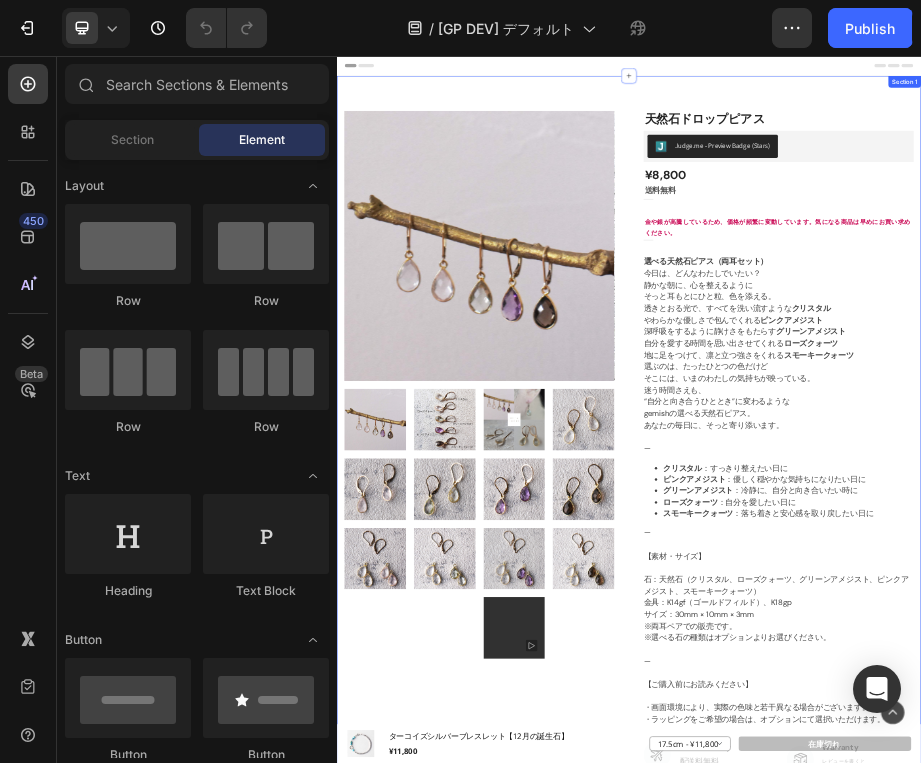 click on "Product Images 天然石ドロップピアス (P) Title Judge.me - Preview Badge (Stars) Judge.me ¥8,800 (P) Price (P) Price 送料無料 Text Block                Title Line Row 金や銀が高騰しているため、価格が頻繁に変動しています。気になる商品は早めにお買い求めください。 Text Block                Title Line Row 選べる天然石ピアス（両耳セット）
今日は、どんなわたしでいたい？ 静かな朝に、心を整えるように そっと耳もとにひと粒、色を添える。
透きとおる光で、すべてを洗い流すような  クリスタル やわらかな優しさで包んでくれる  ピンクアメジスト 深呼吸をするように静けさをもたらす  グリーンアメジスト 自分を愛する時間を思い出させてくれる  ローズクォーツ 地に足をつけて、凛と立つ強さをくれる  スモーキークォーツ
選ぶのは、たったひとつの色だけど
迷う時間さえも、" at bounding box center (937, 1044) 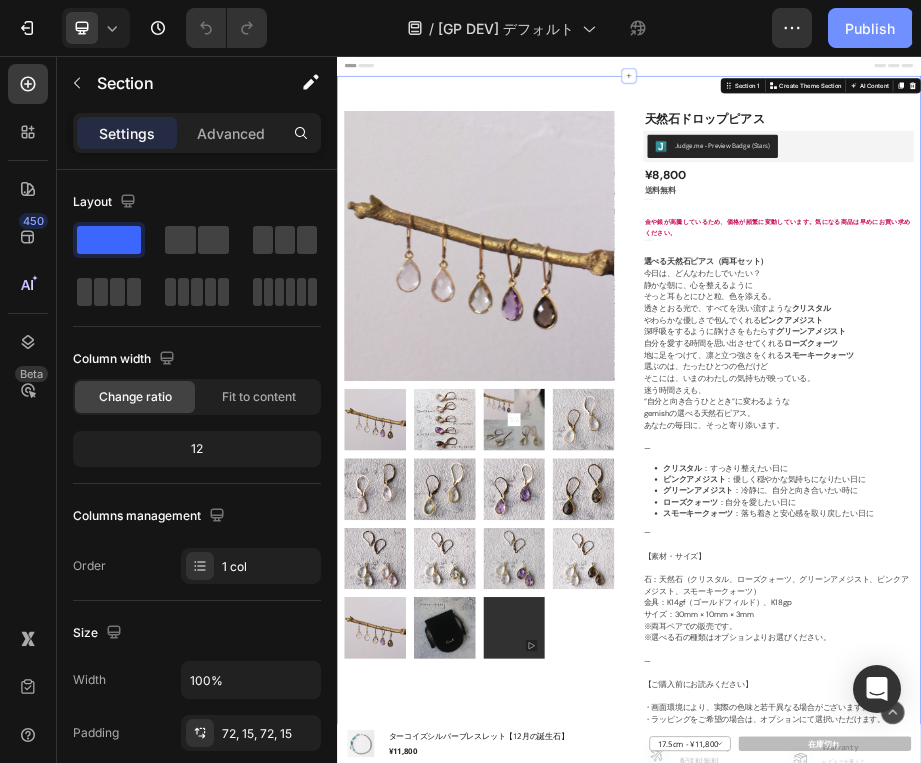 click on "Publish" 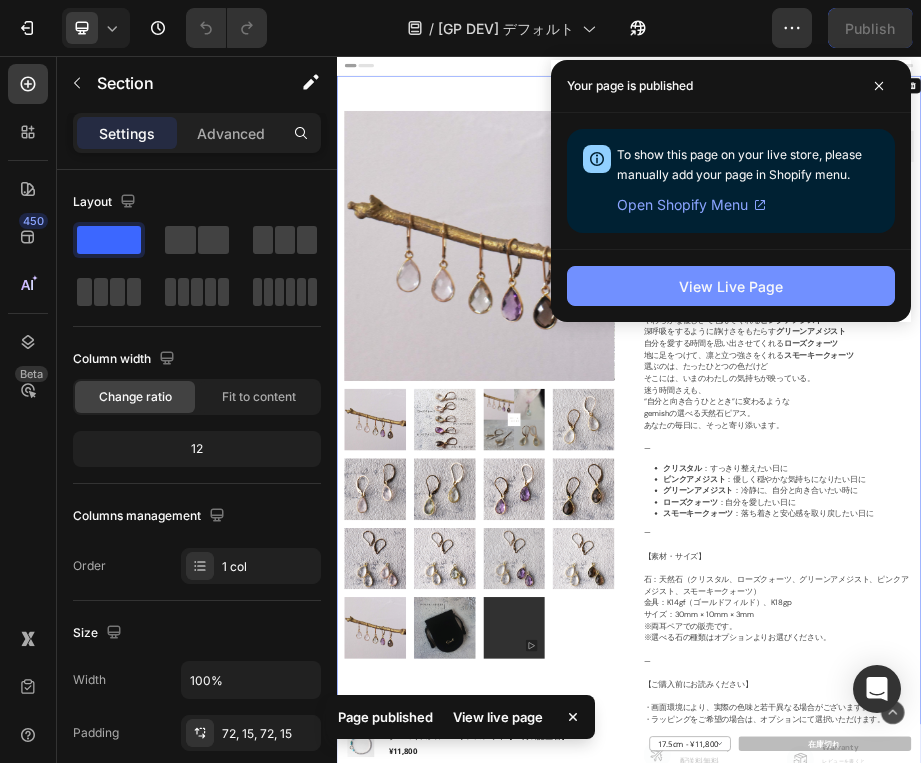 click on "View Live Page" at bounding box center [731, 286] 